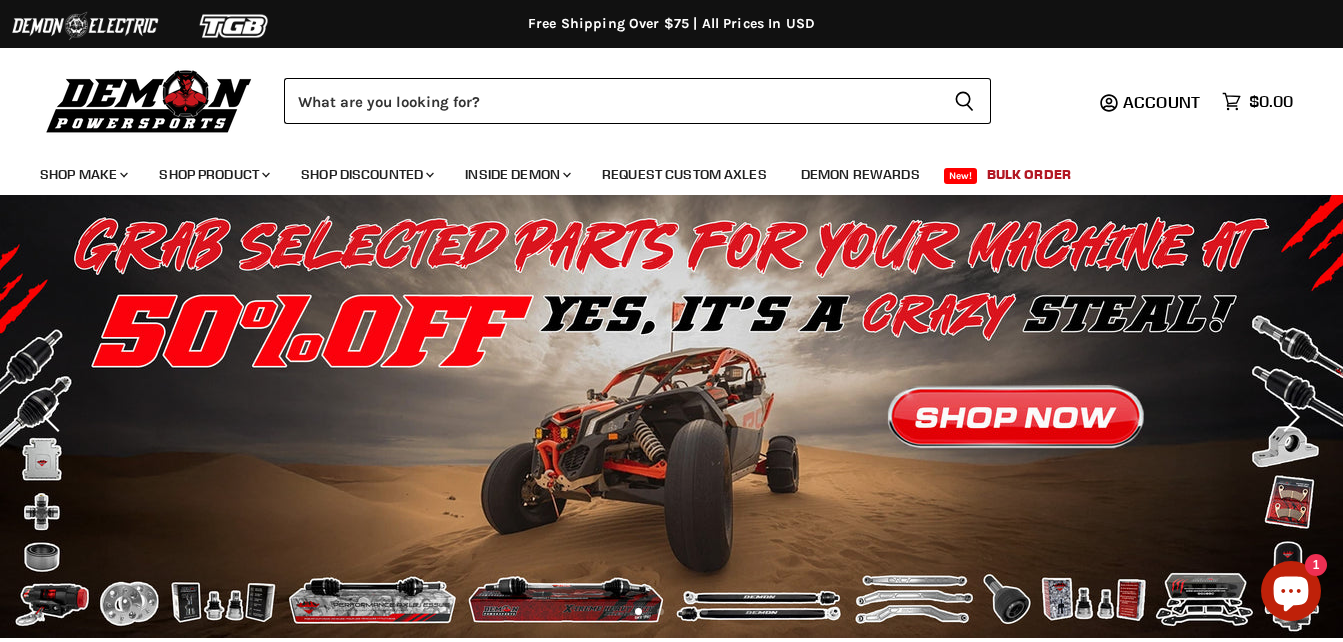 scroll, scrollTop: 0, scrollLeft: 0, axis: both 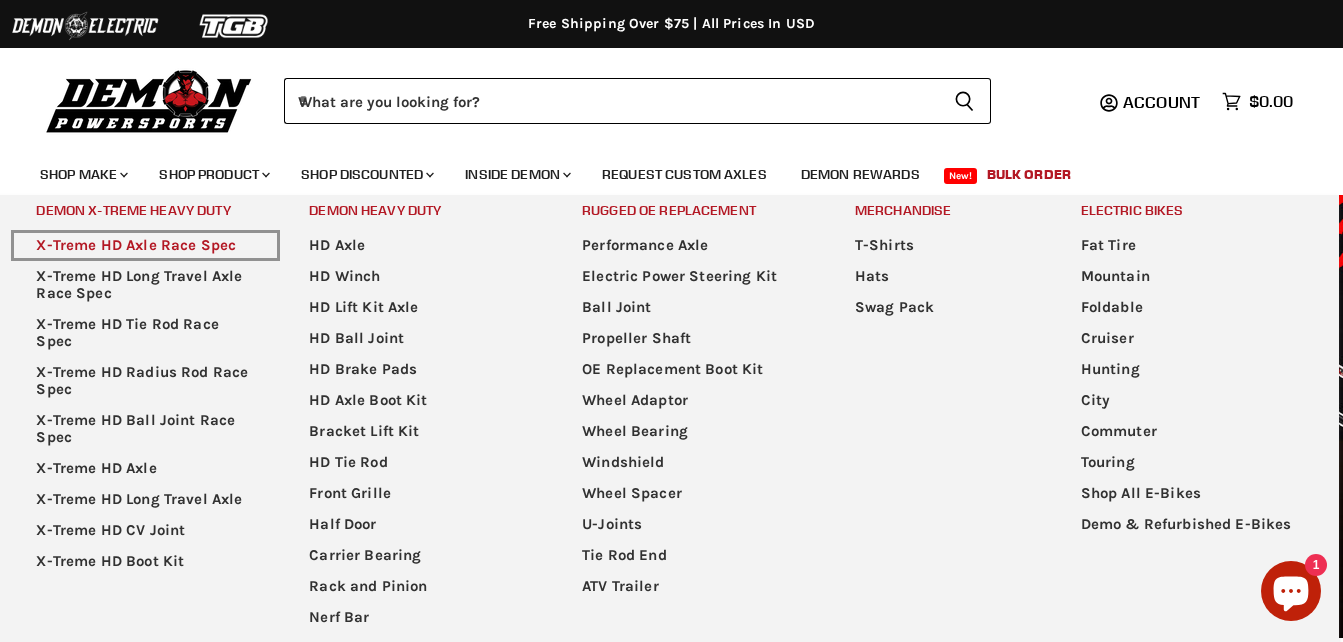 click on "X-Treme HD Axle Race Spec" at bounding box center [145, 245] 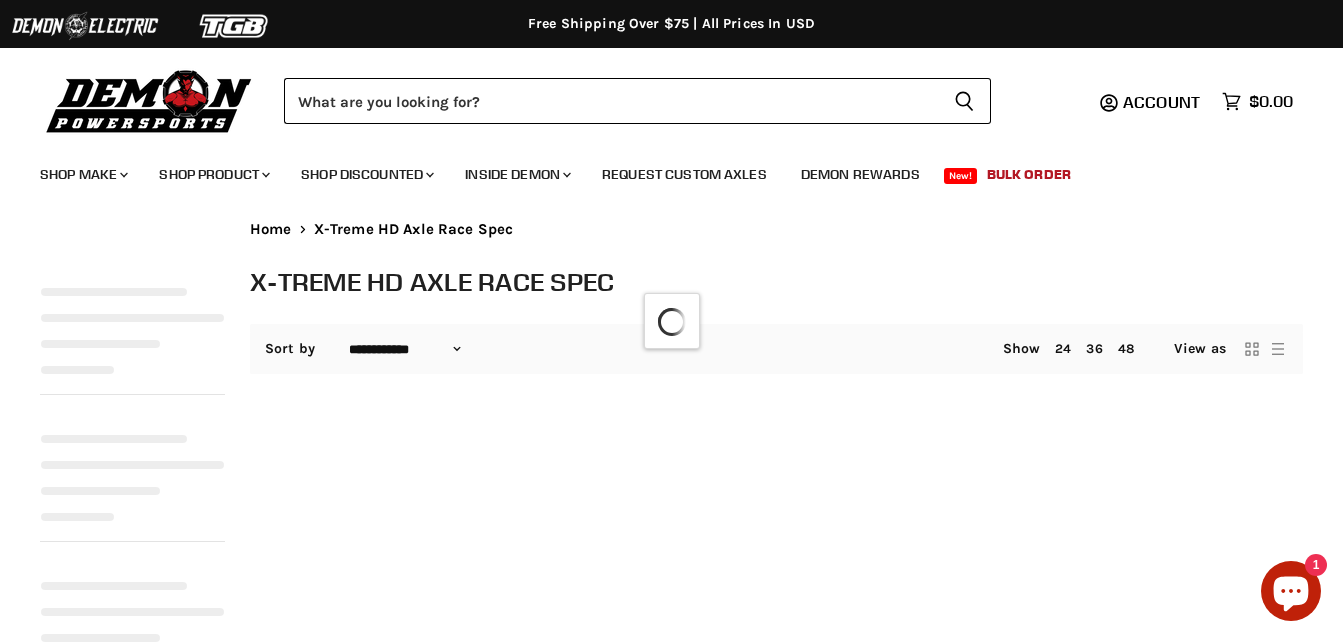 select on "**********" 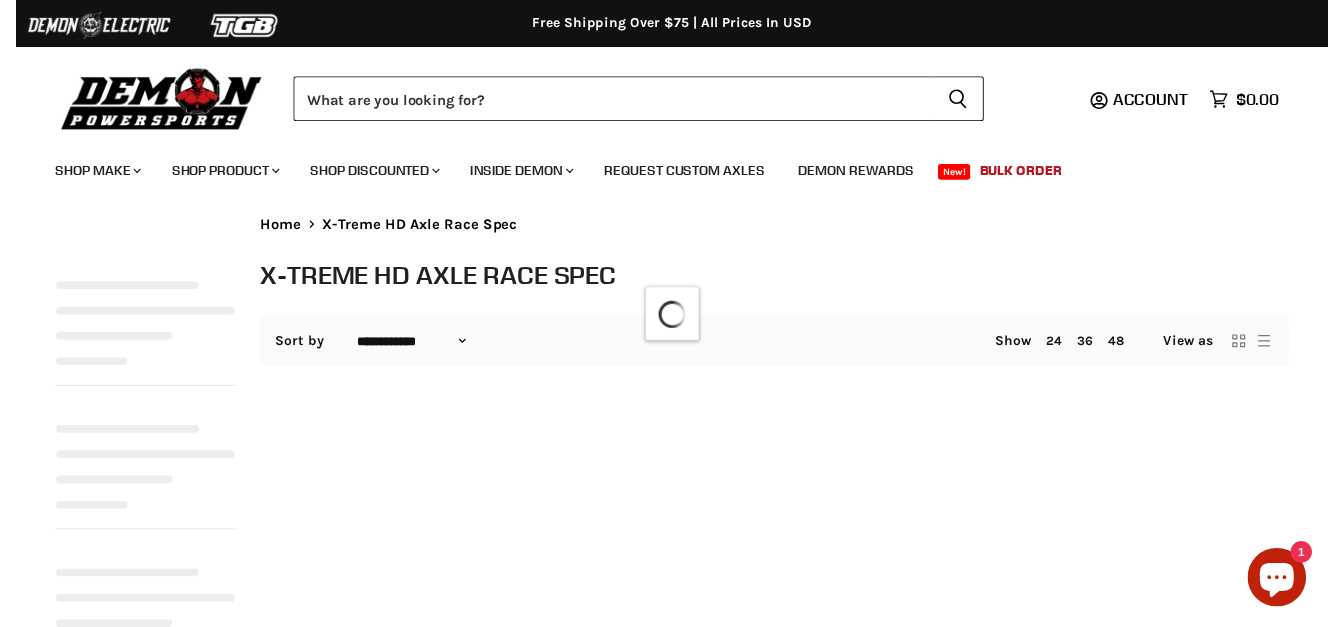 scroll, scrollTop: 0, scrollLeft: 0, axis: both 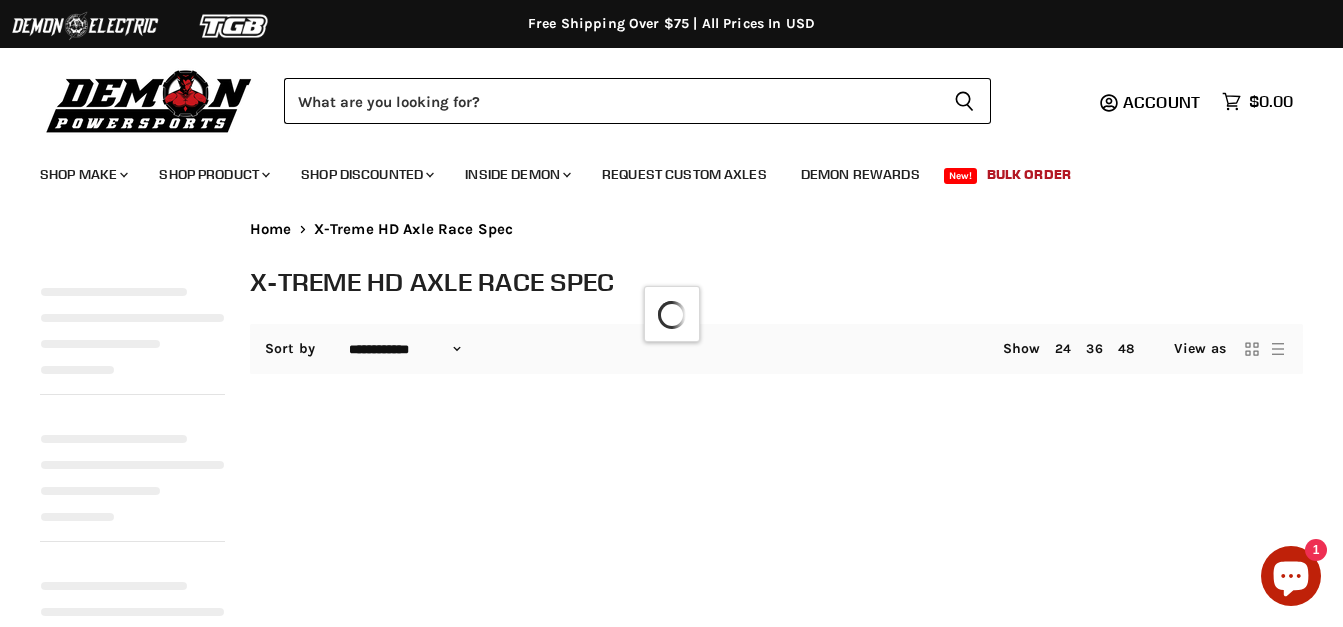 select on "**********" 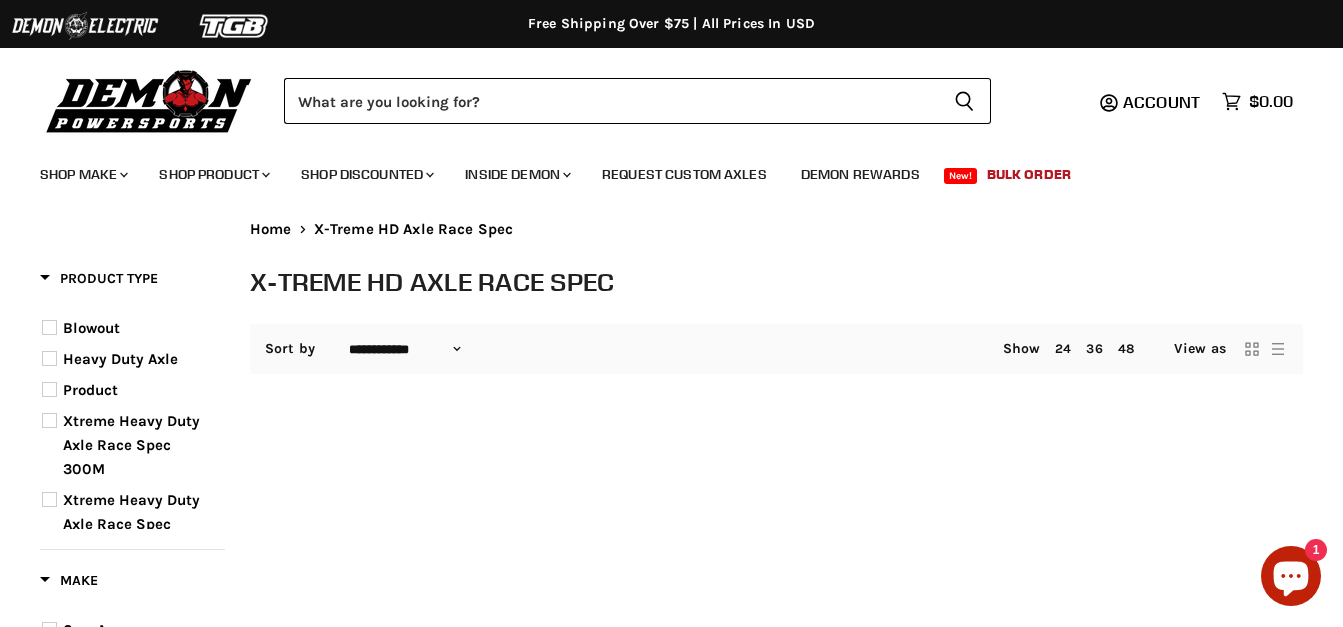 scroll, scrollTop: 0, scrollLeft: 0, axis: both 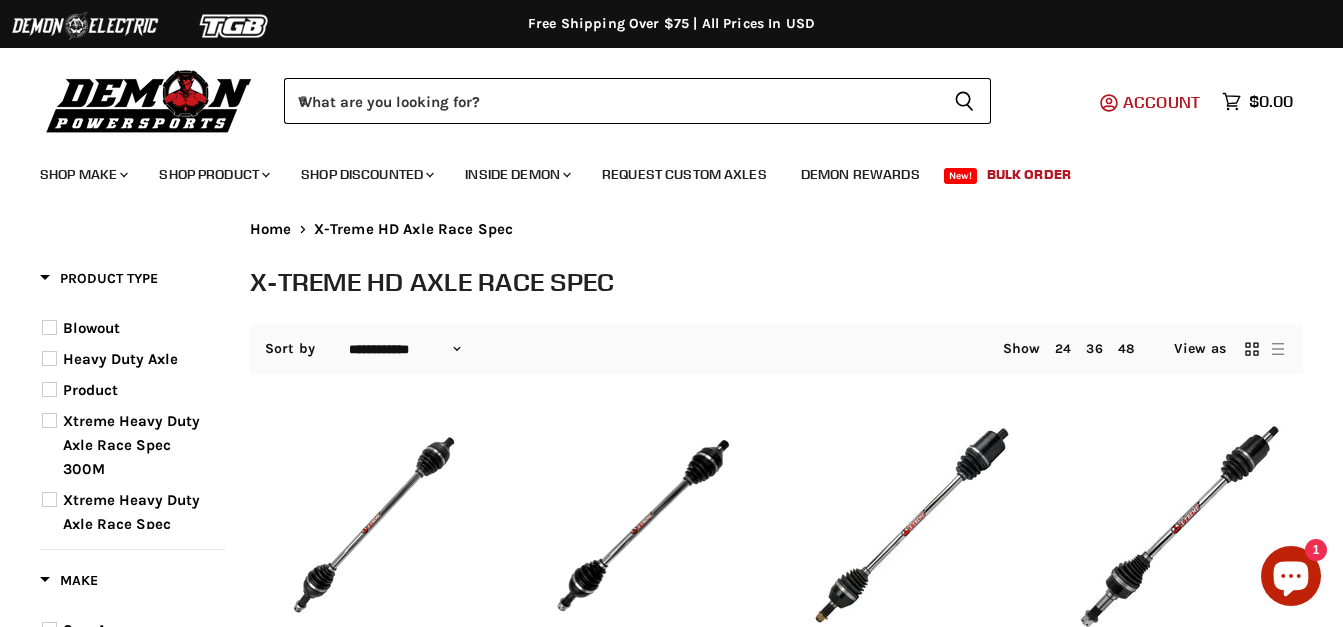 click on "Account" at bounding box center [1161, 102] 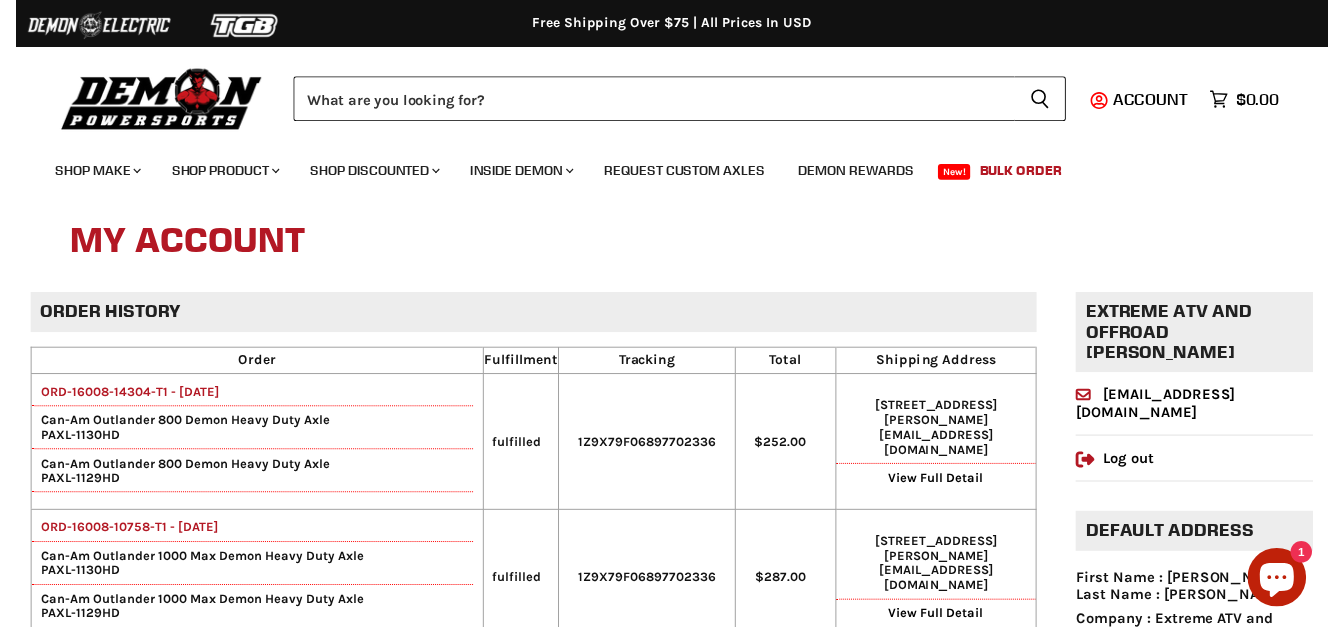 scroll, scrollTop: 0, scrollLeft: 0, axis: both 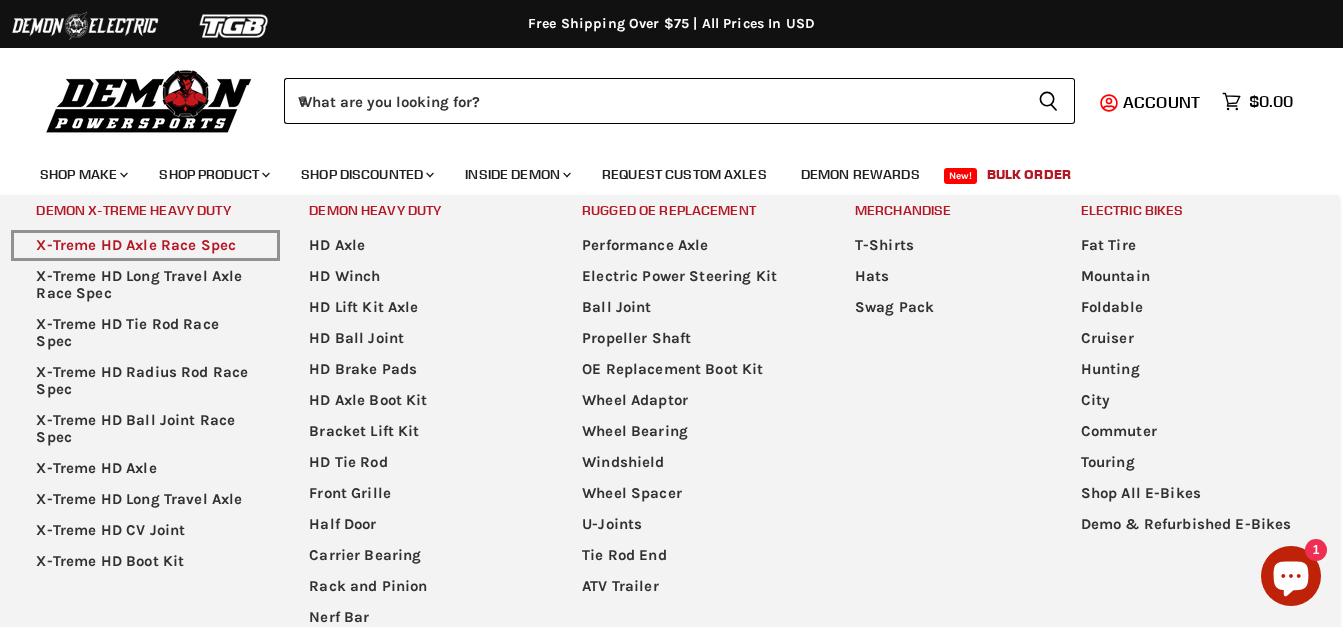click on "X-Treme HD Axle Race Spec" at bounding box center (145, 245) 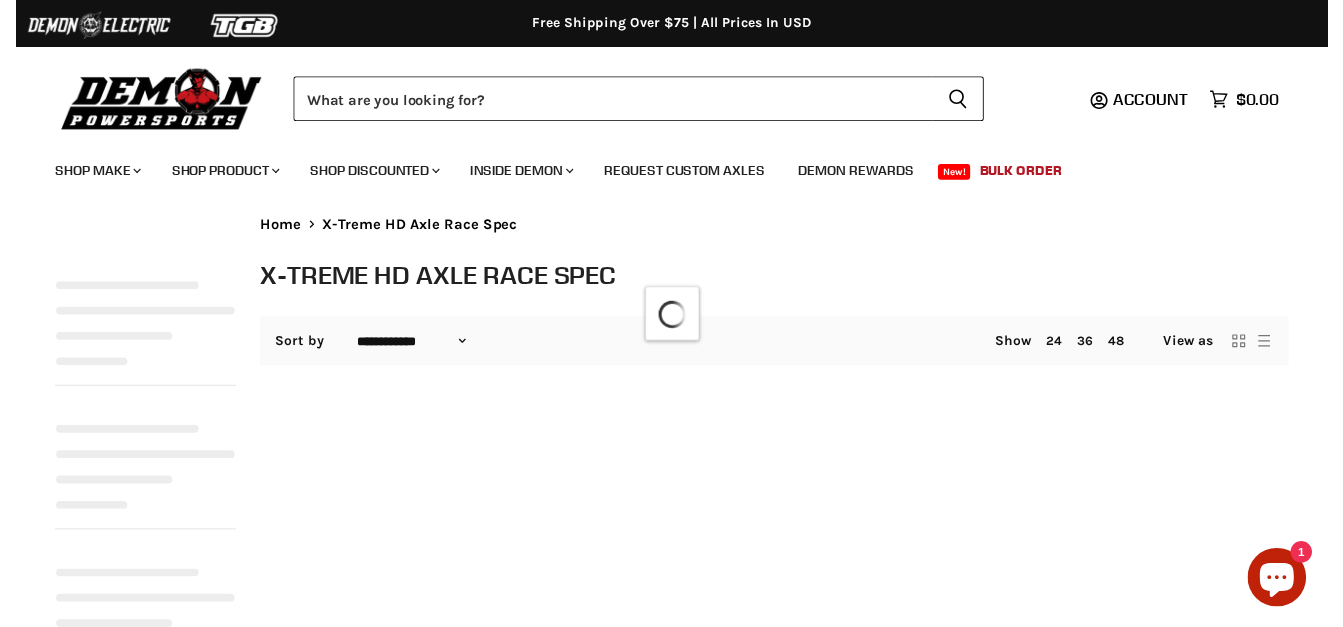 scroll, scrollTop: 0, scrollLeft: 0, axis: both 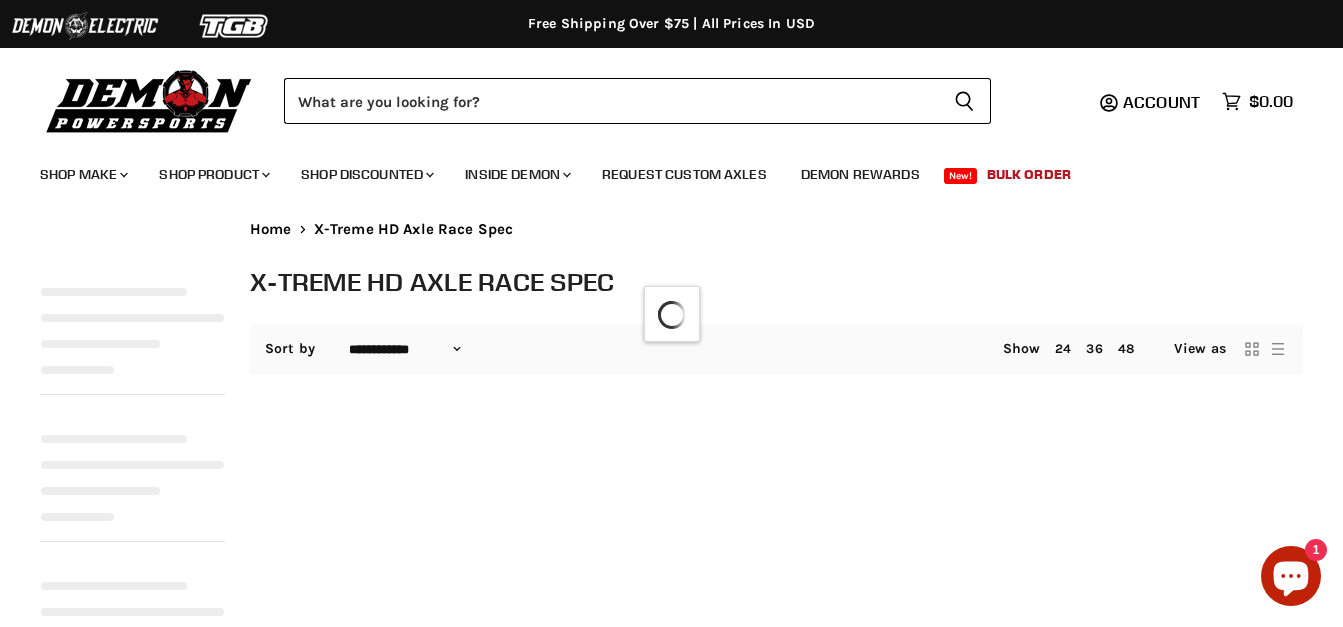 select on "**********" 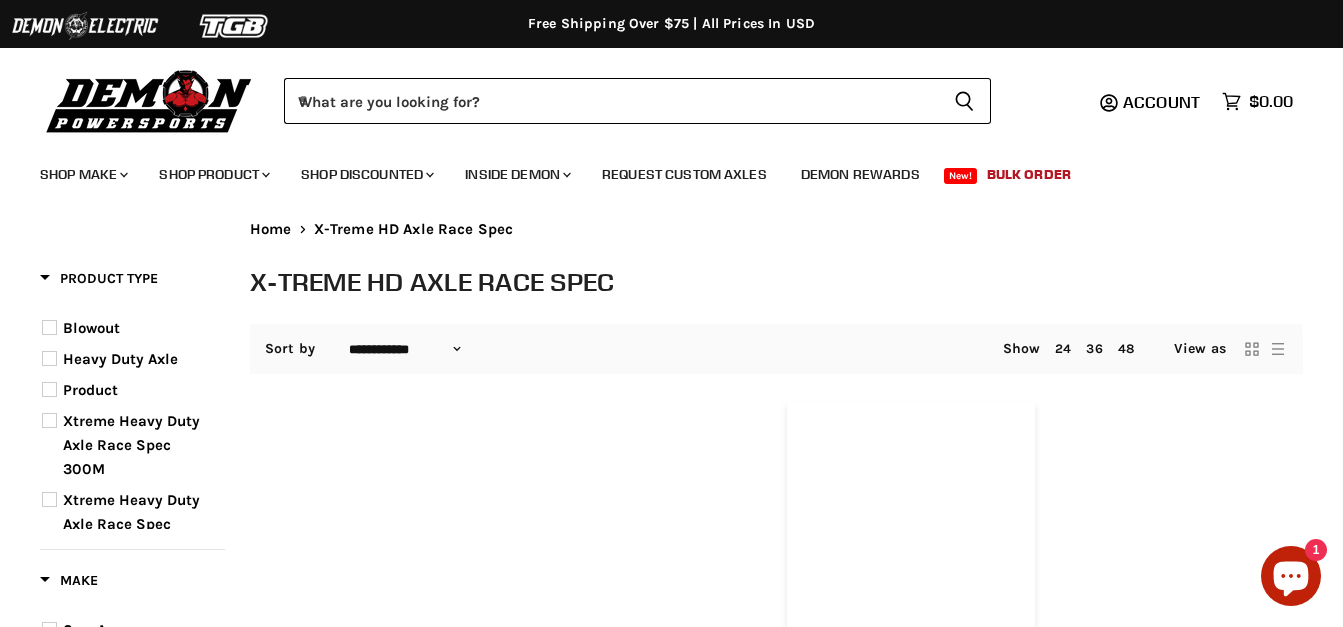 scroll, scrollTop: 114, scrollLeft: 0, axis: vertical 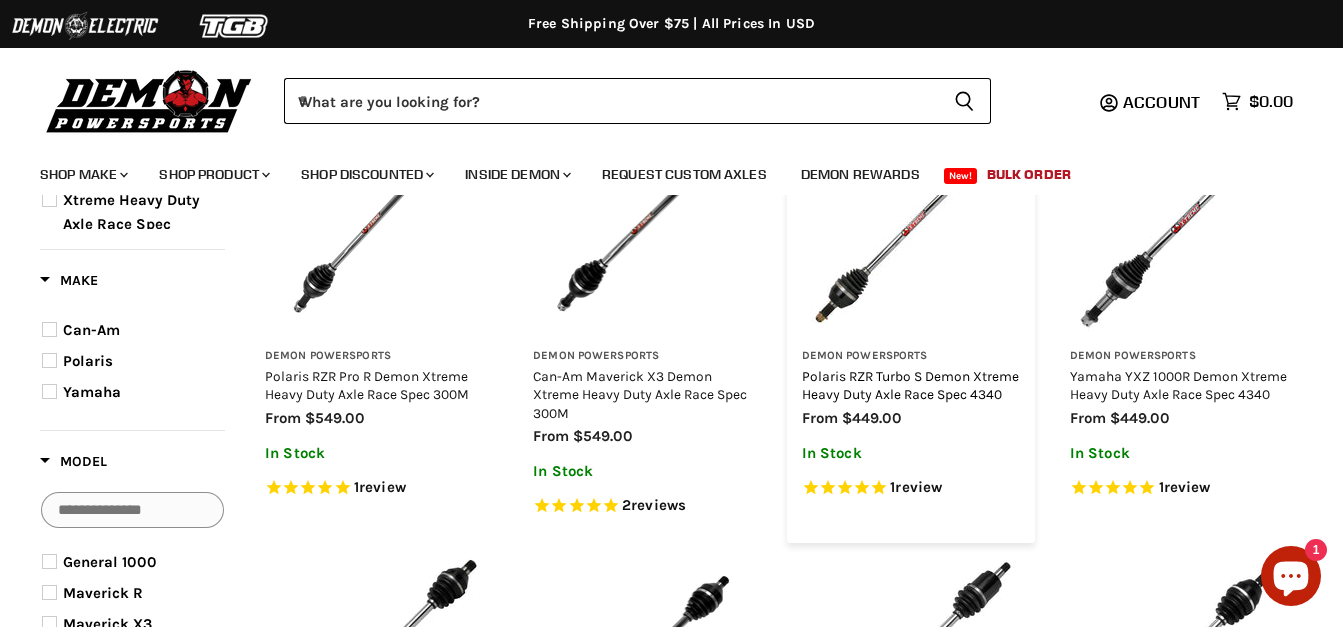 click on "Polaris RZR Turbo S Demon Xtreme Heavy Duty Axle Race Spec 4340" at bounding box center (910, 385) 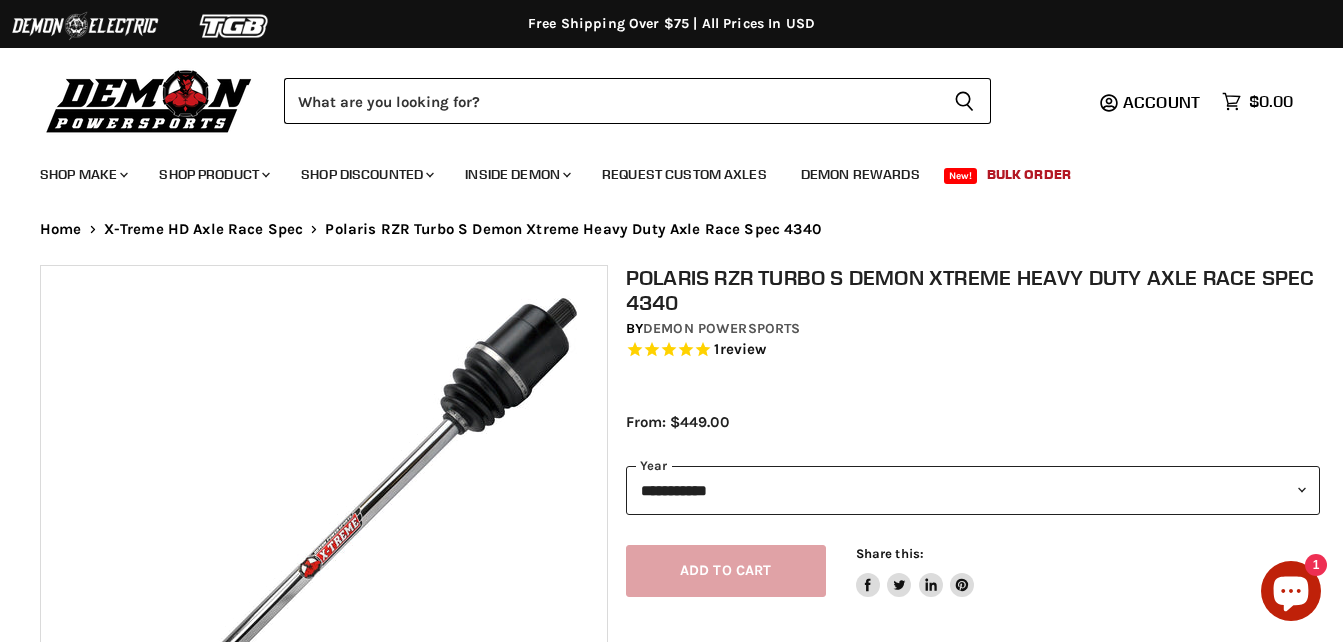 select on "******" 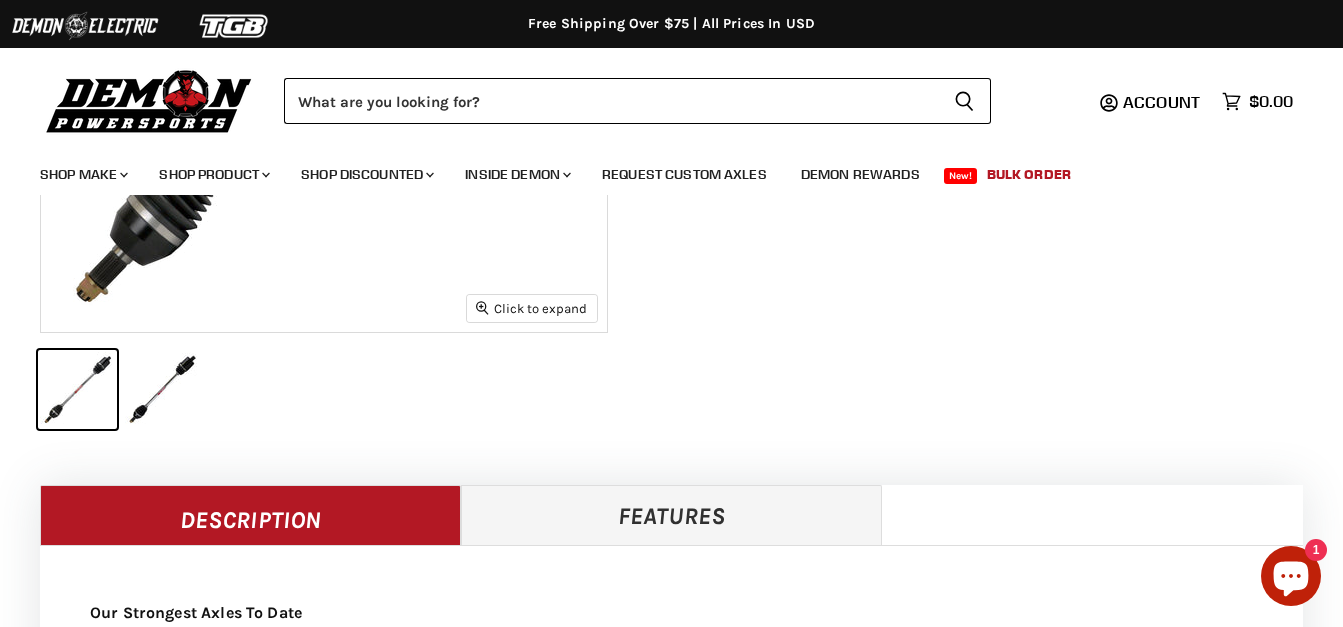 scroll, scrollTop: 610, scrollLeft: 0, axis: vertical 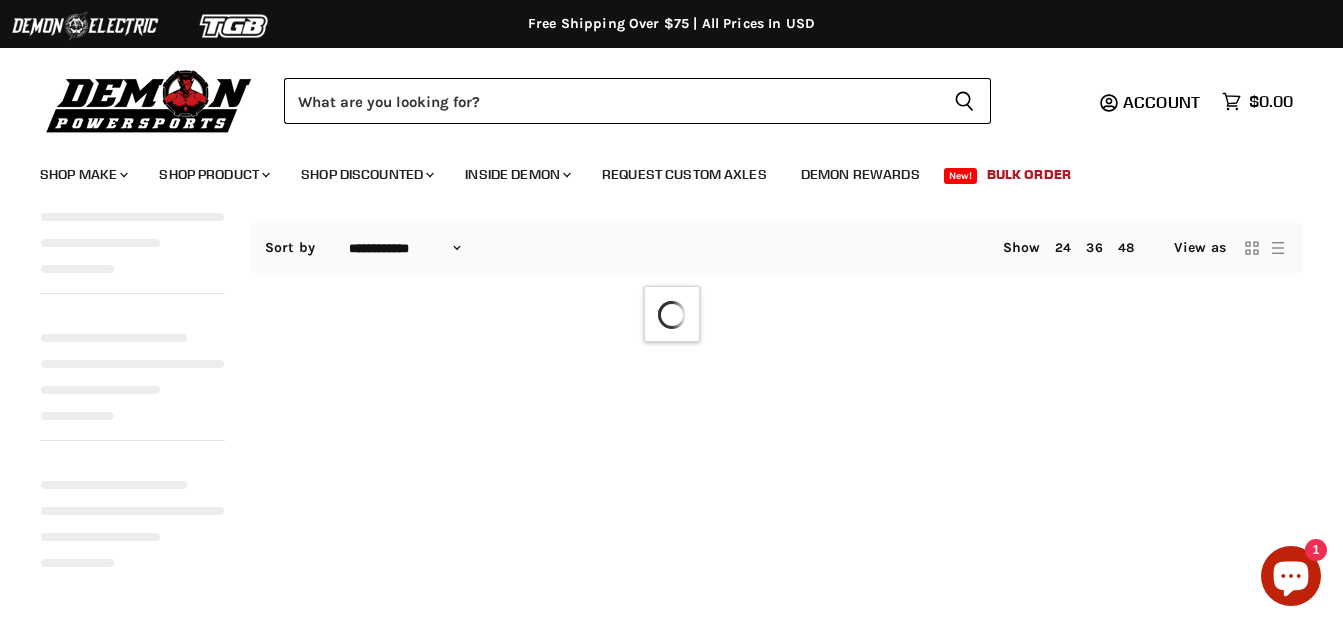 select on "**********" 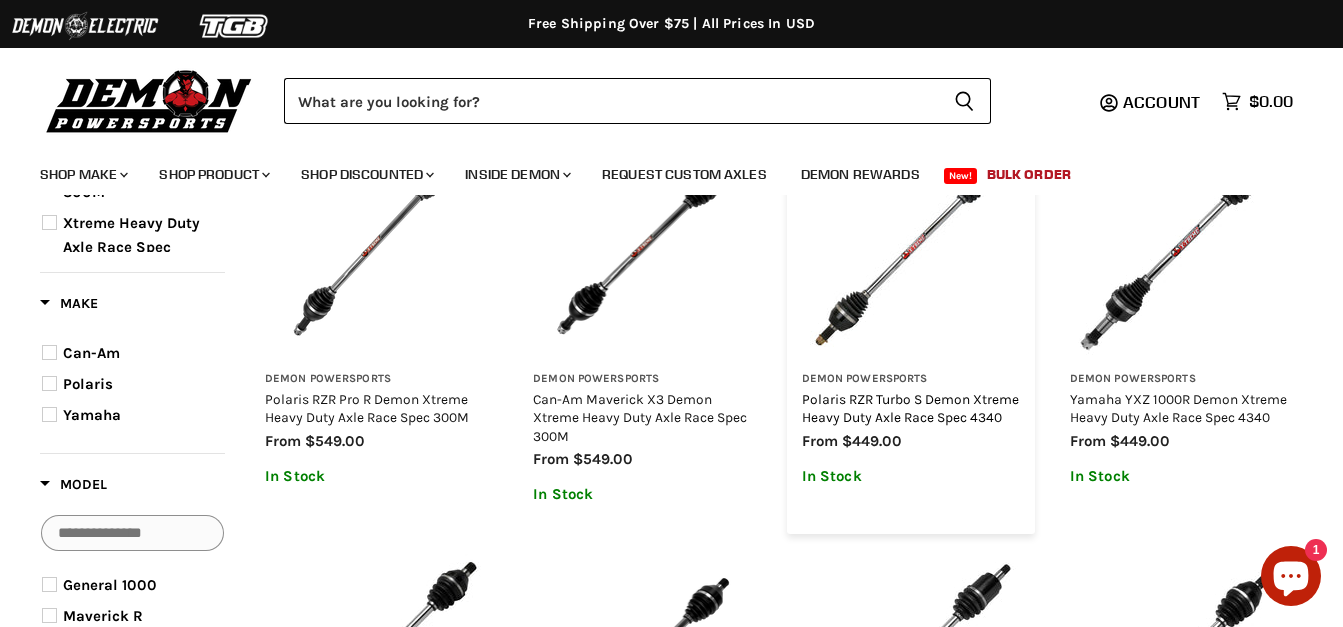 scroll, scrollTop: 300, scrollLeft: 0, axis: vertical 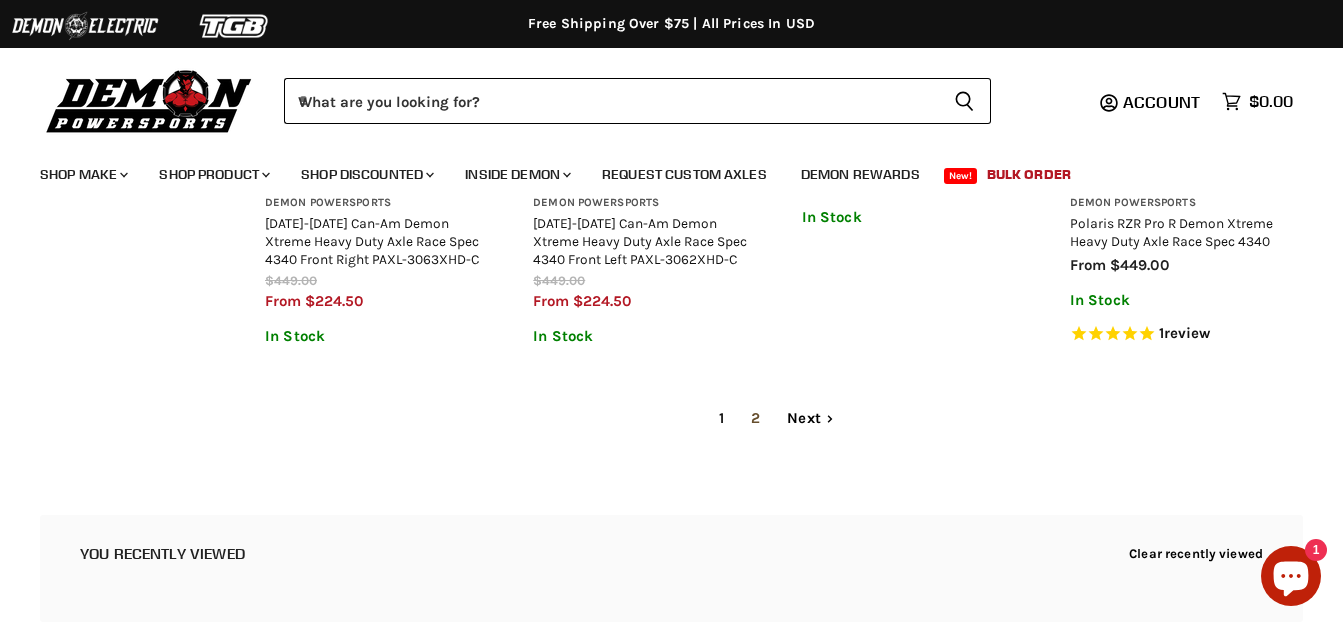 click on "2" at bounding box center (755, 418) 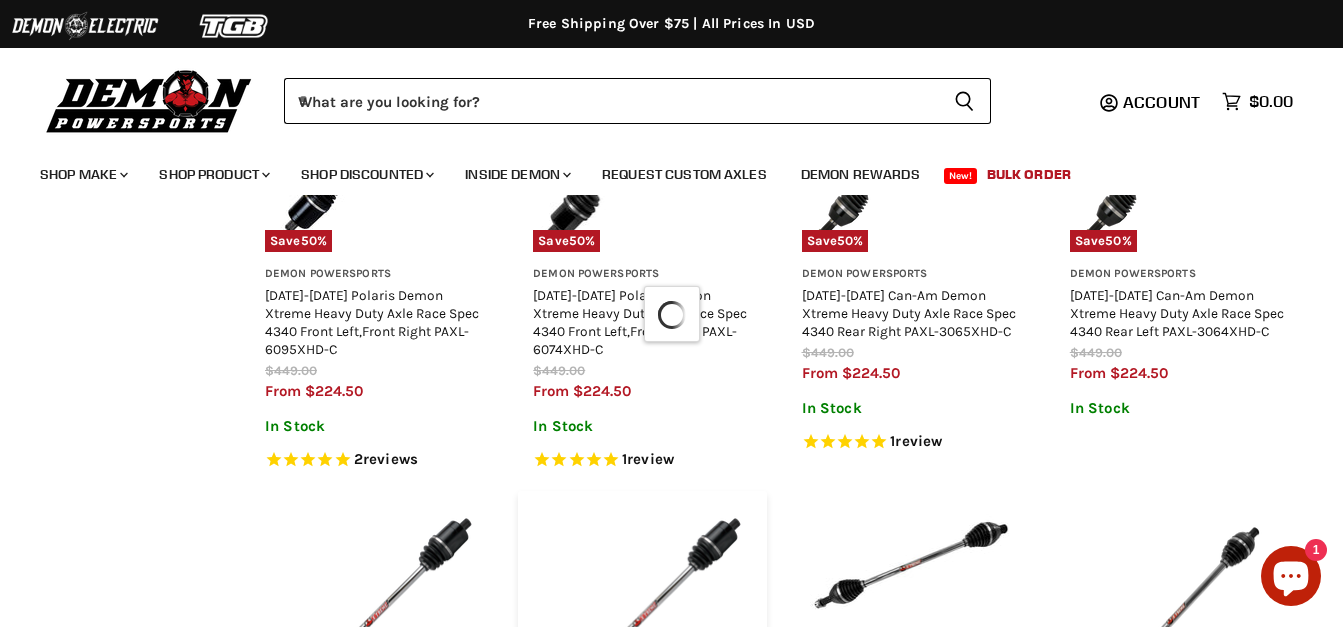 select on "**********" 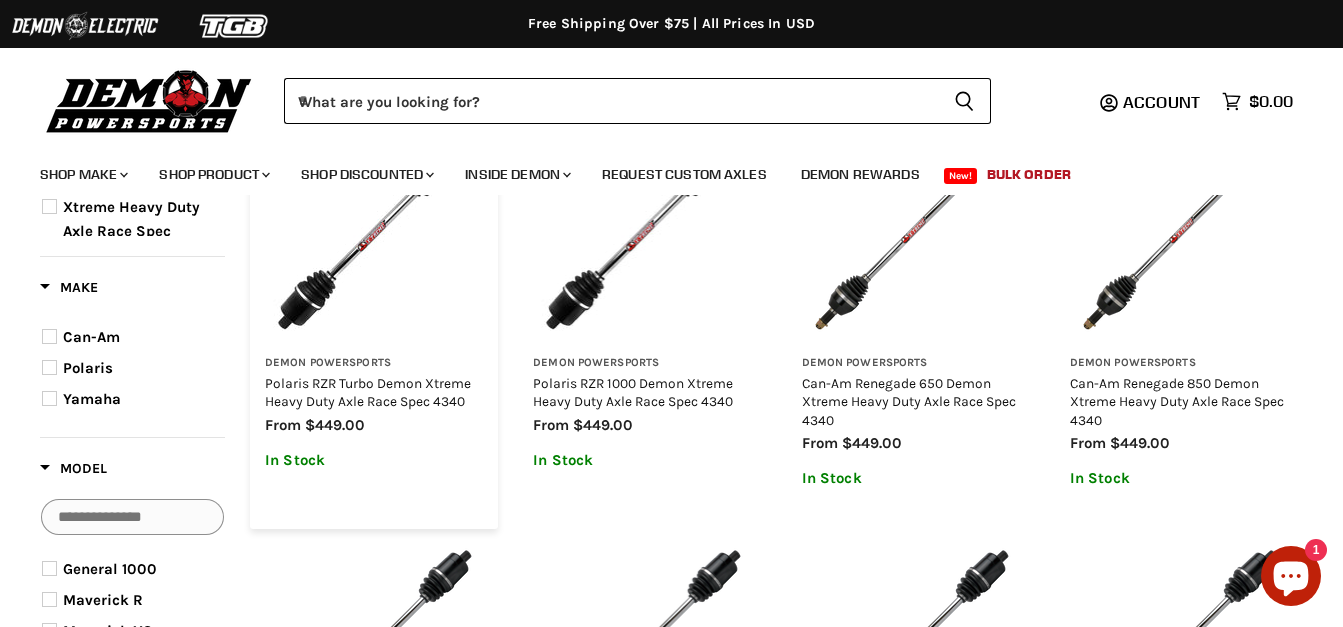 scroll, scrollTop: 300, scrollLeft: 0, axis: vertical 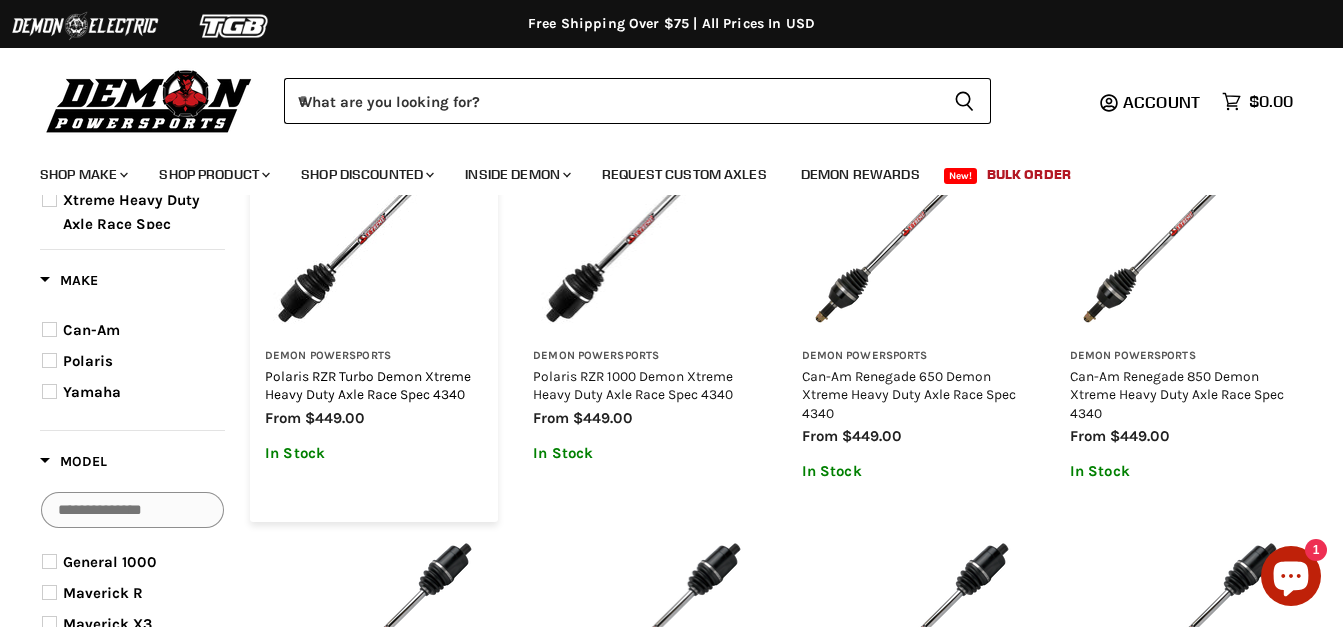 click on "Polaris RZR Turbo Demon Xtreme Heavy Duty Axle Race Spec 4340" at bounding box center (368, 385) 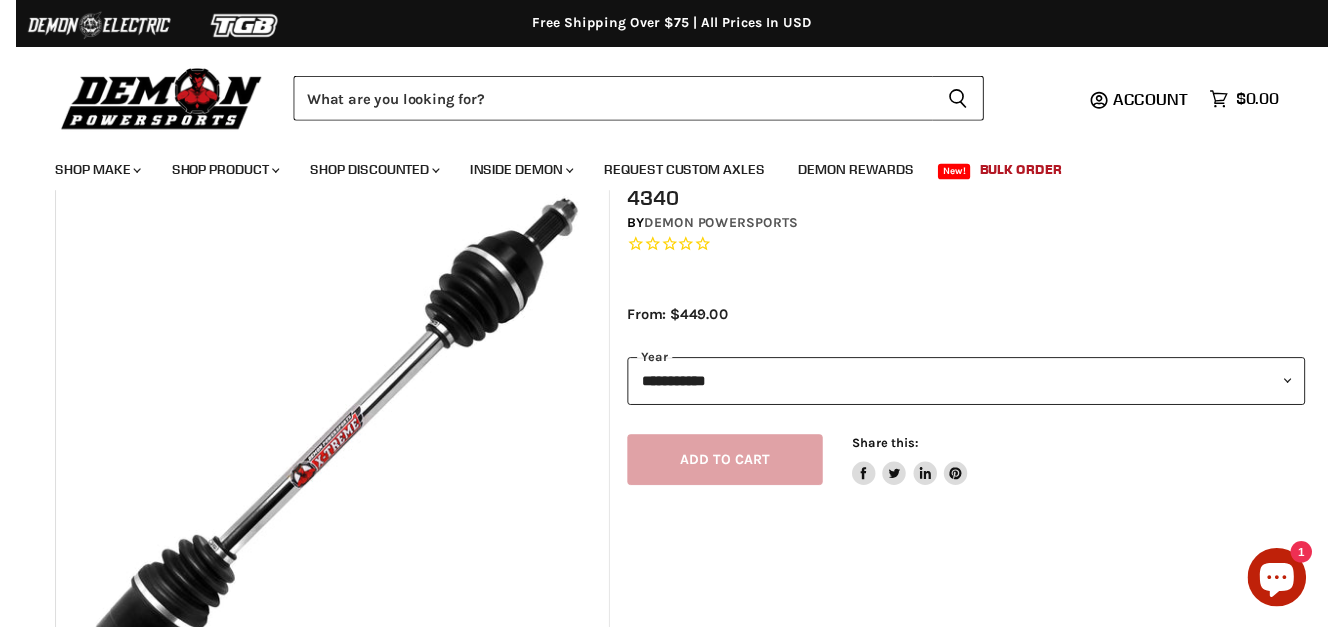 scroll, scrollTop: 100, scrollLeft: 0, axis: vertical 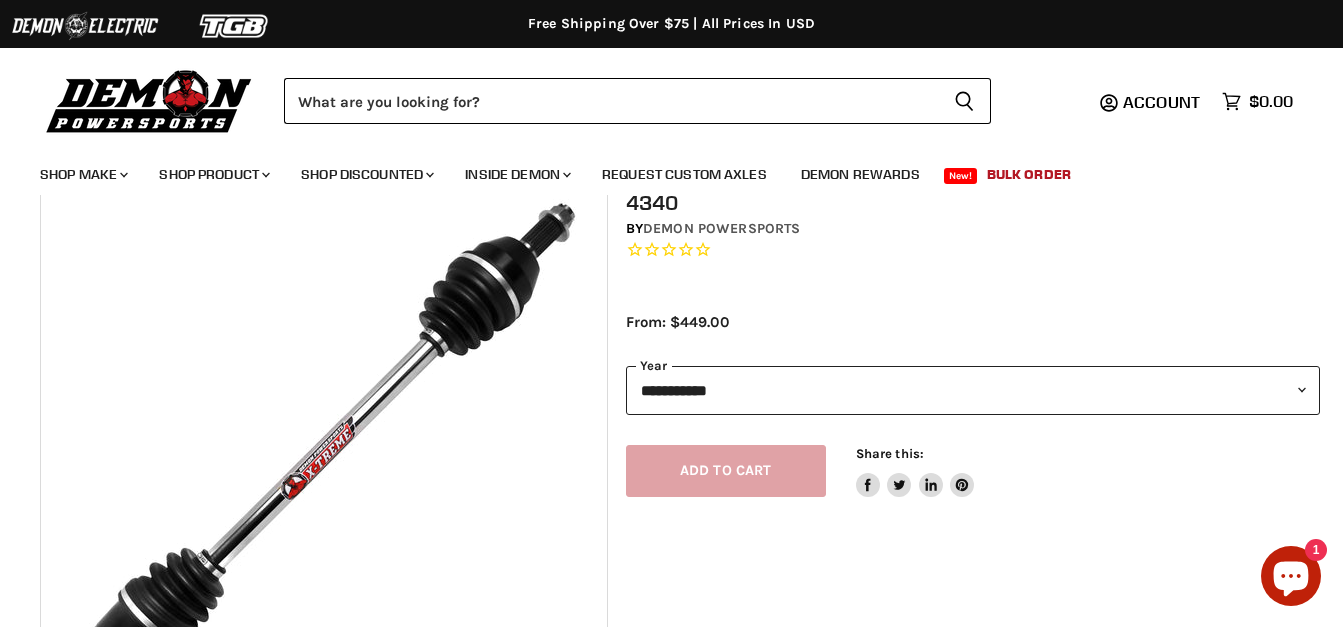 click on "**********" at bounding box center [973, 390] 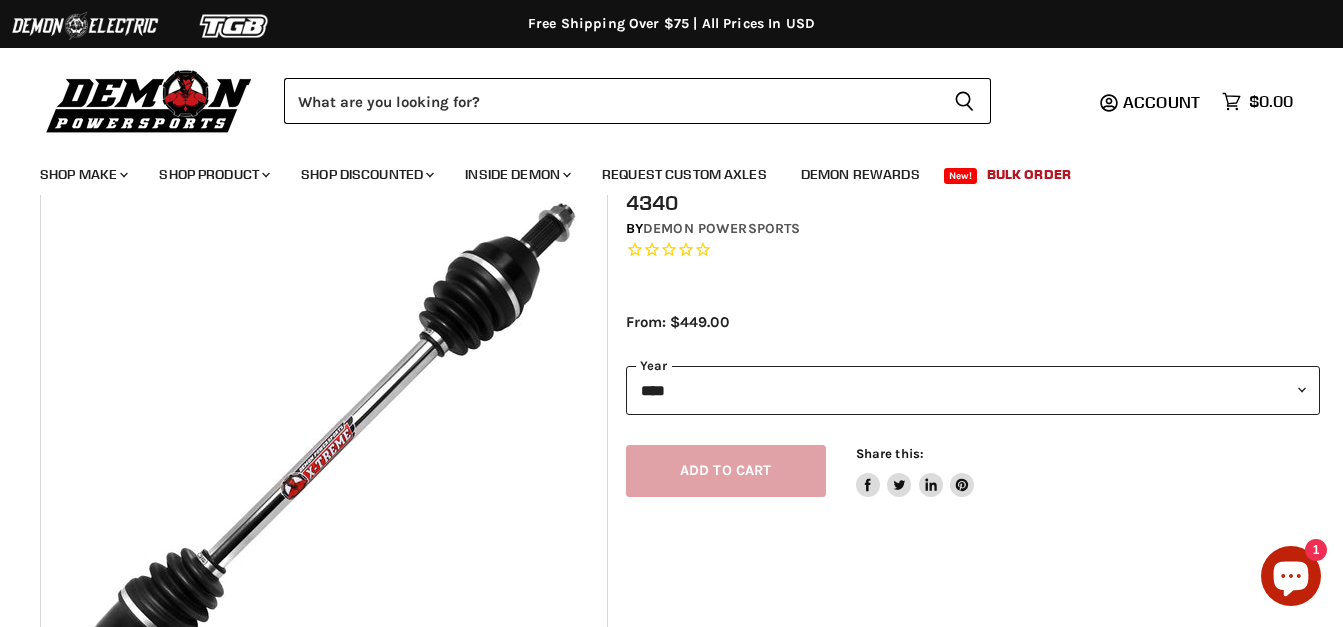 click on "**********" at bounding box center (973, 390) 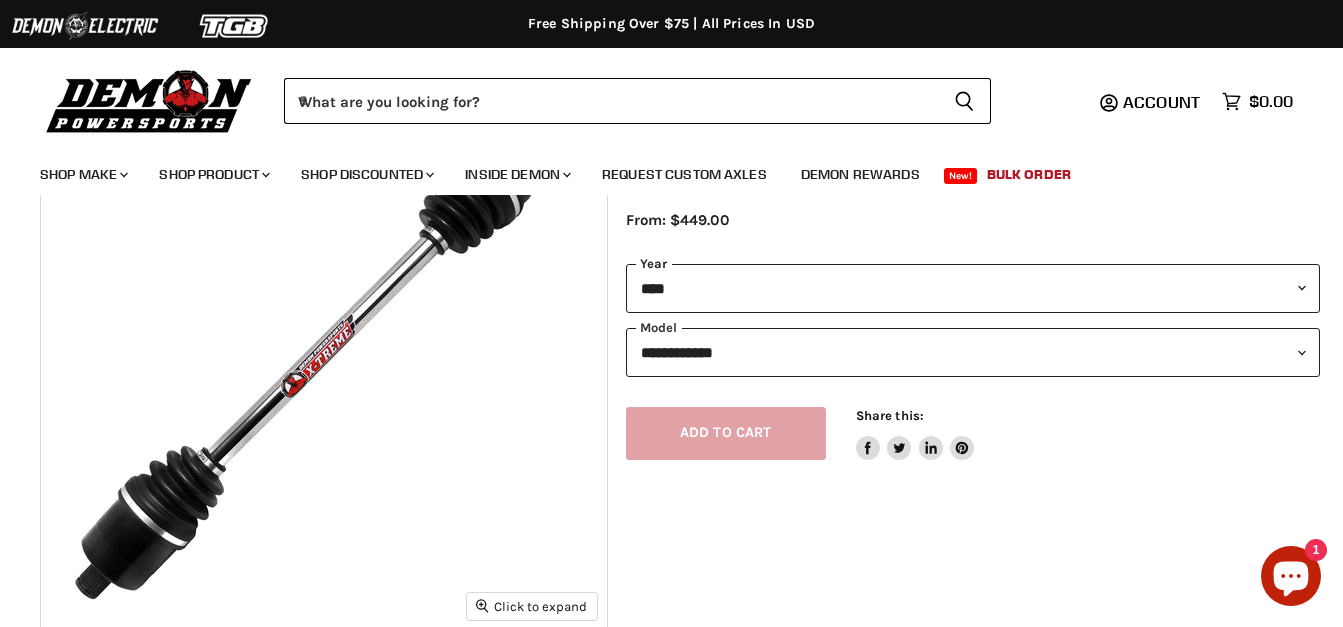 scroll, scrollTop: 200, scrollLeft: 0, axis: vertical 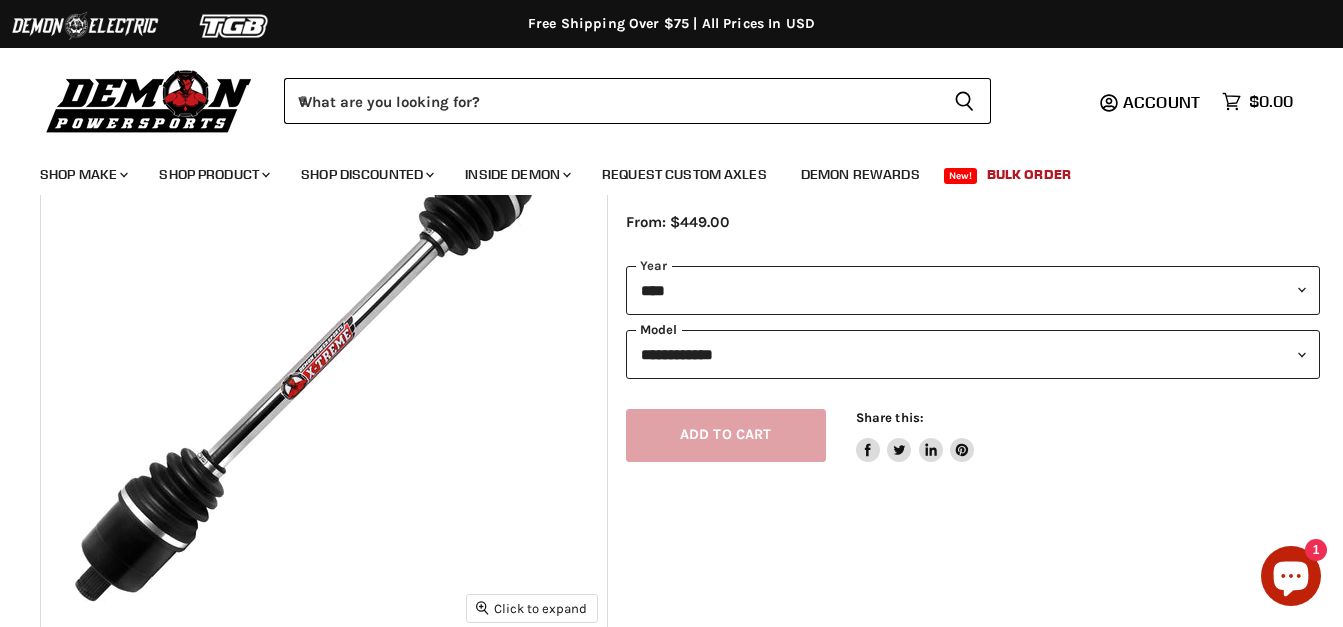 click on "**********" at bounding box center [973, 354] 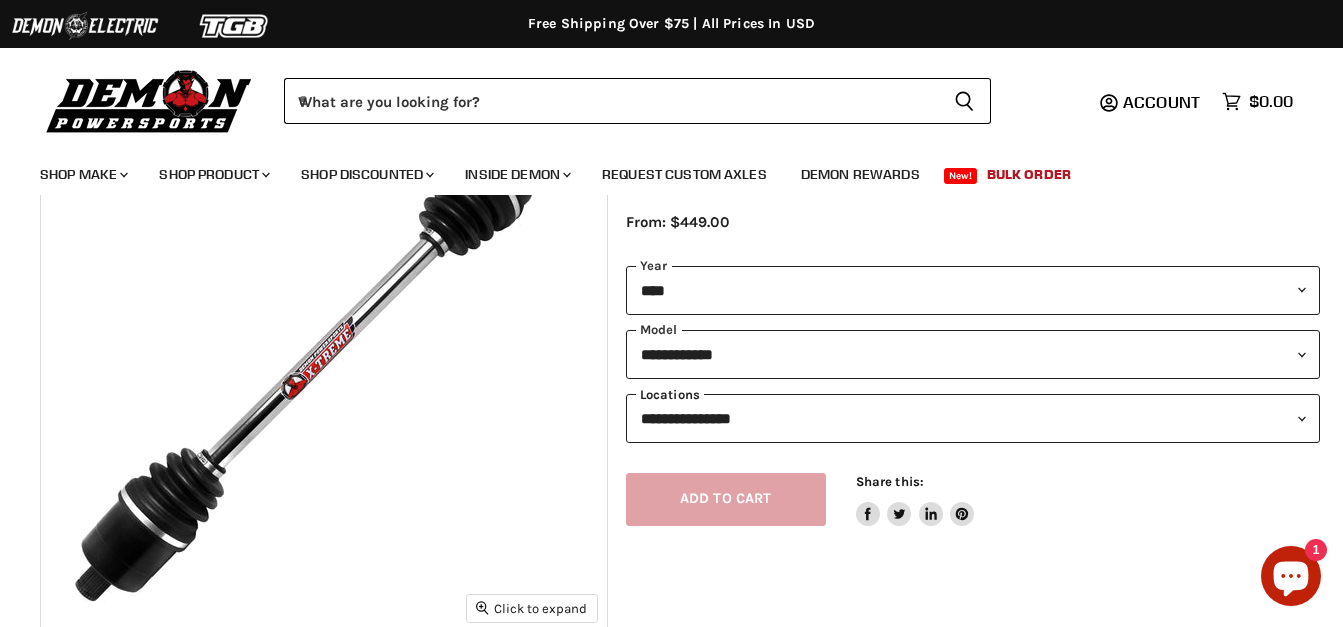click on "**********" at bounding box center (973, 418) 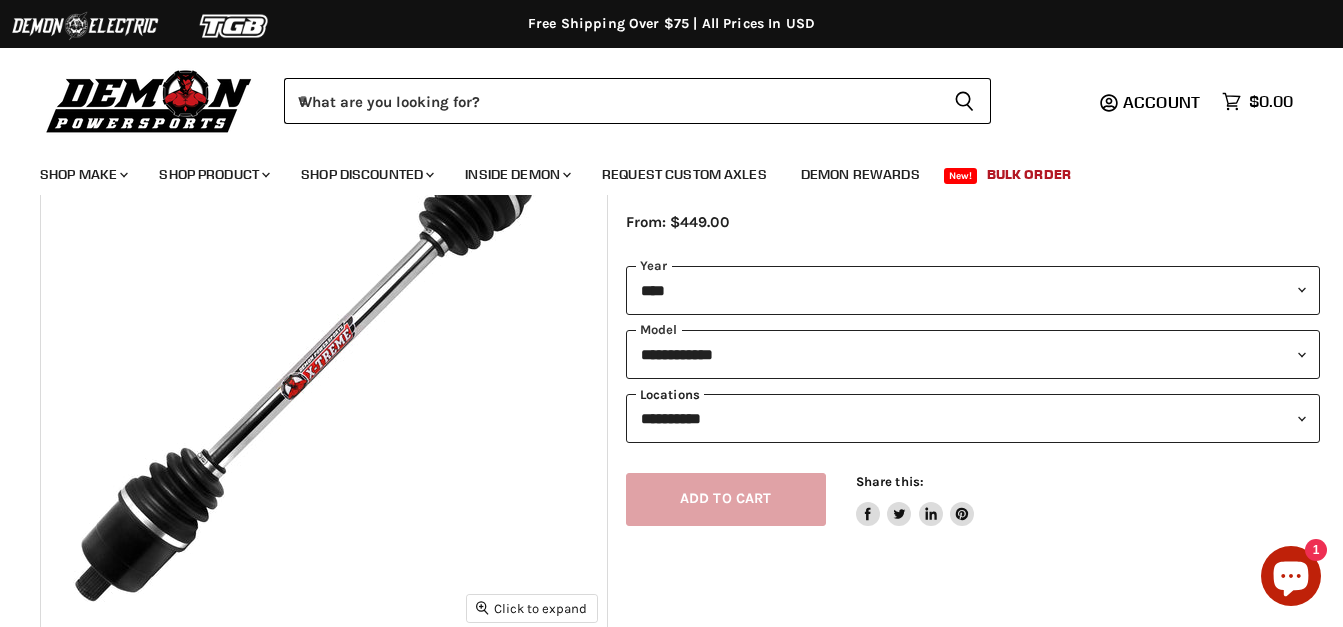 click on "**********" at bounding box center [973, 418] 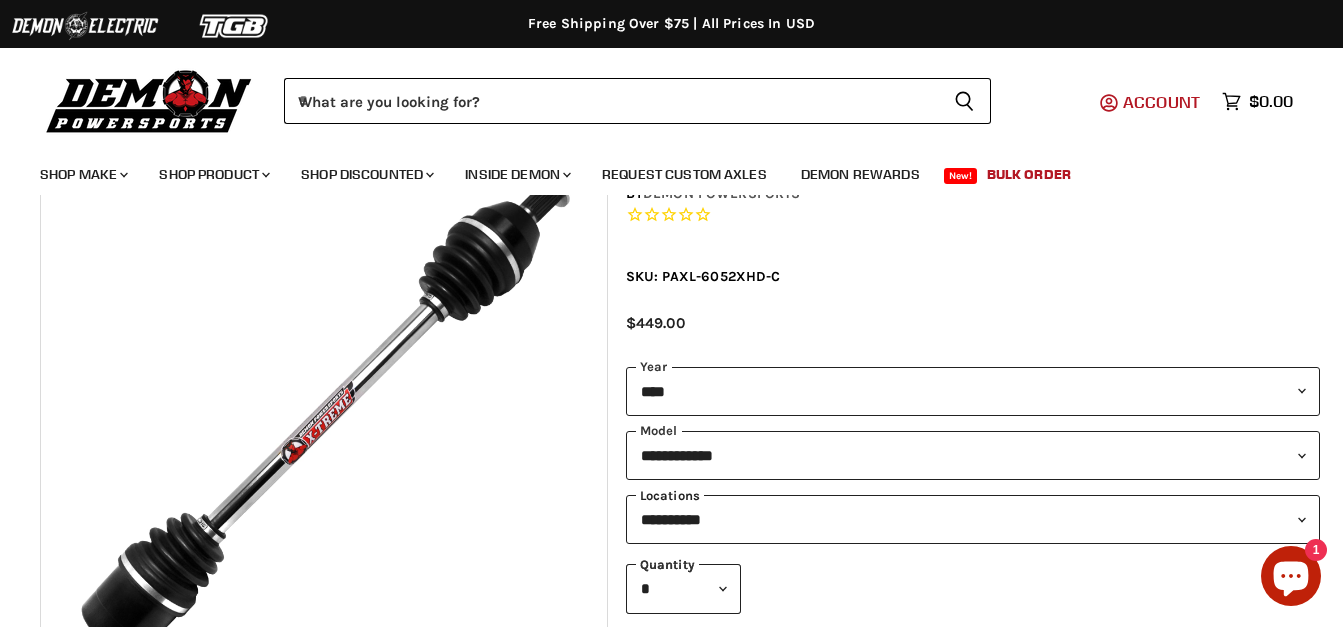 scroll, scrollTop: 100, scrollLeft: 0, axis: vertical 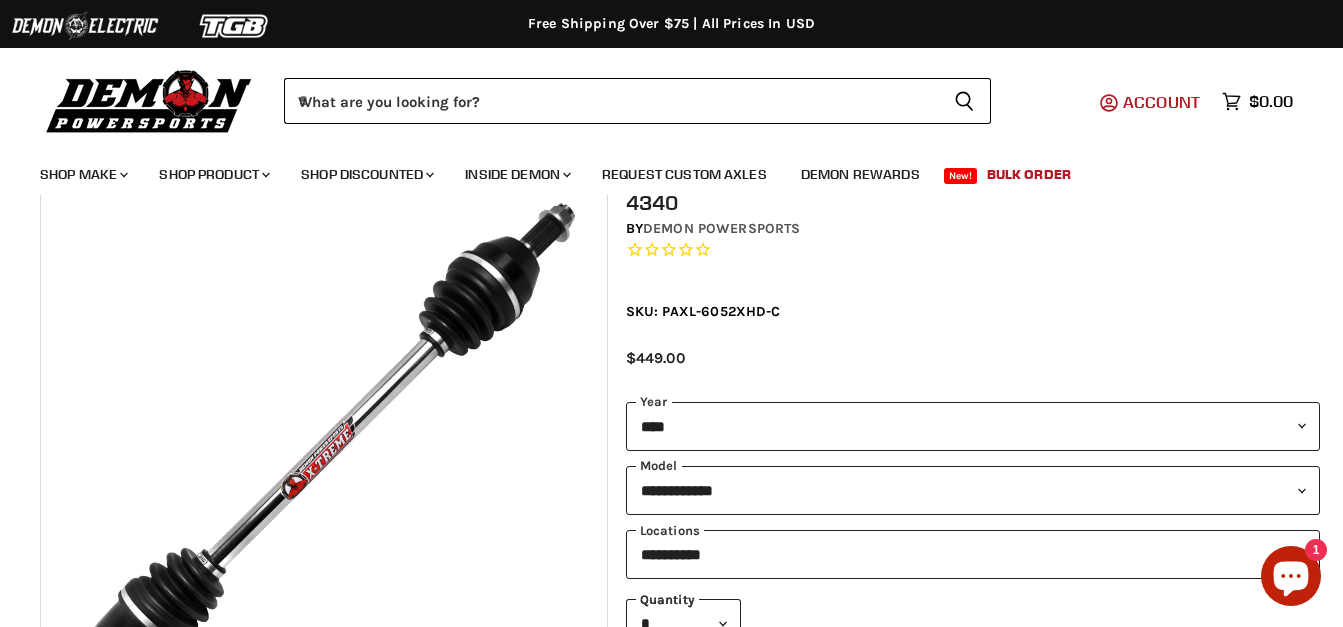 click on "Account" at bounding box center (1161, 102) 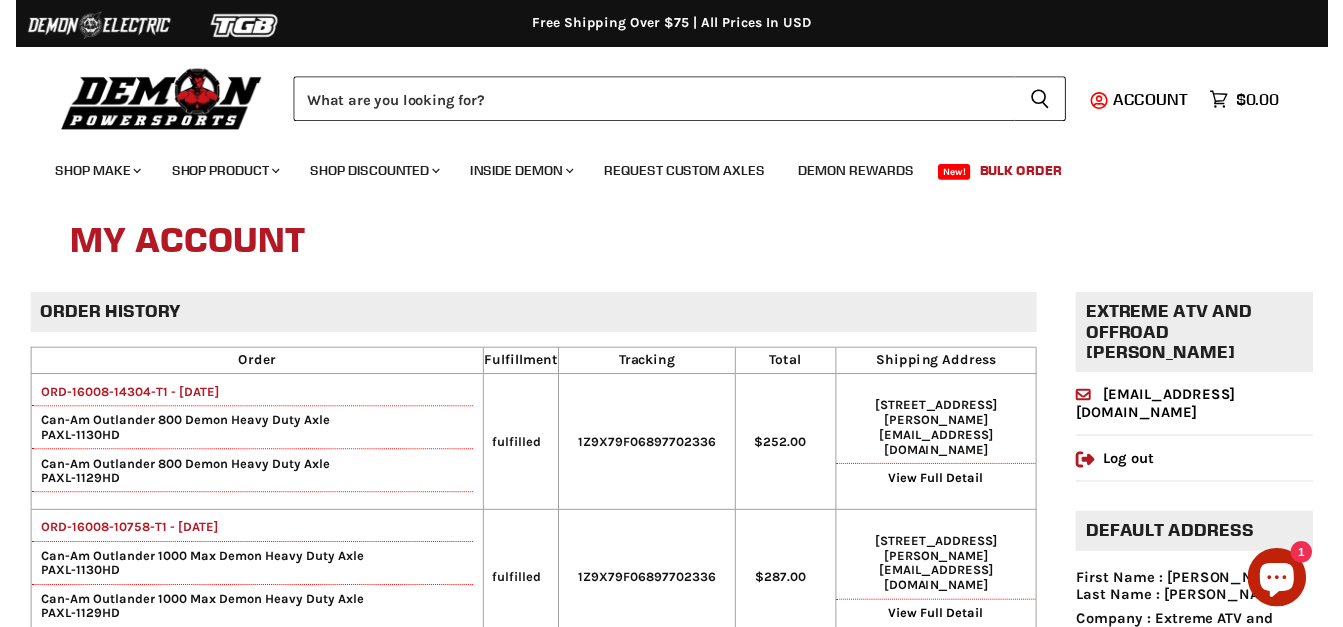scroll, scrollTop: 0, scrollLeft: 0, axis: both 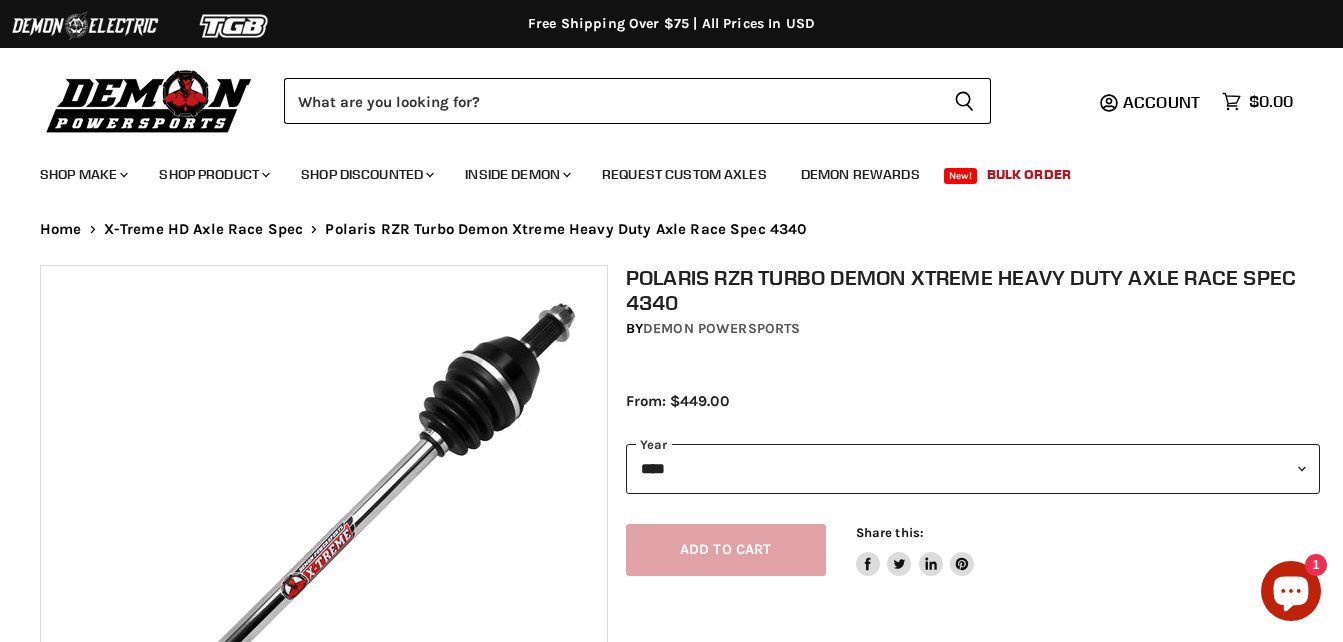 select on "****" 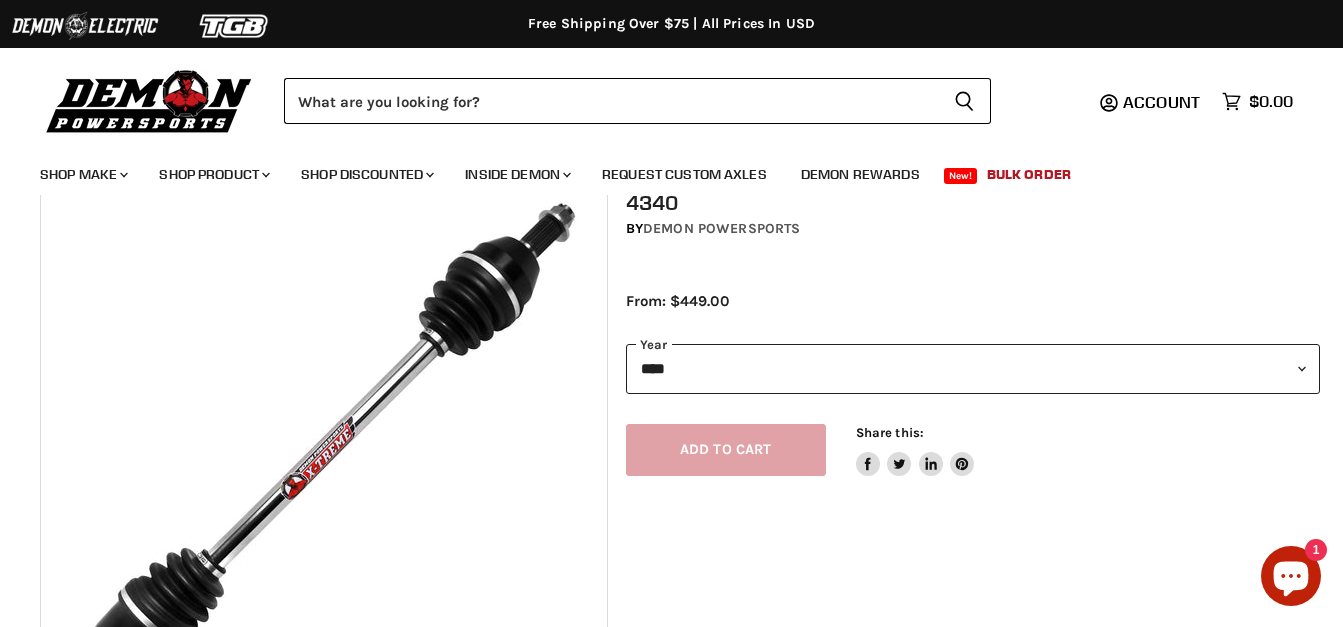 scroll, scrollTop: 100, scrollLeft: 0, axis: vertical 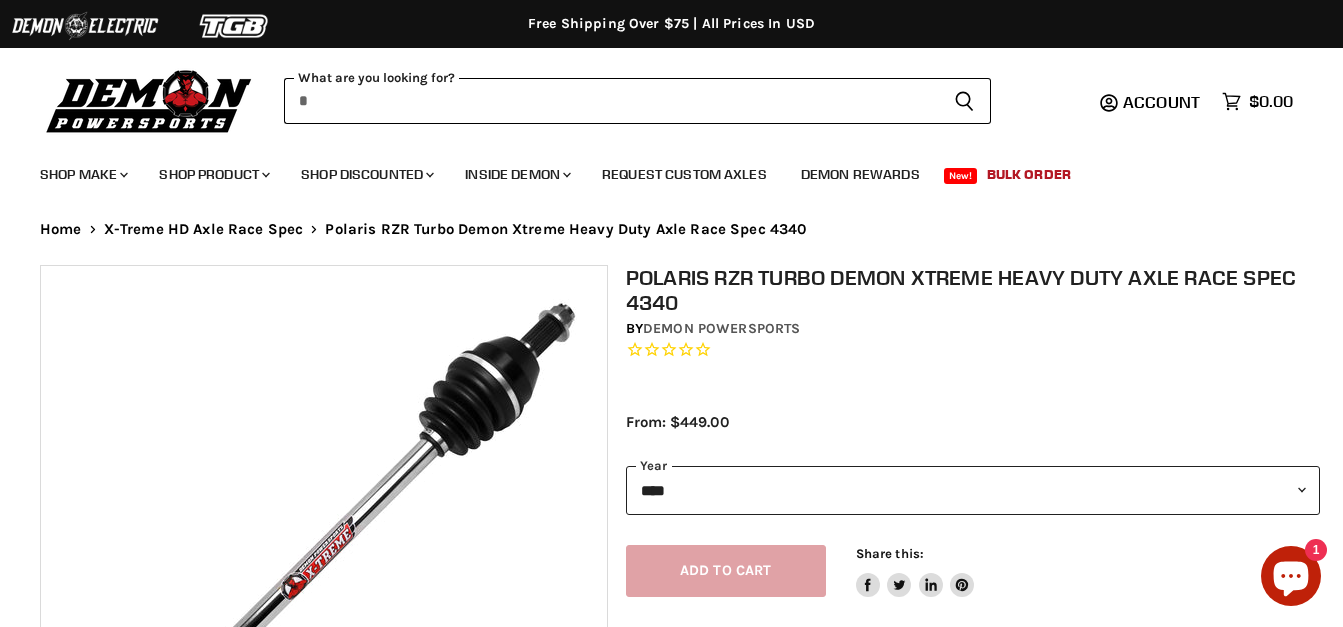 click at bounding box center (611, 101) 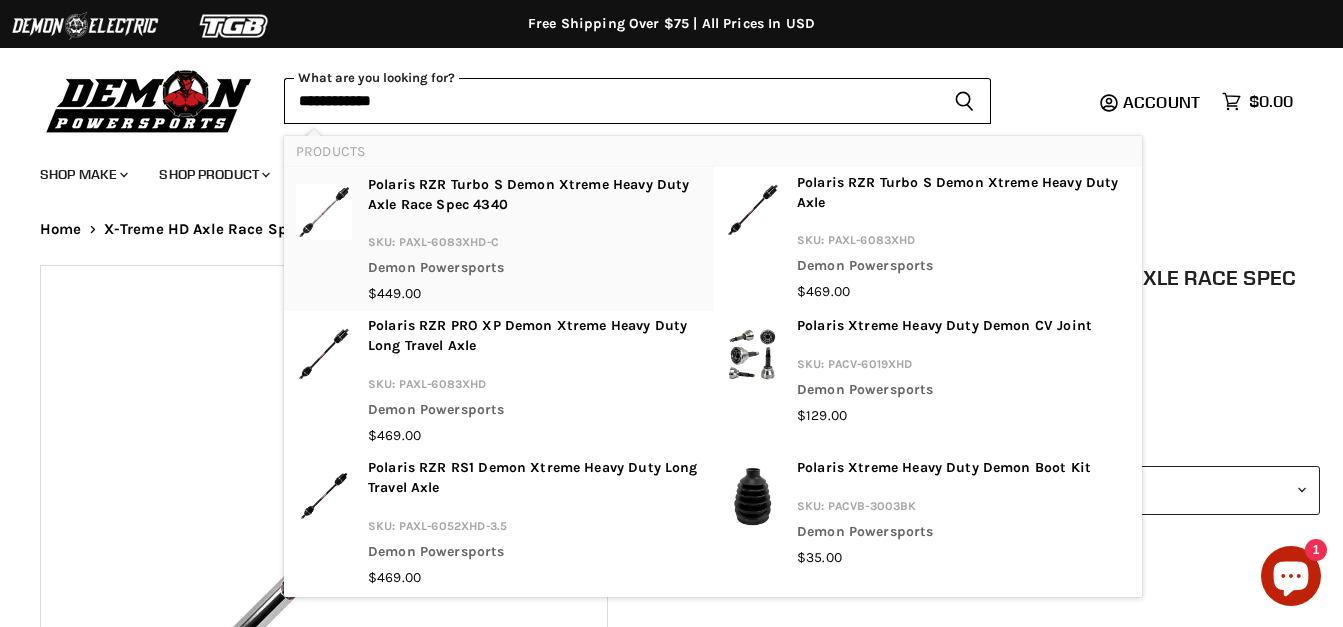 type on "**********" 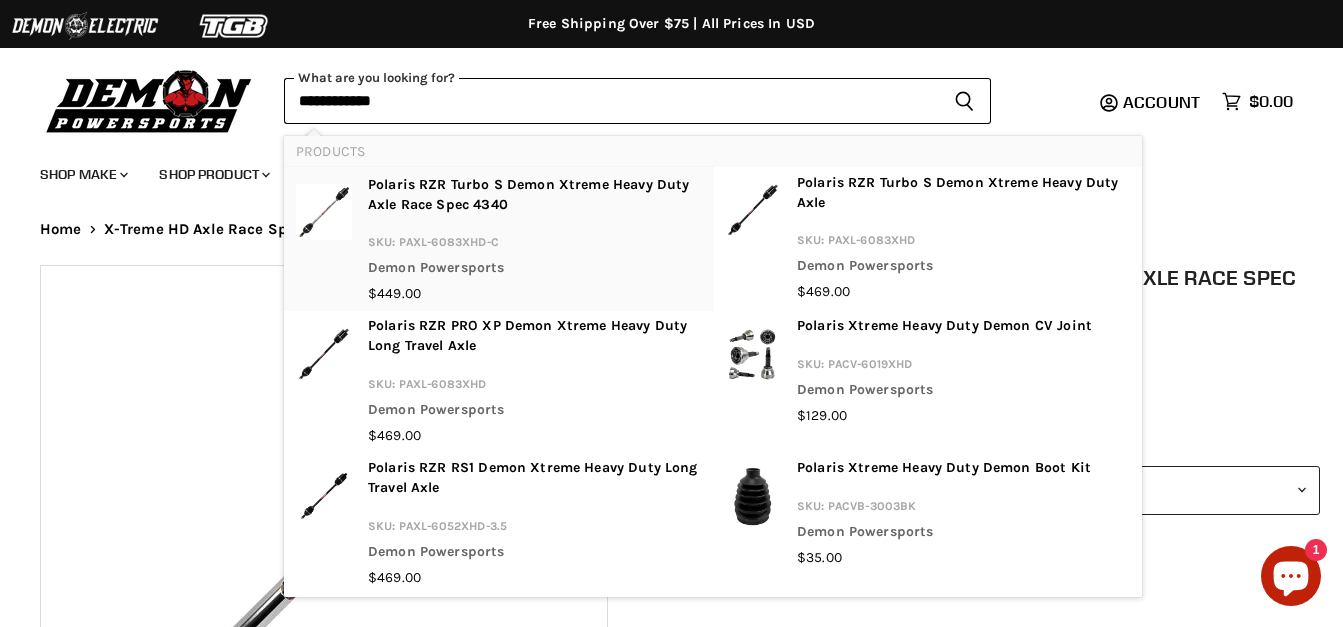 click on "Polaris RZR Turbo S Demon Xtreme Heavy Duty Axle Race Spec 4340" at bounding box center [534, 198] 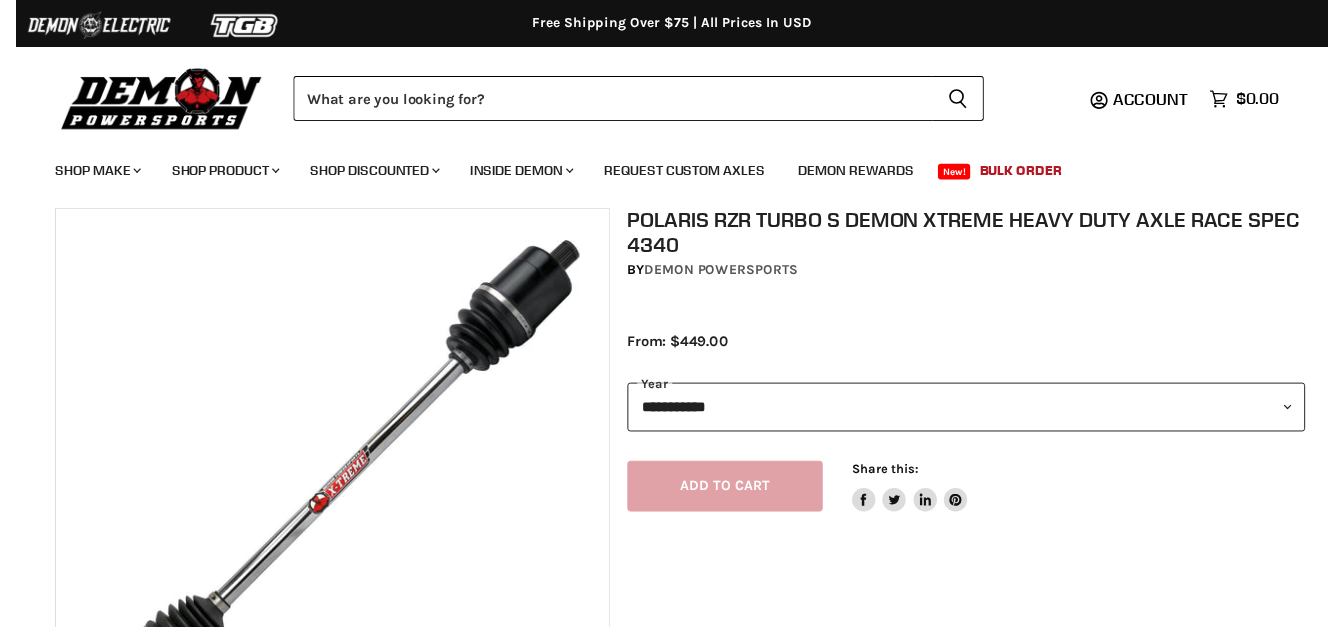 scroll, scrollTop: 100, scrollLeft: 0, axis: vertical 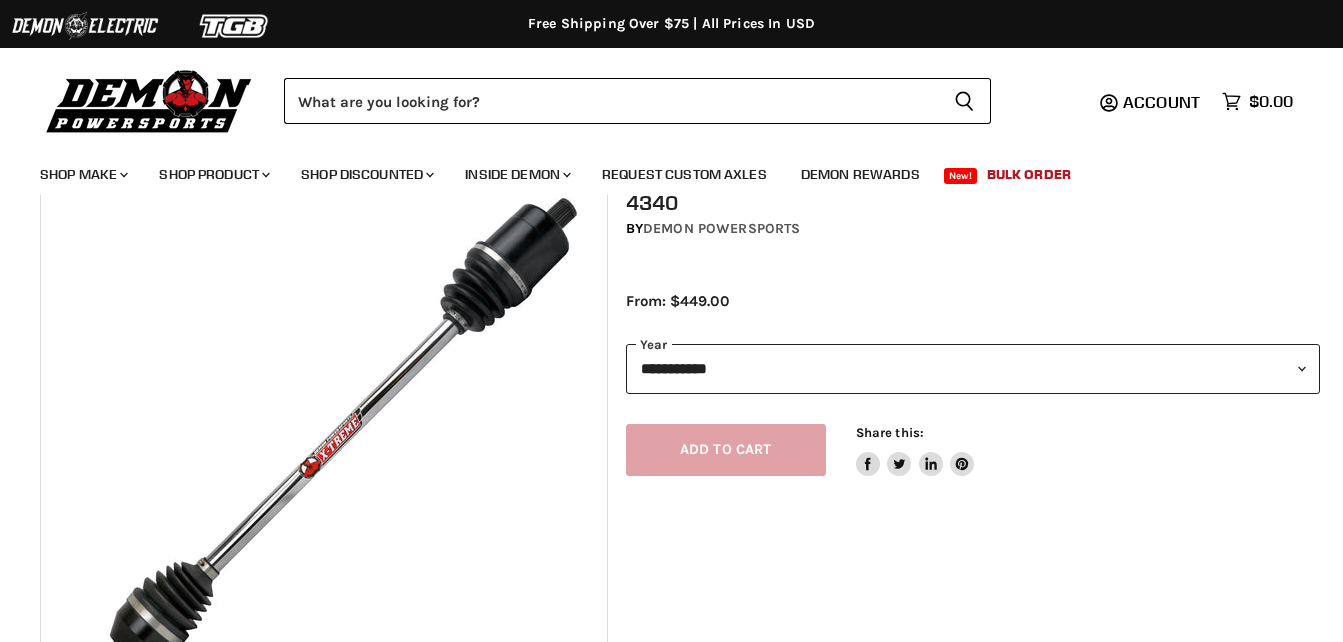 select on "******" 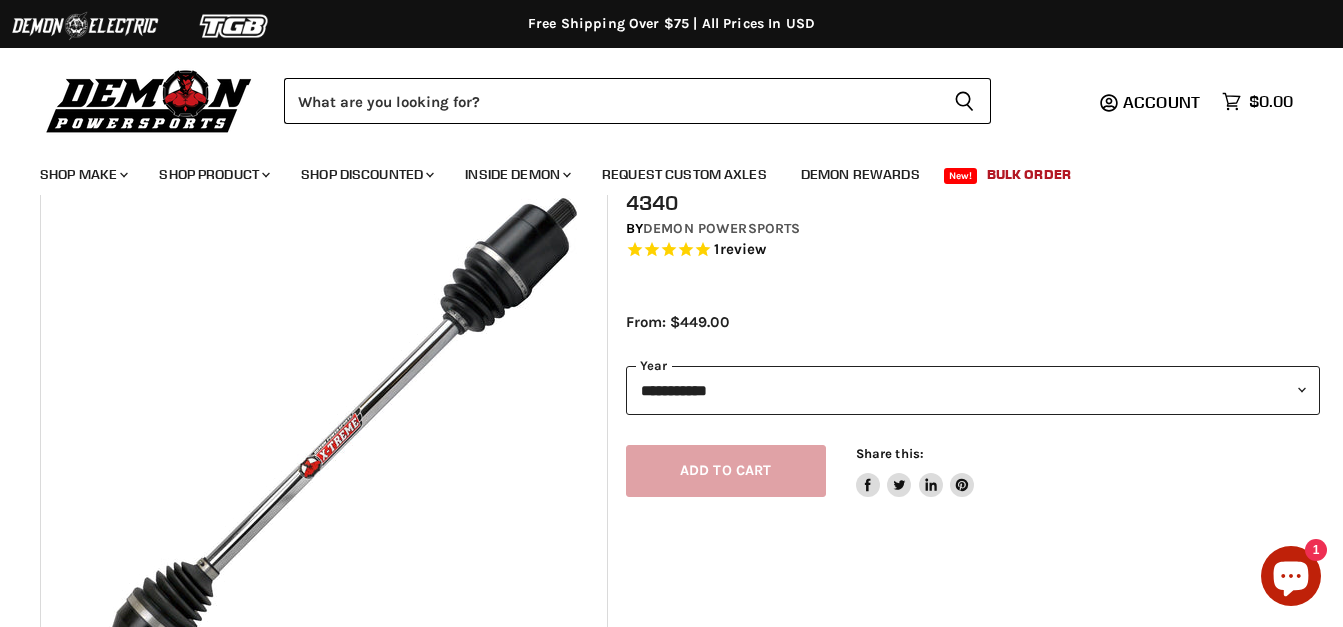 click on "**********" at bounding box center (973, 390) 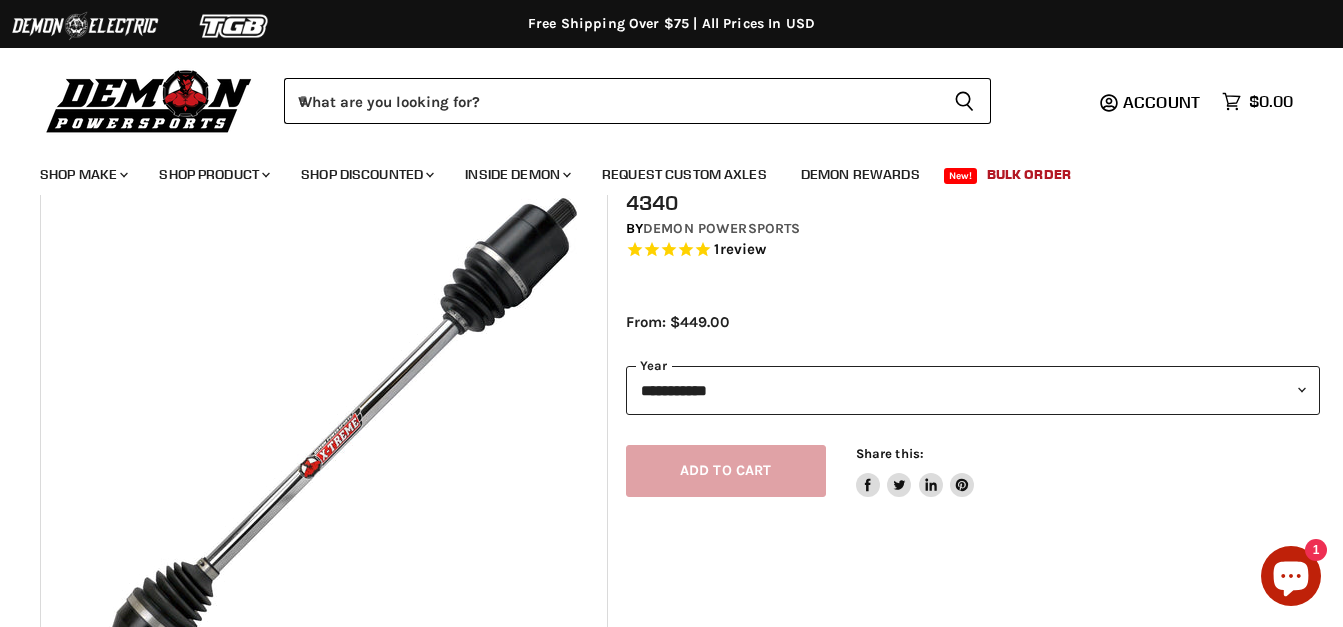 select on "****" 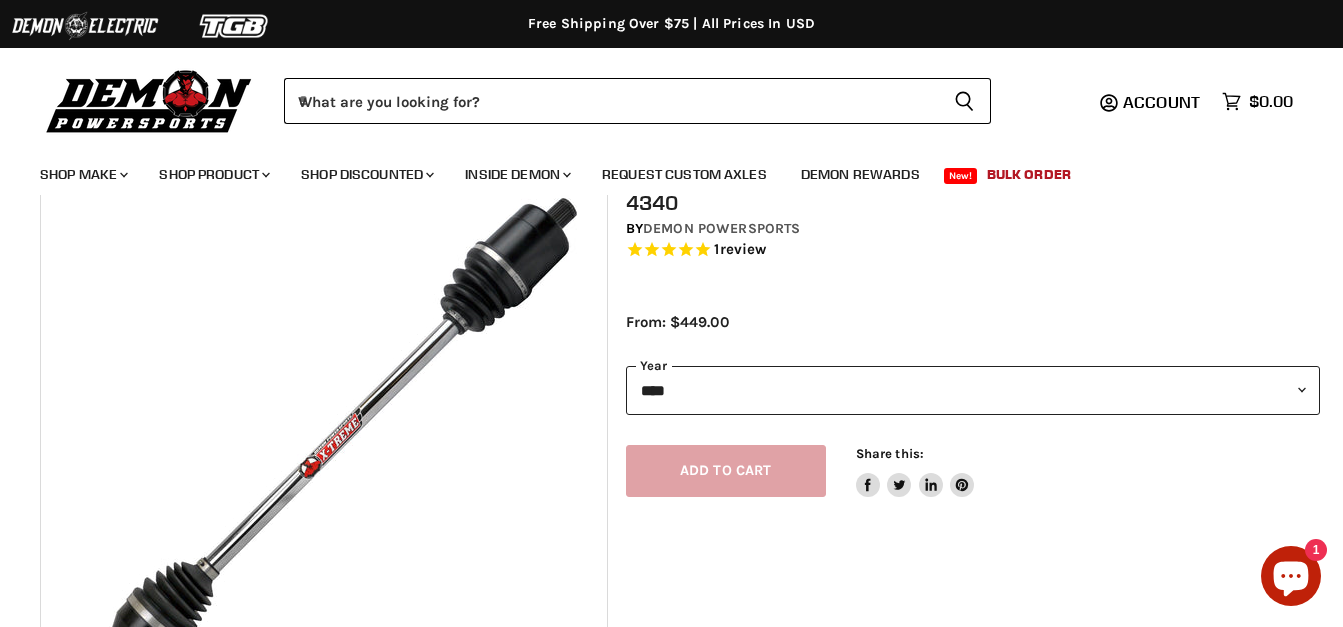 click on "**********" at bounding box center (973, 390) 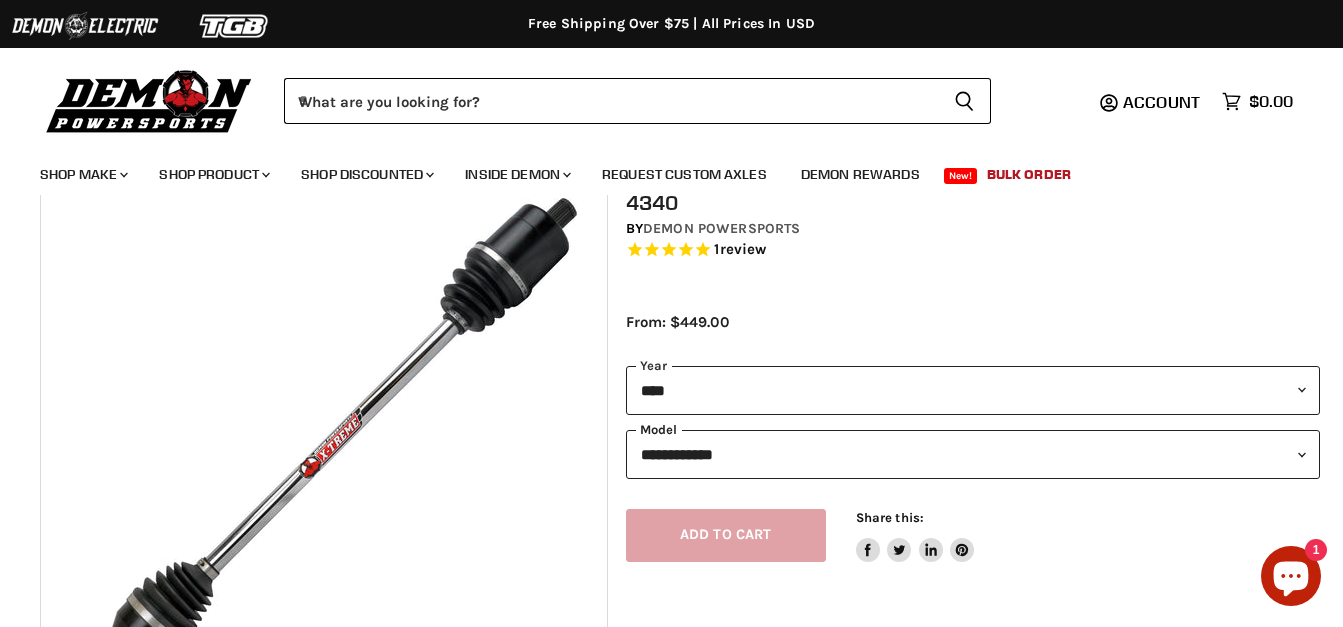 click on "**********" at bounding box center [973, 454] 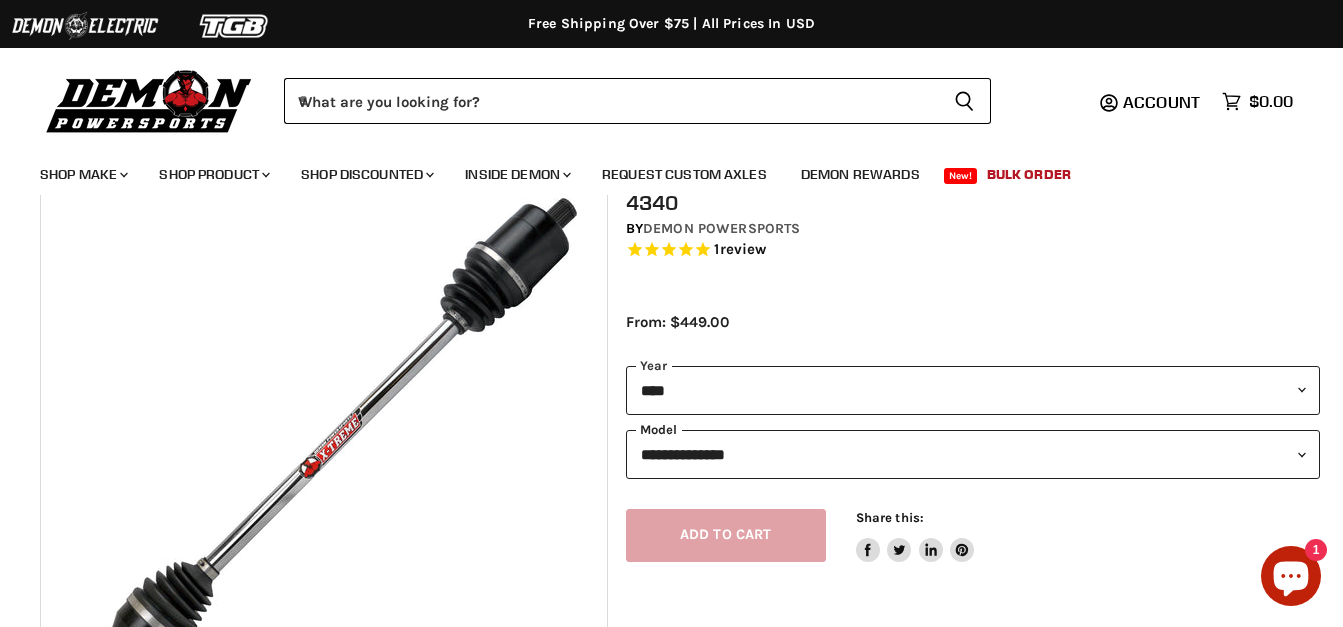 click on "**********" at bounding box center (973, 454) 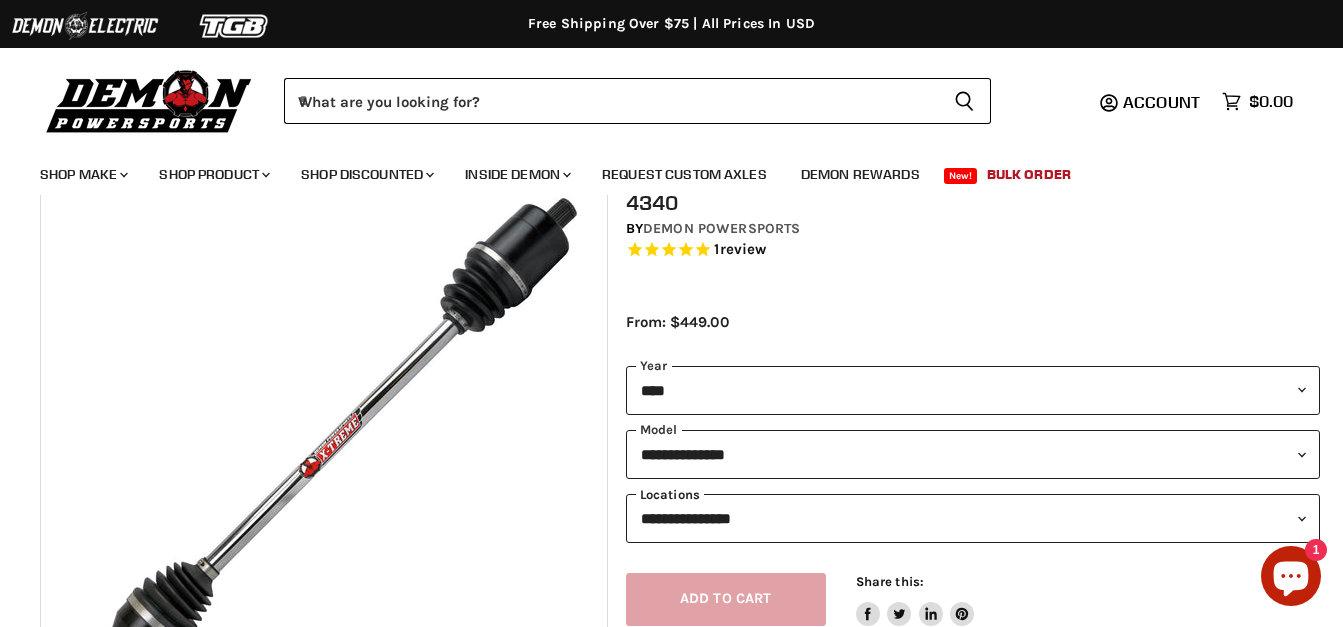click on "**********" at bounding box center [973, 518] 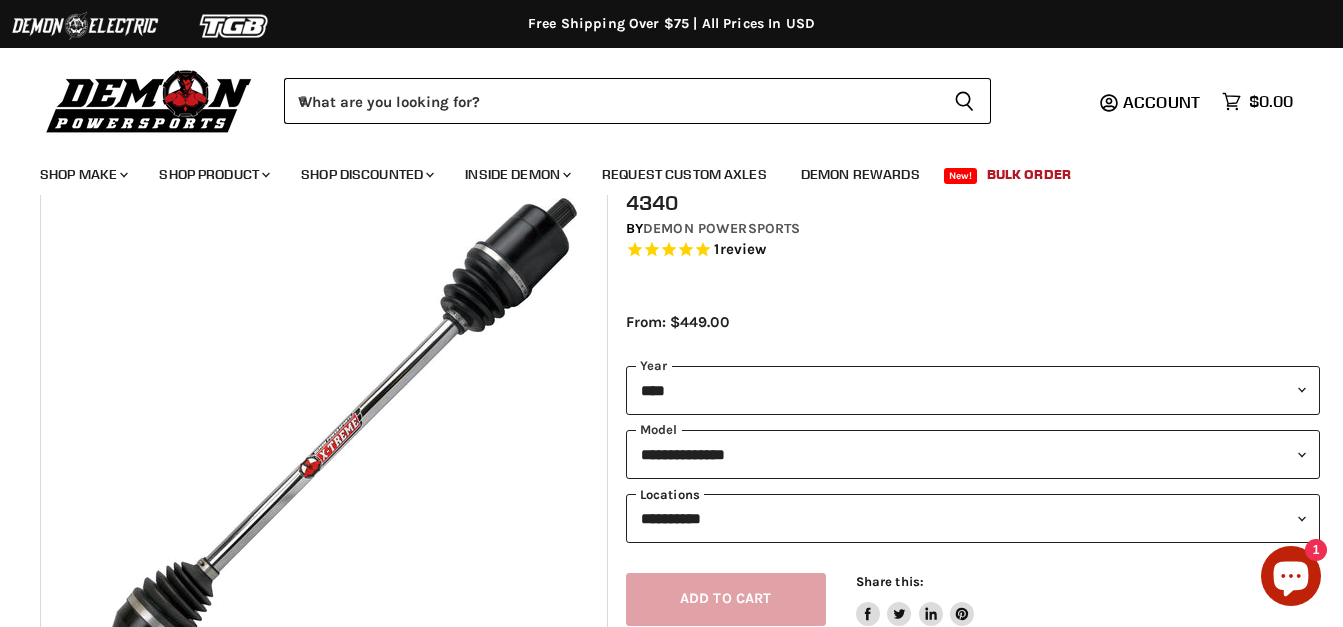 click on "**********" at bounding box center (973, 518) 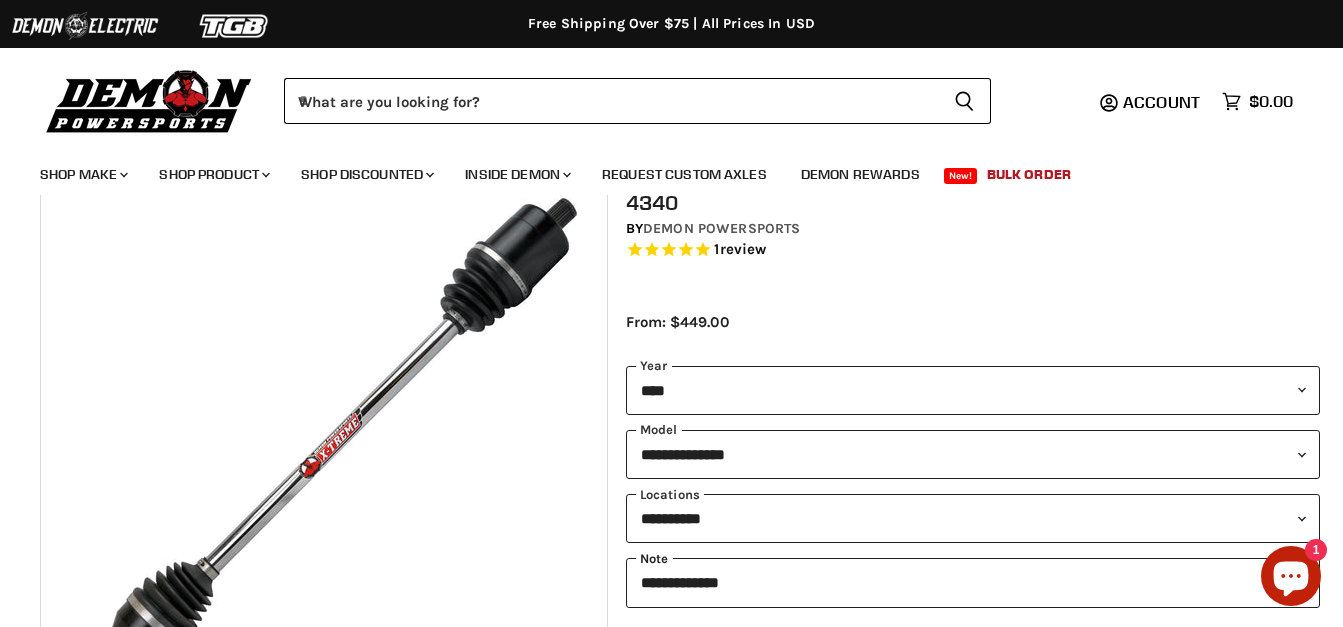 click on "**********" at bounding box center [973, 582] 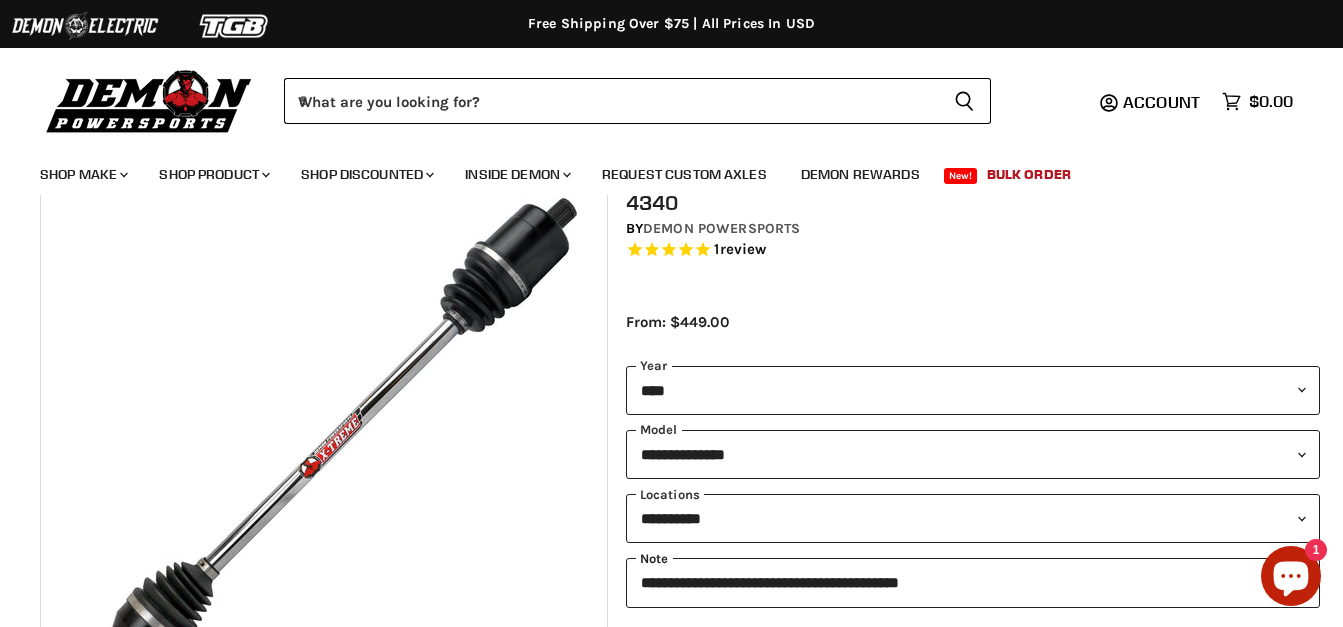 click on "**********" at bounding box center (973, 582) 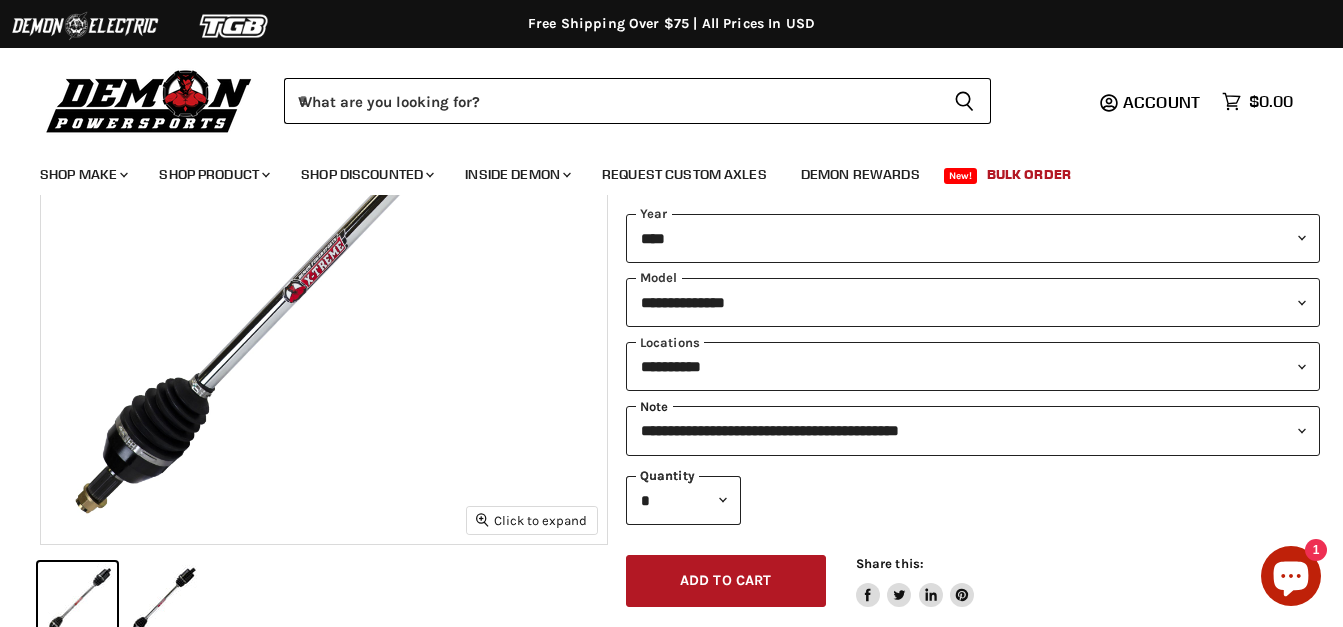 scroll, scrollTop: 300, scrollLeft: 0, axis: vertical 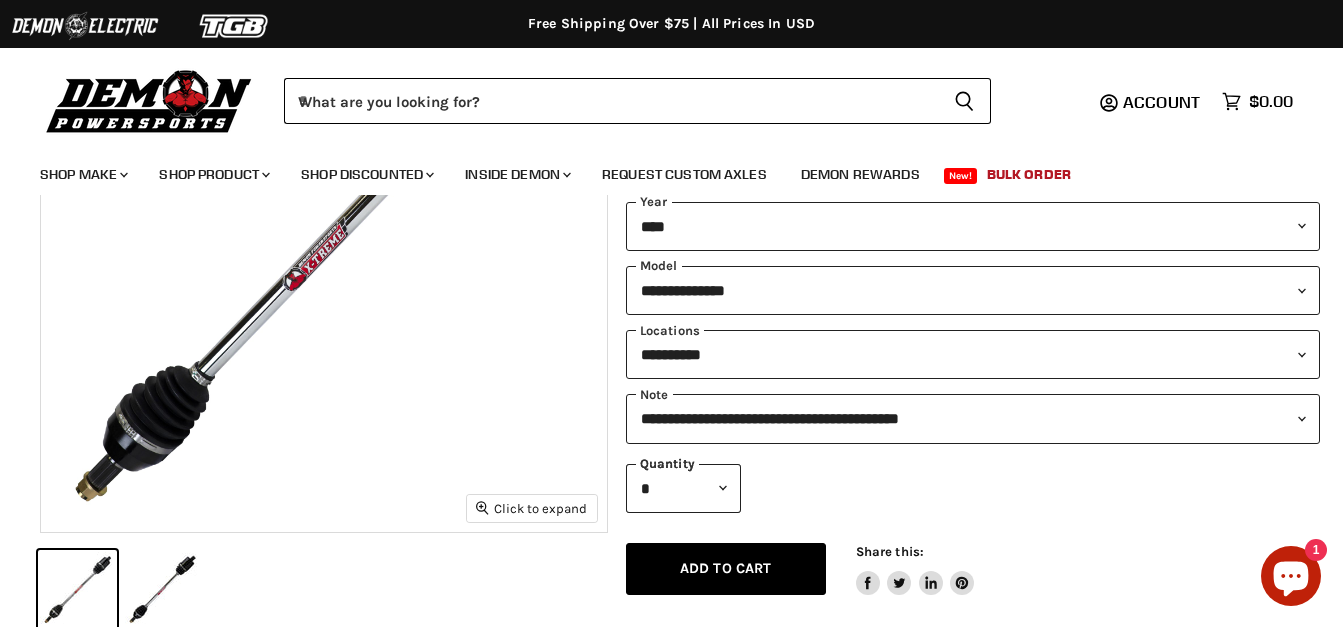 click on "Add to cart
Spinner icon" at bounding box center (726, 569) 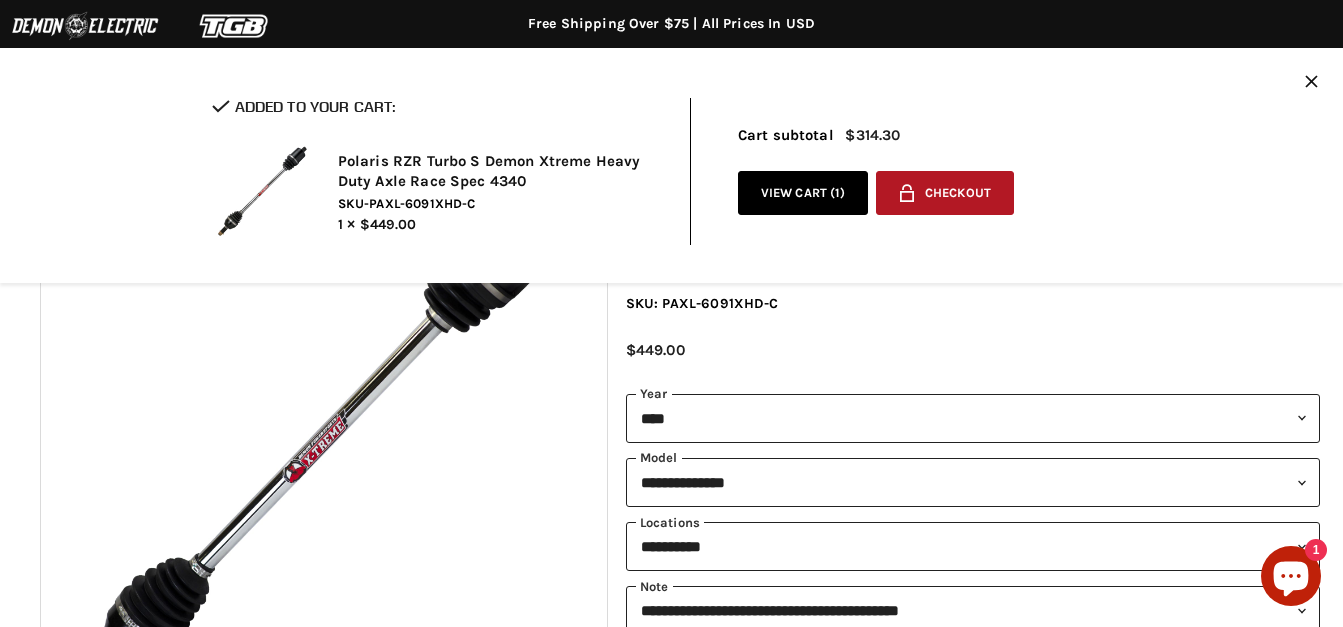 scroll, scrollTop: 100, scrollLeft: 0, axis: vertical 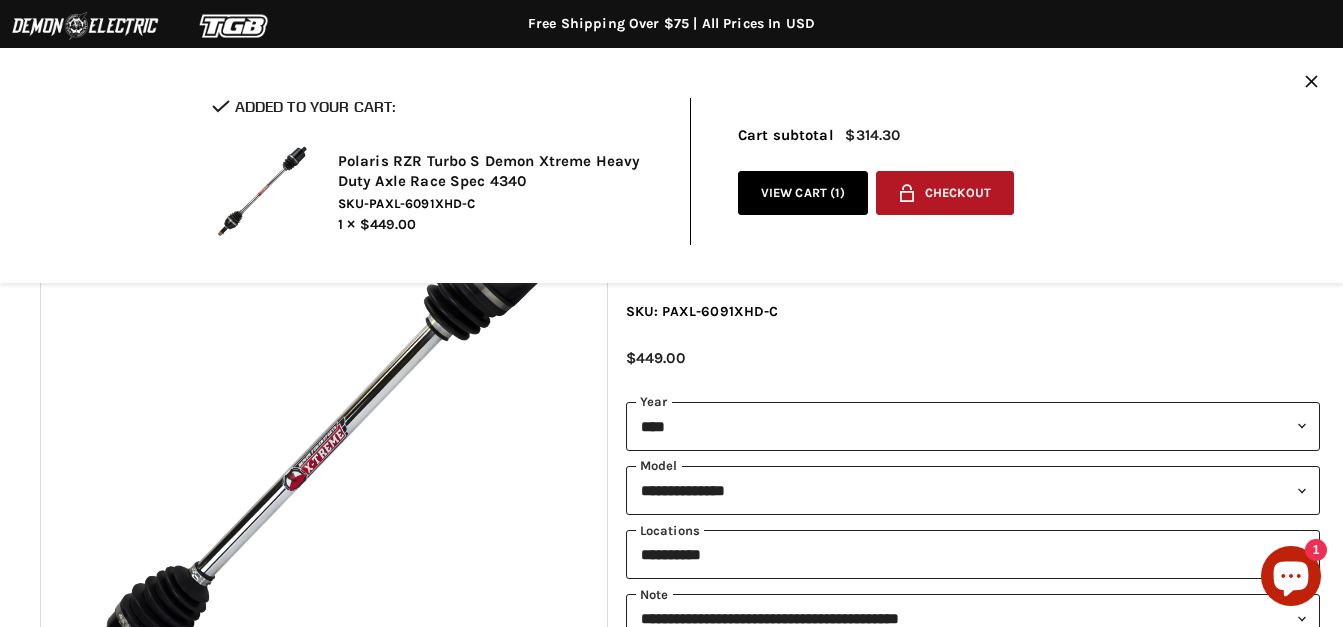 click on "View cart ( 1 )" at bounding box center [803, 193] 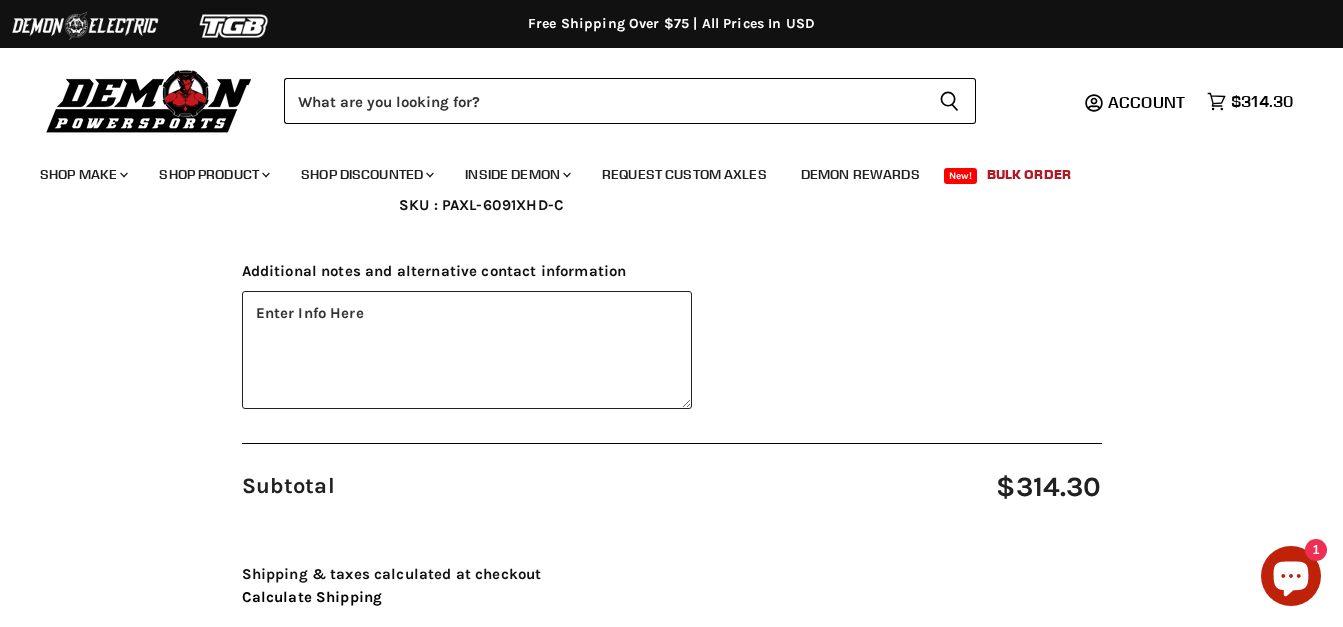 scroll, scrollTop: 500, scrollLeft: 0, axis: vertical 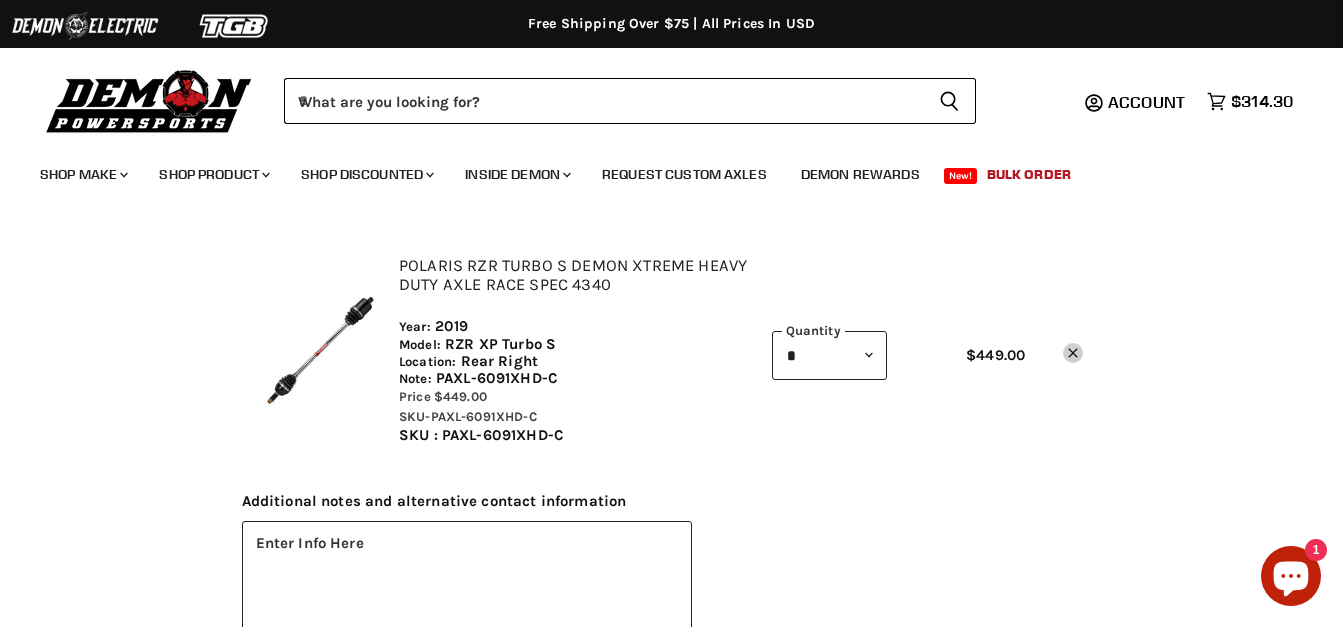 click on "Polaris RZR Turbo S Demon Xtreme Heavy Duty Axle Race Spec 4340" at bounding box center (573, 275) 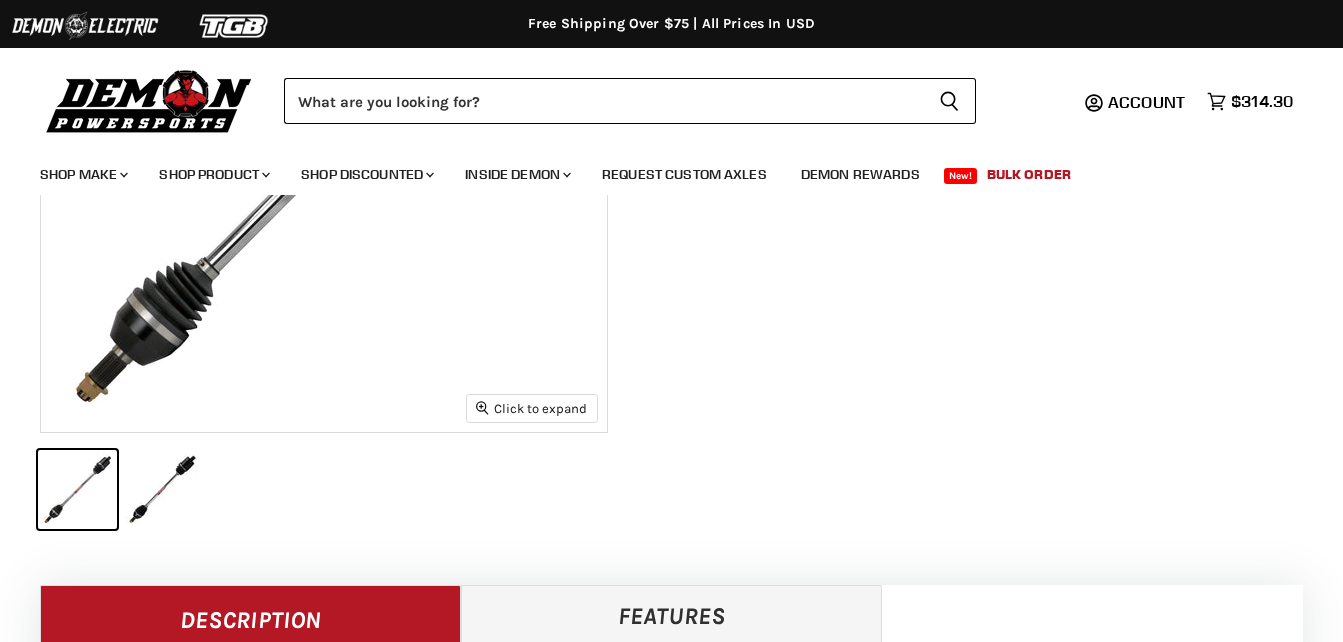 select on "******" 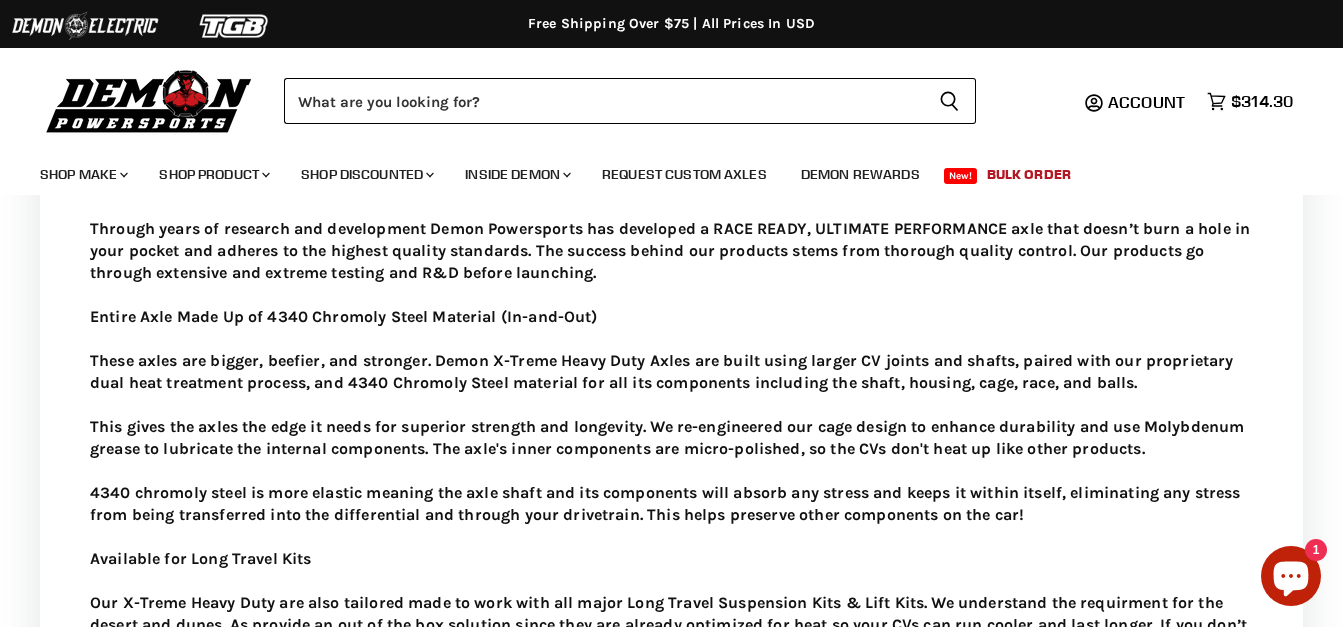 scroll, scrollTop: 1000, scrollLeft: 0, axis: vertical 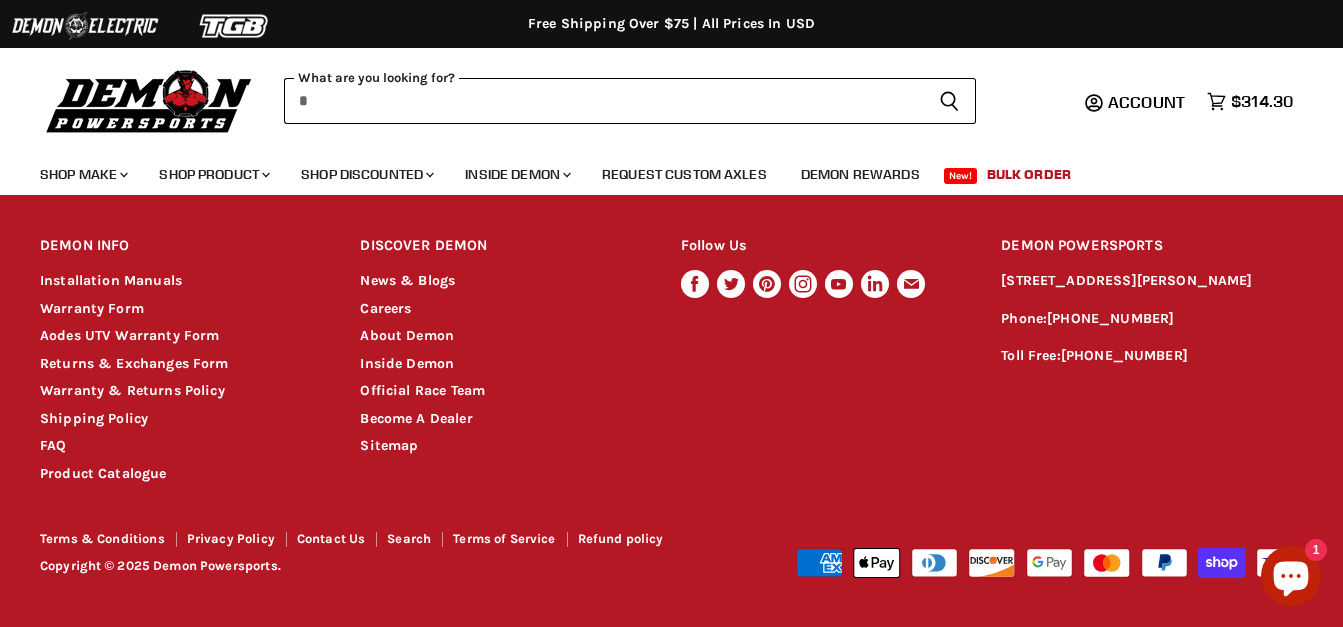 click at bounding box center [603, 101] 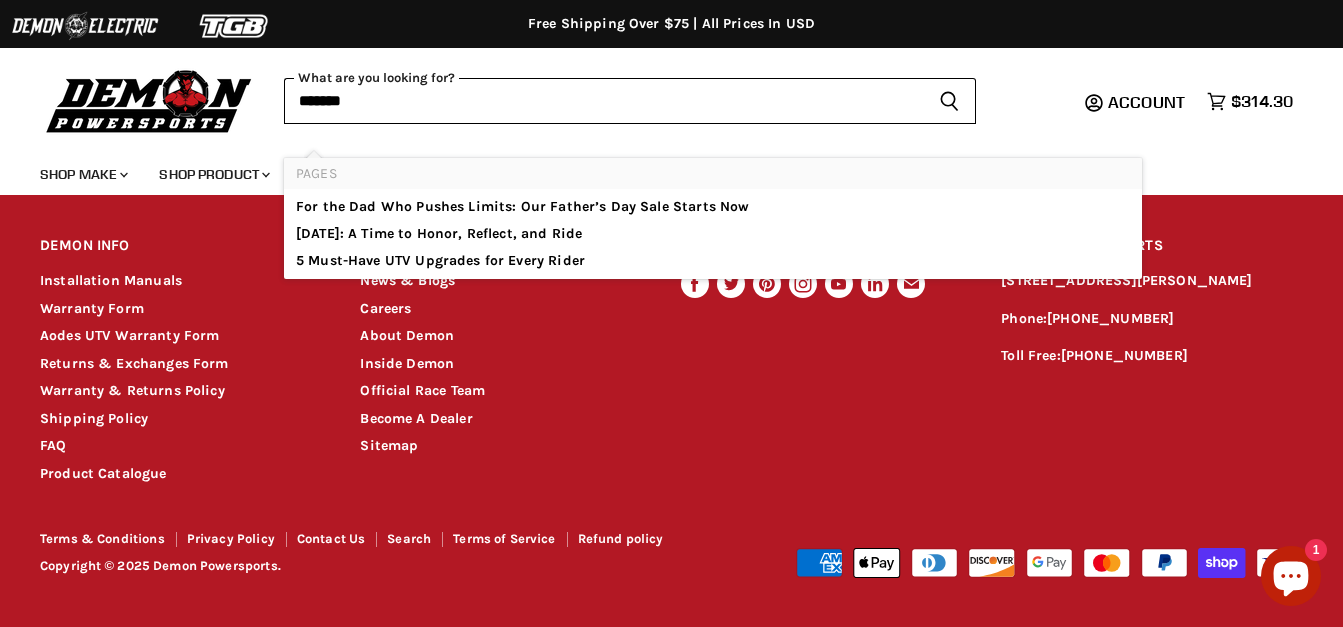 type on "*******" 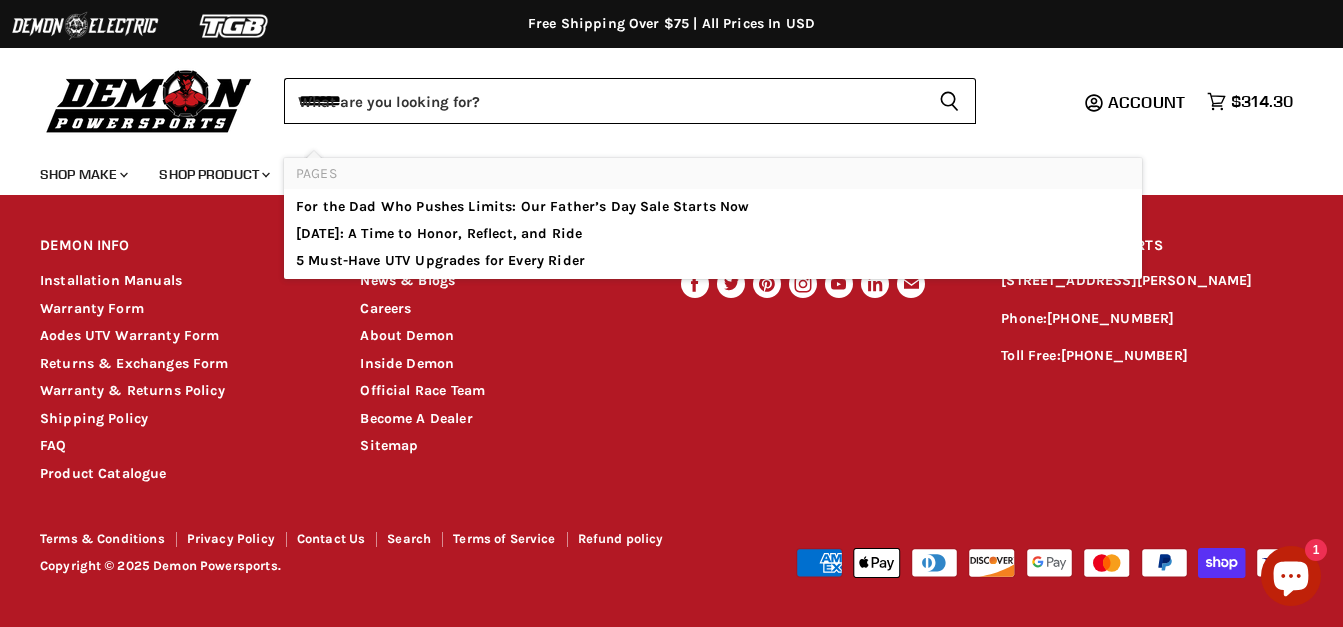 click on "Search icon" 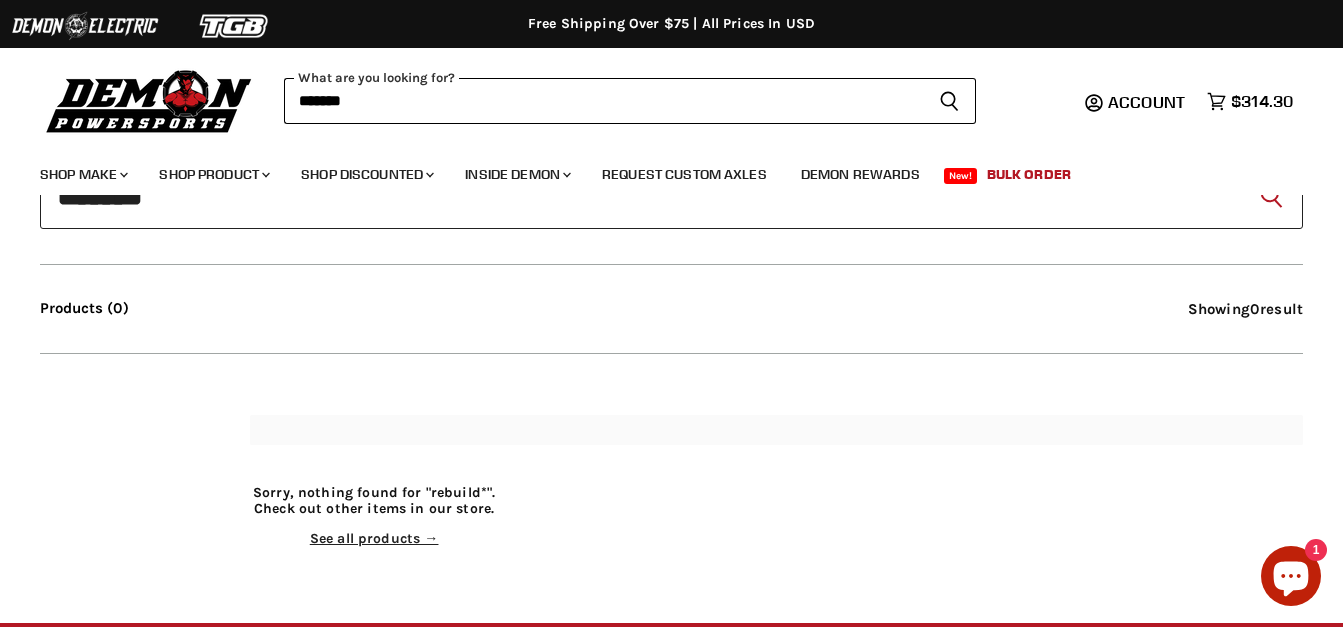 scroll, scrollTop: 100, scrollLeft: 0, axis: vertical 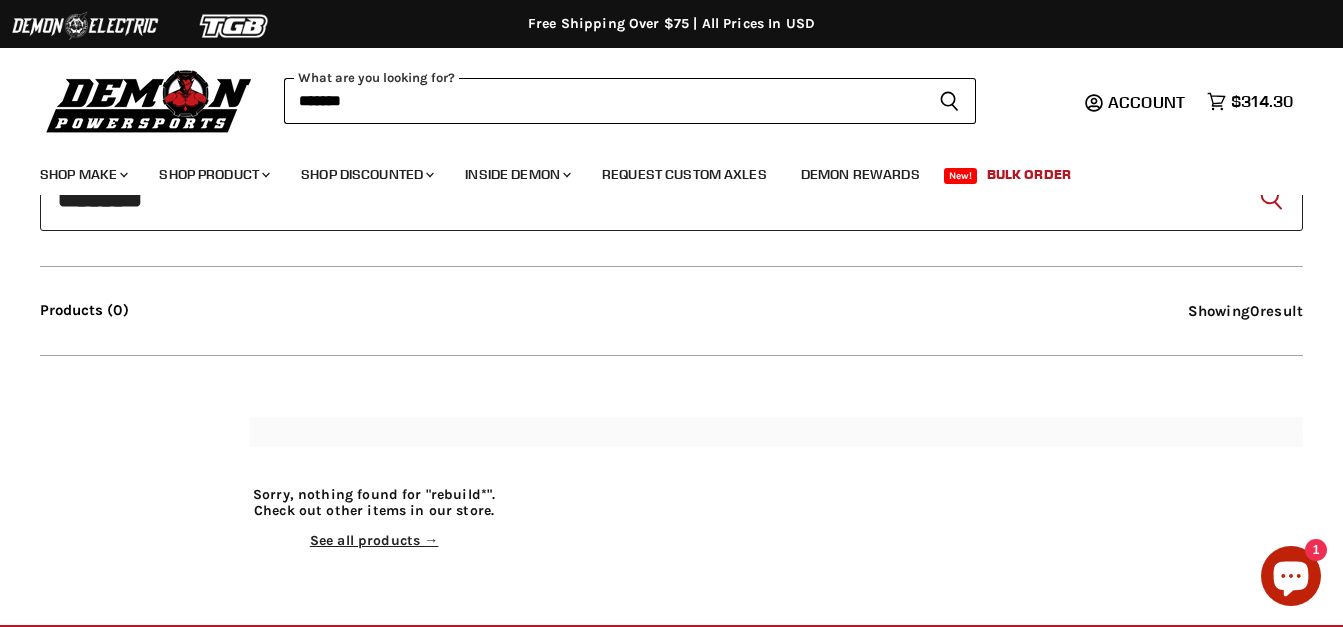 type on "********" 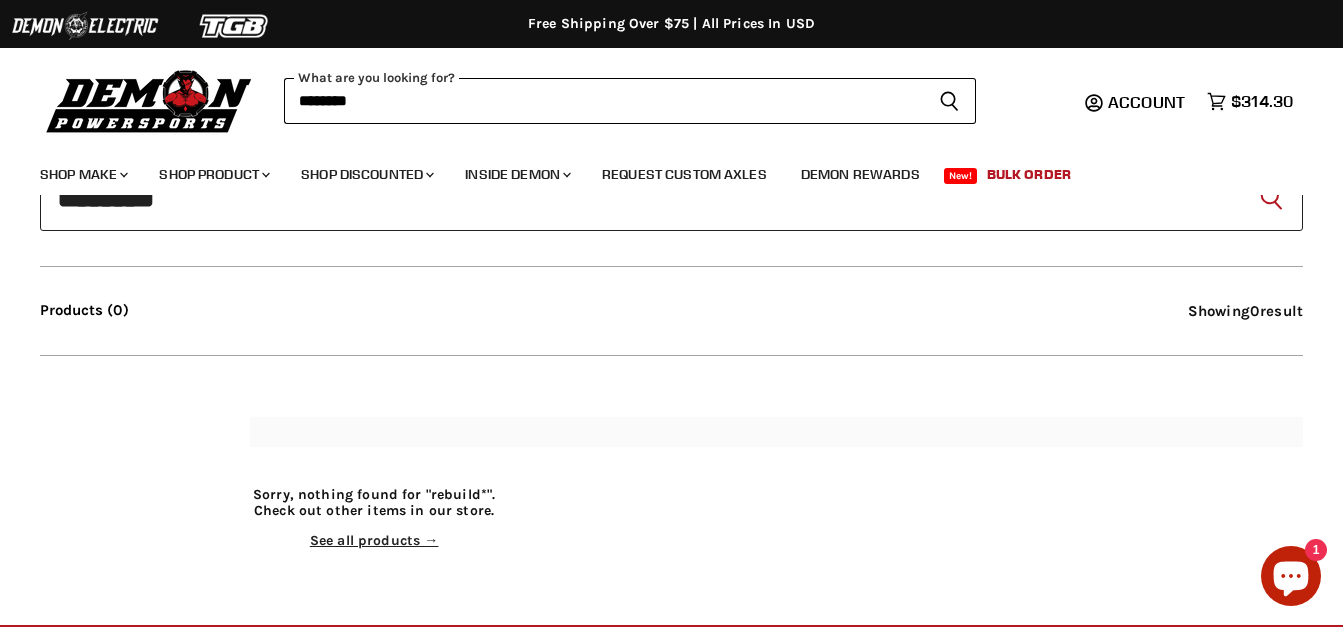 scroll, scrollTop: 0, scrollLeft: 0, axis: both 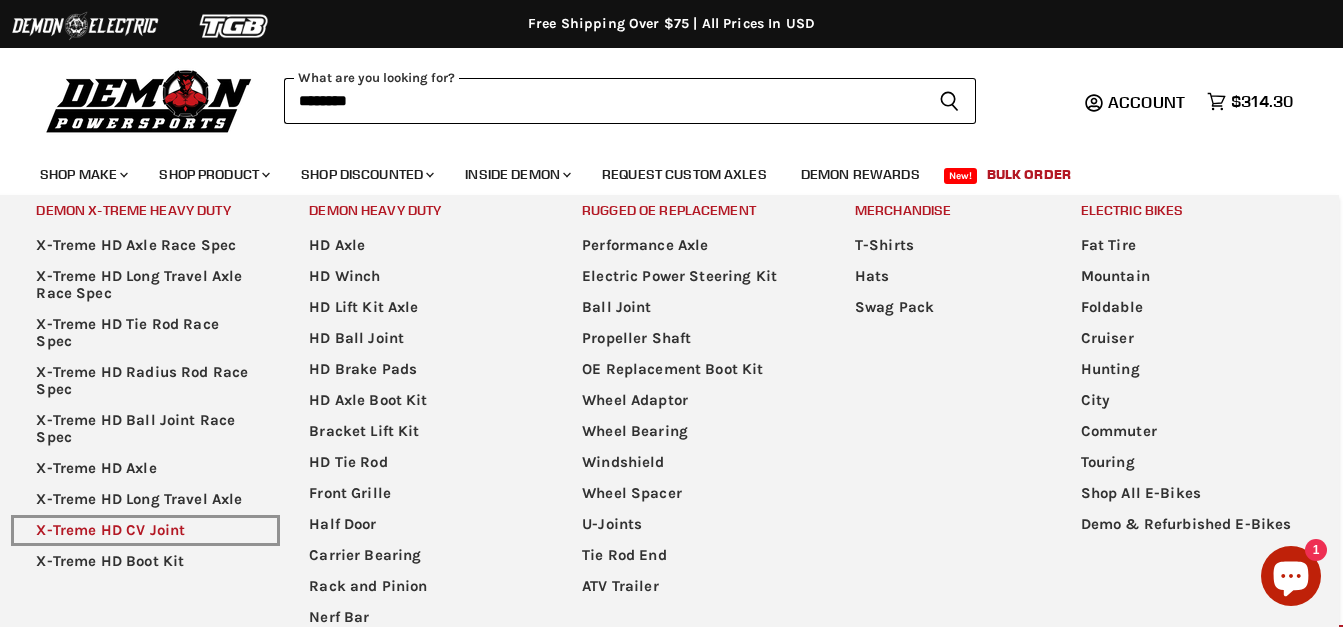 click on "X-Treme HD CV Joint" at bounding box center (145, 530) 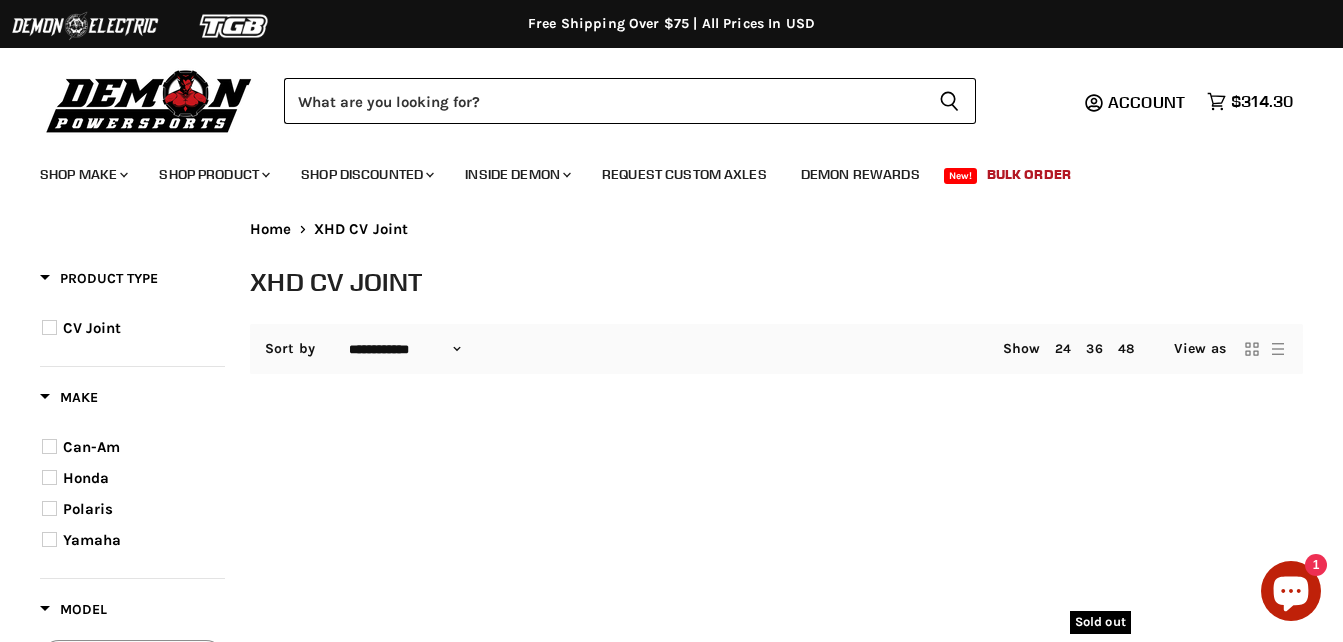select on "**********" 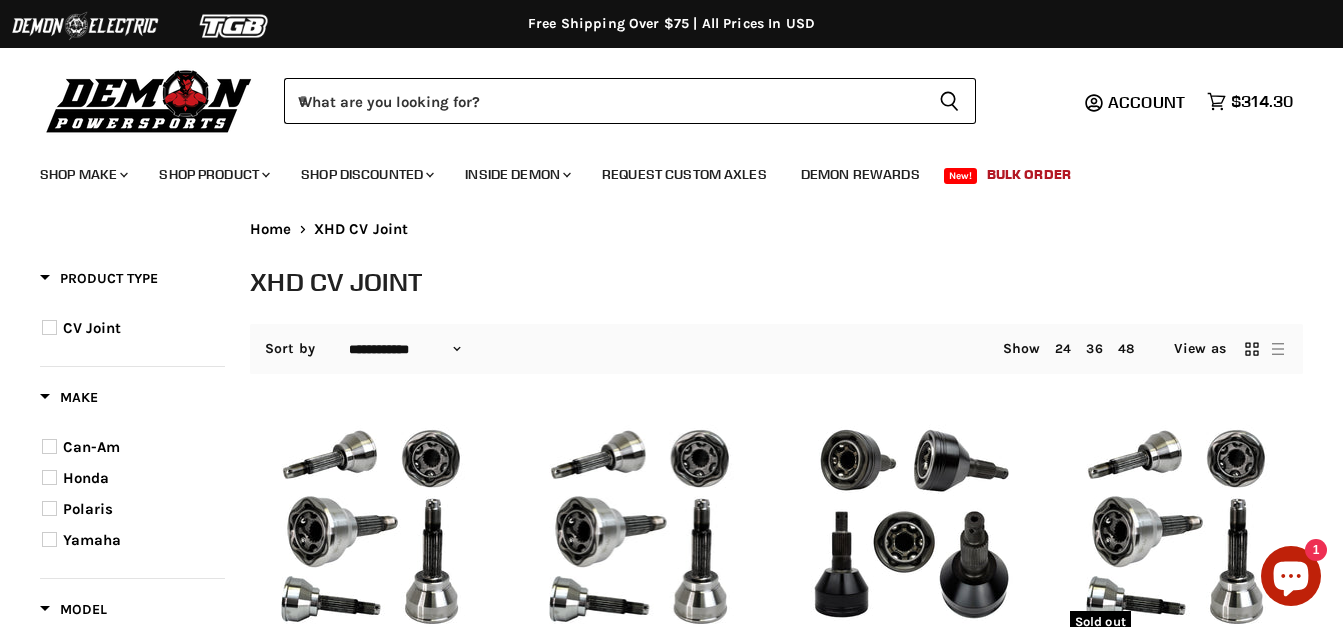 scroll, scrollTop: 400, scrollLeft: 0, axis: vertical 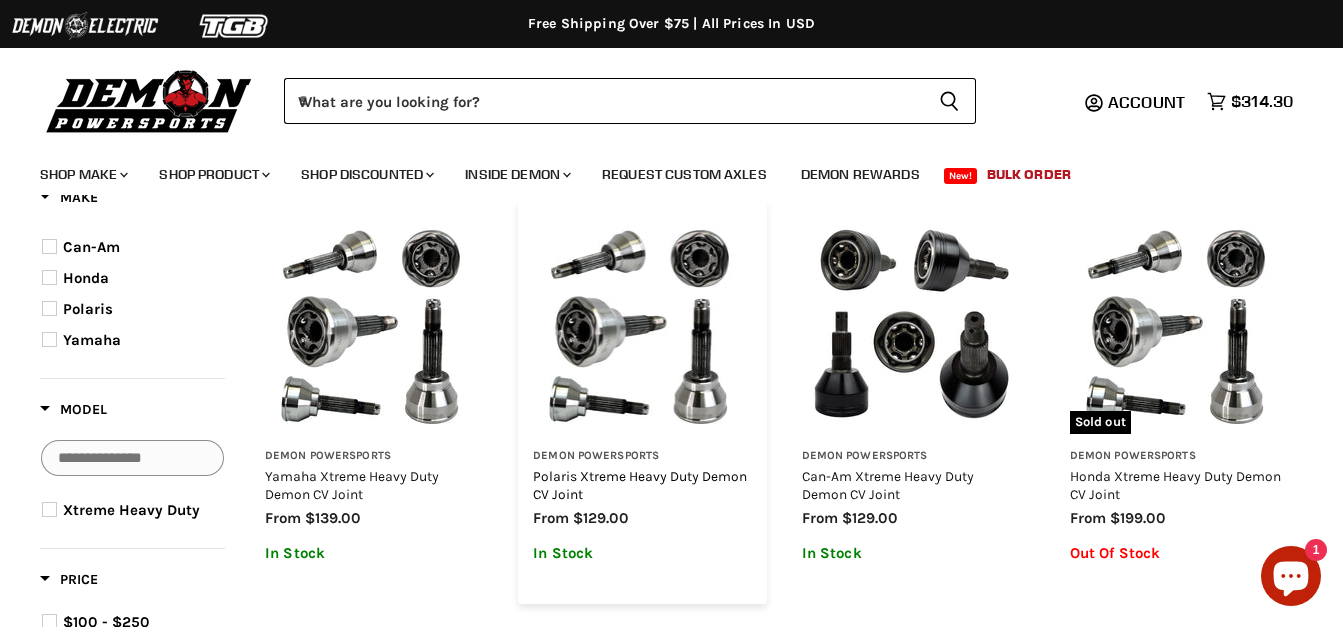 click on "Polaris Xtreme Heavy Duty Demon CV Joint" at bounding box center (640, 485) 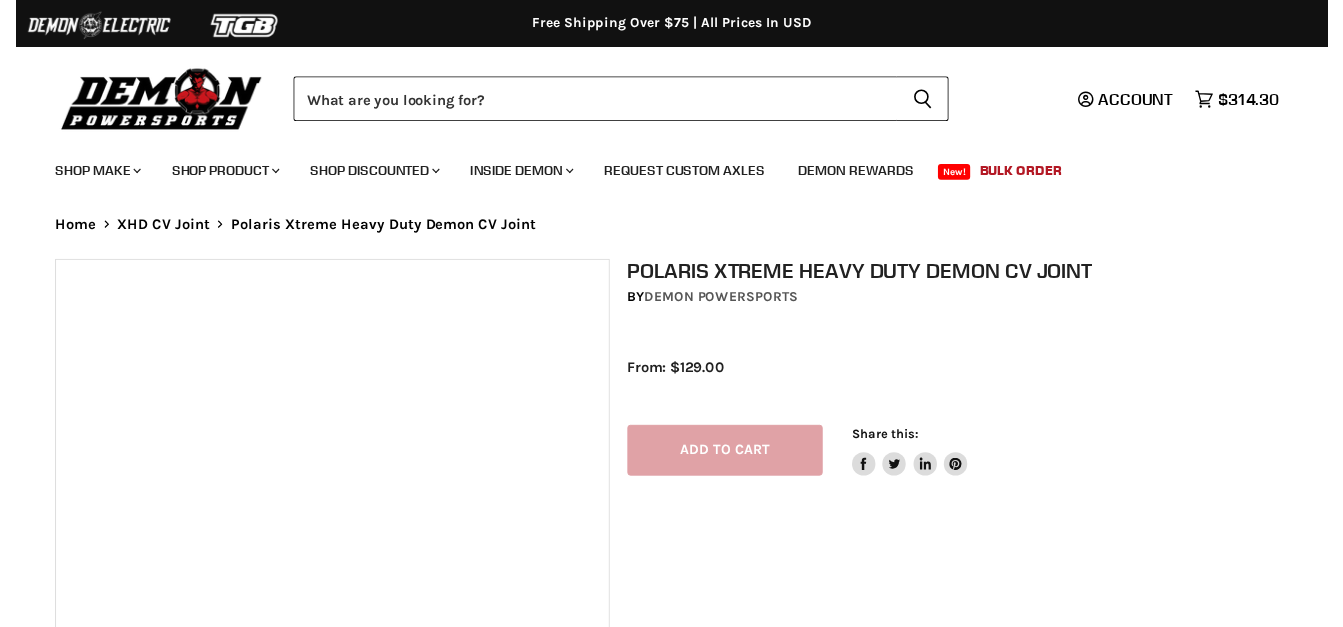 scroll, scrollTop: 0, scrollLeft: 0, axis: both 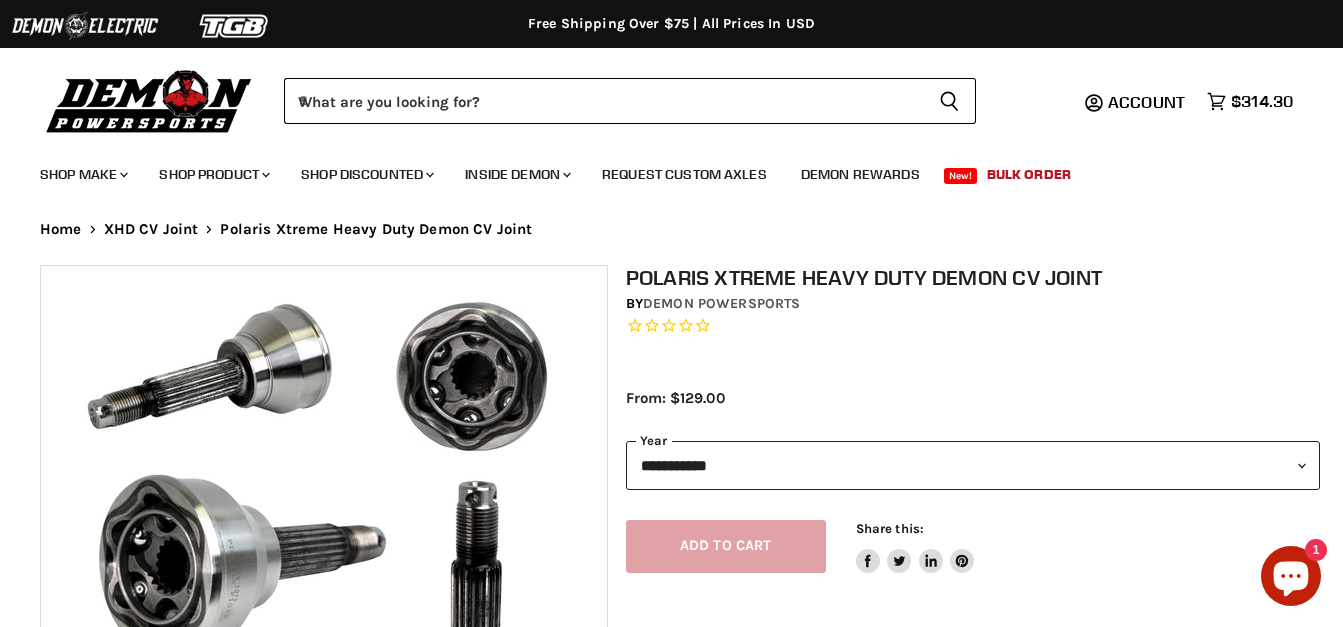 click on "**********" at bounding box center (973, 465) 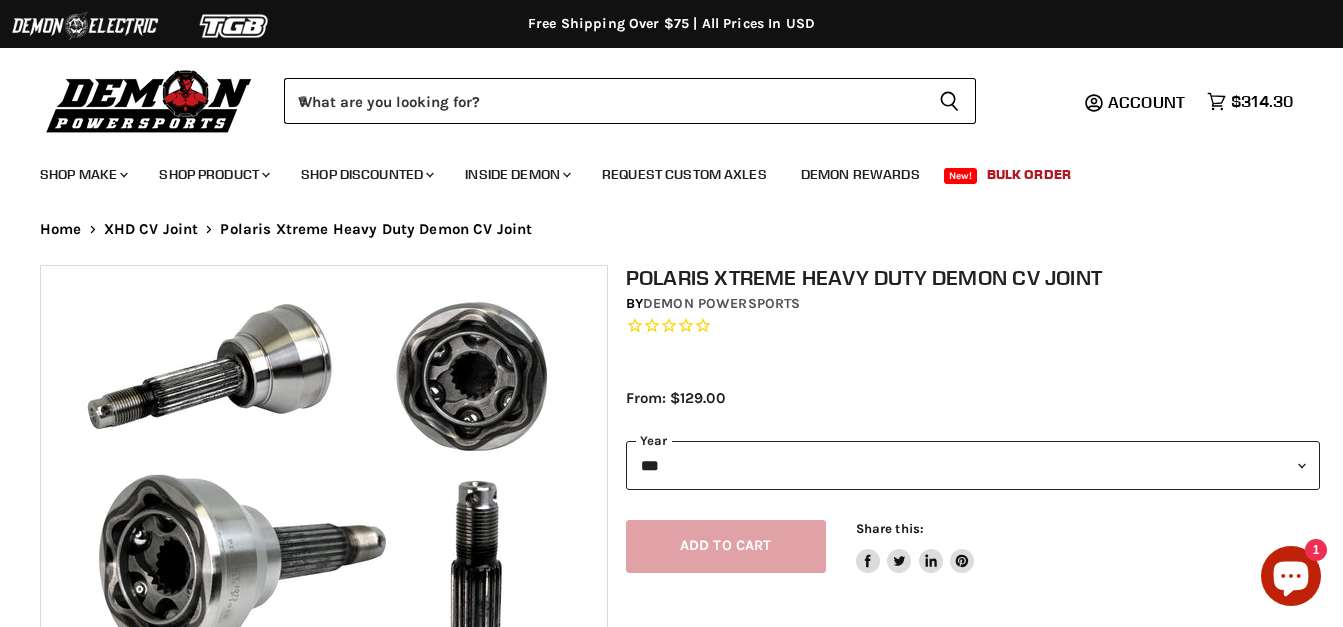 click on "**********" at bounding box center (973, 465) 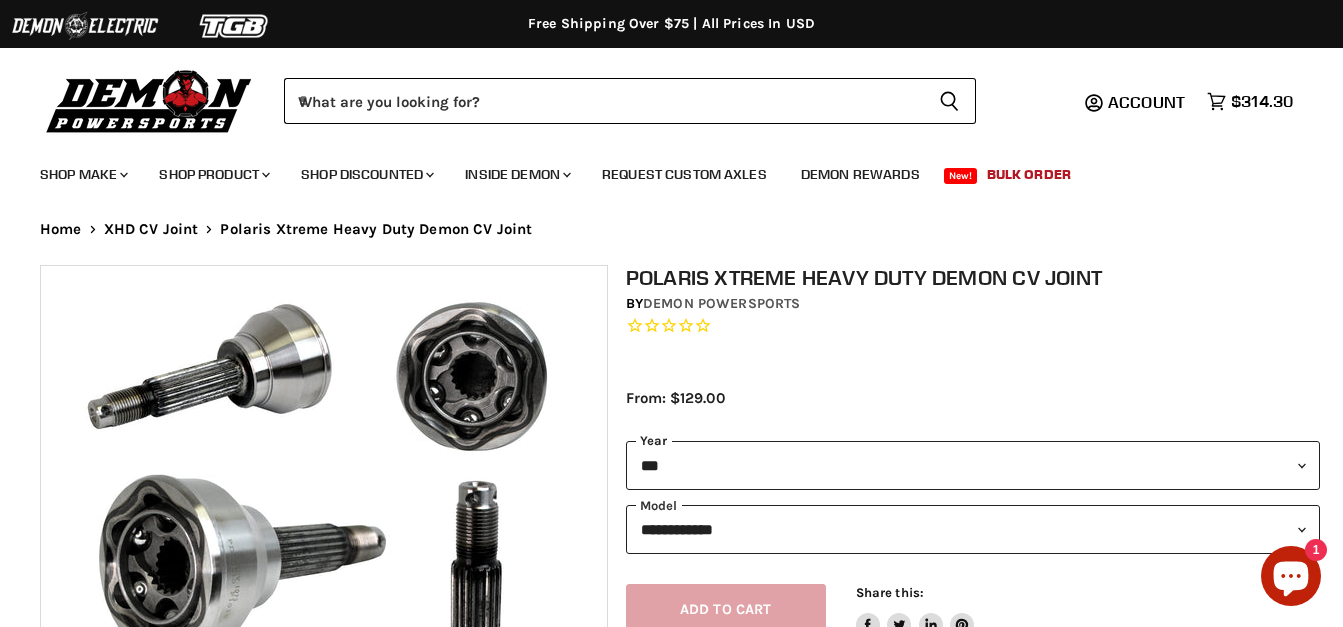 scroll, scrollTop: 0, scrollLeft: 0, axis: both 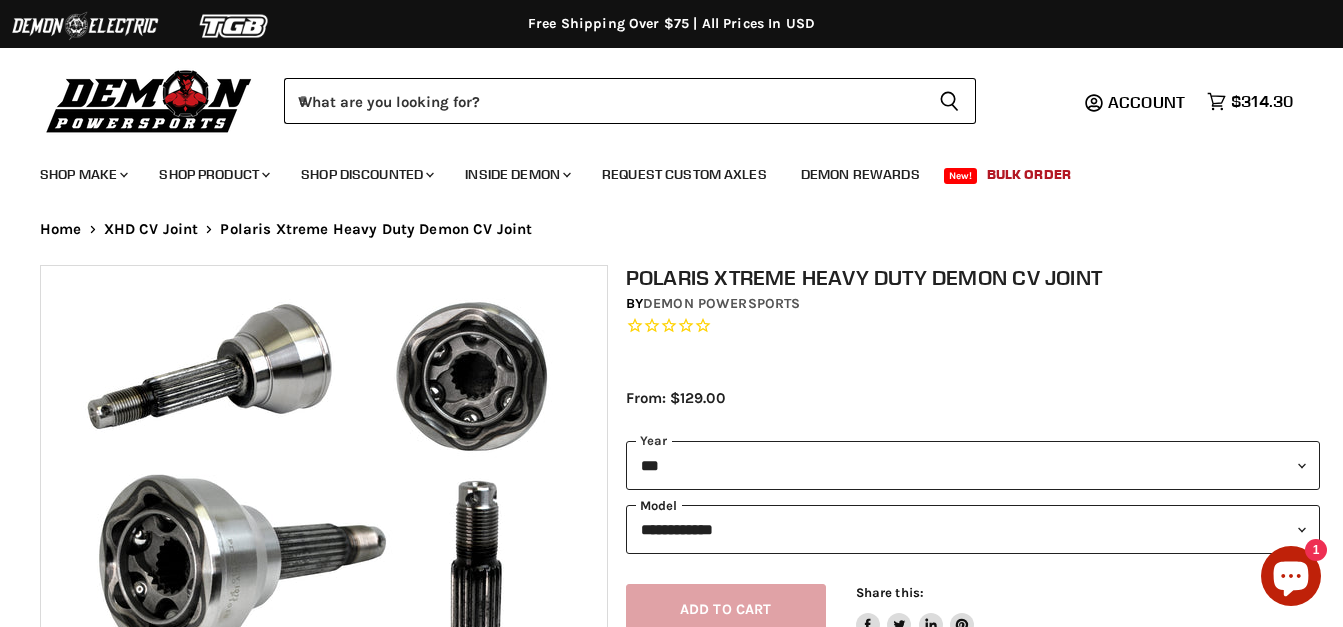click on "**********" at bounding box center [973, 529] 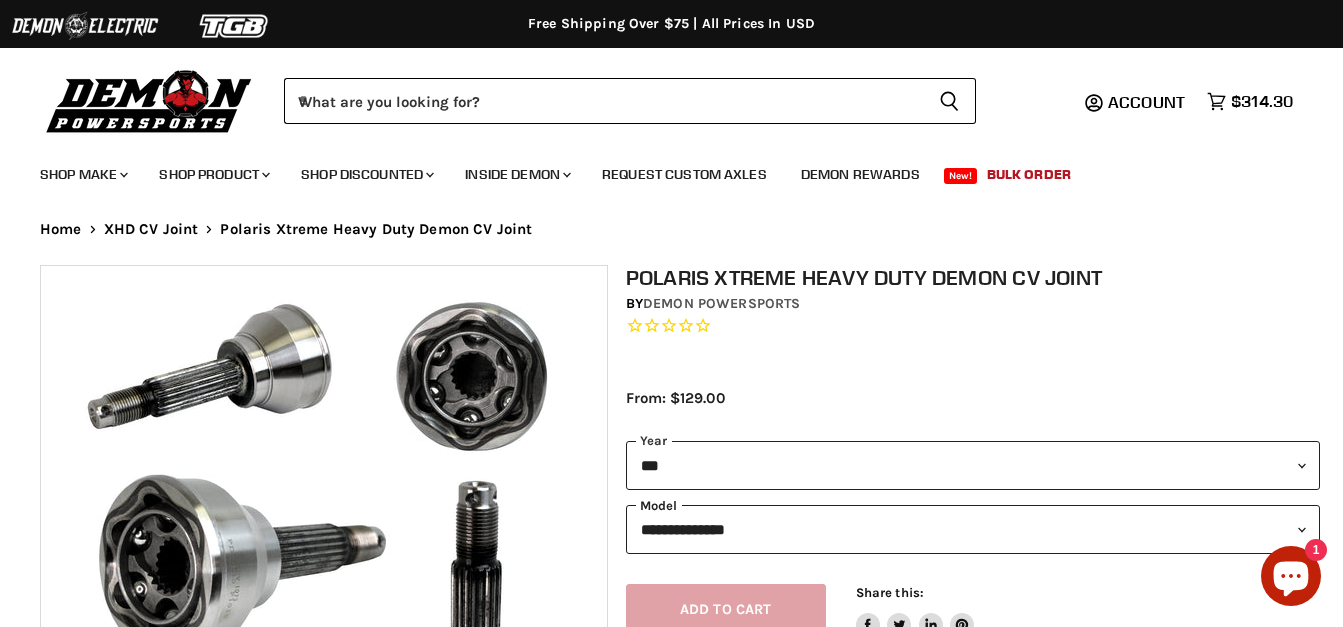 click on "**********" at bounding box center (973, 529) 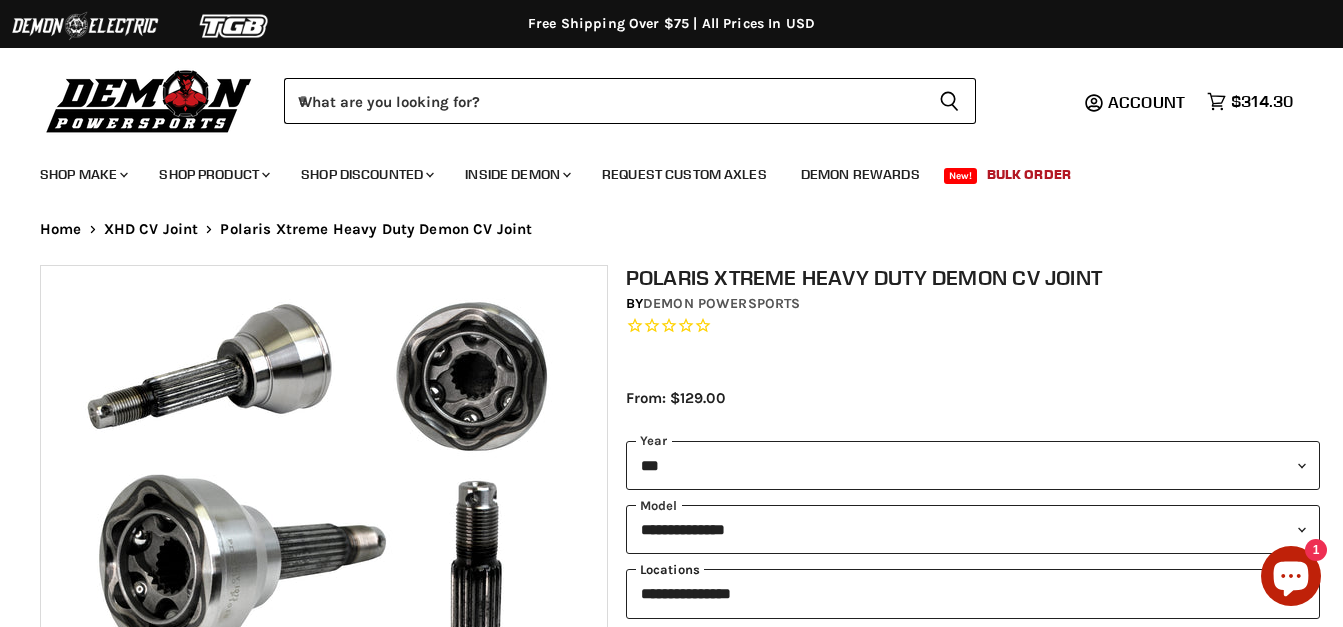 click on "**********" at bounding box center [973, 593] 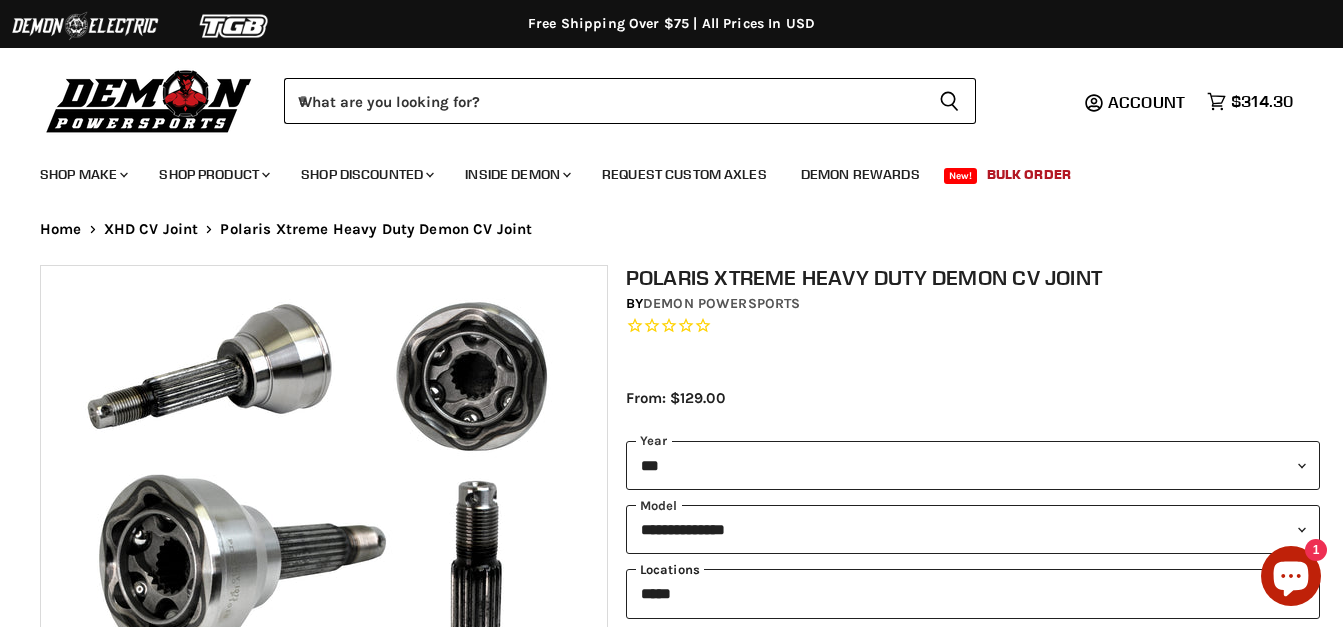 click on "**********" at bounding box center [973, 593] 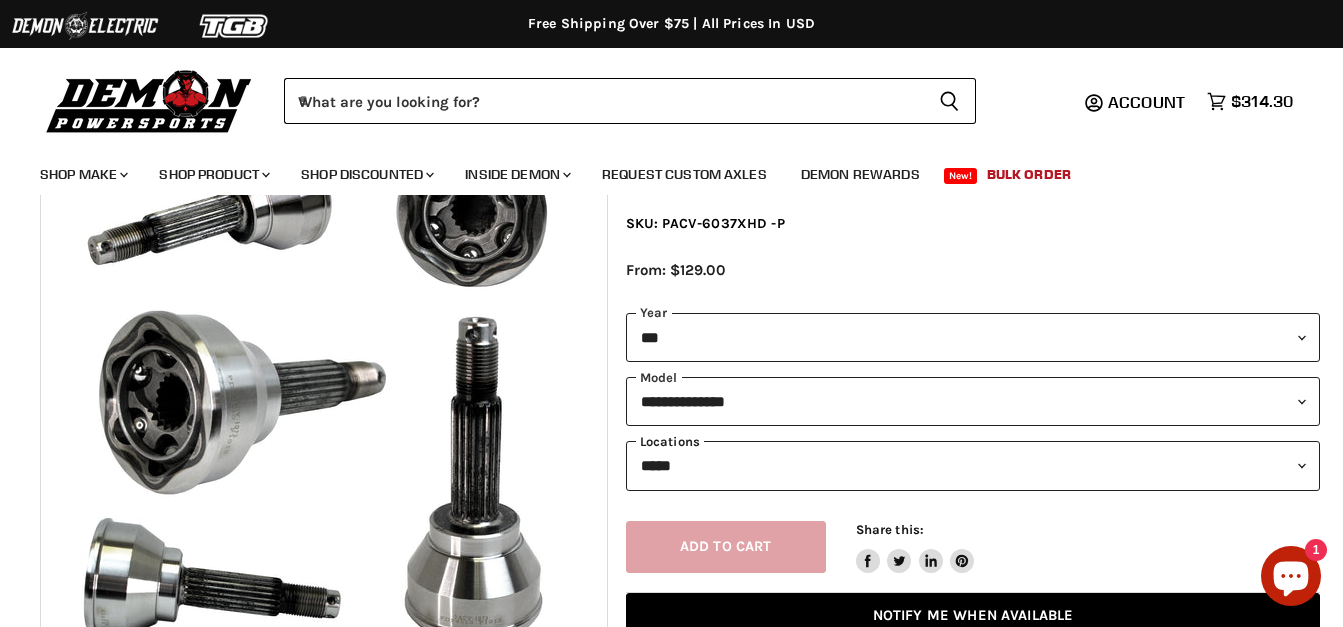 scroll, scrollTop: 200, scrollLeft: 0, axis: vertical 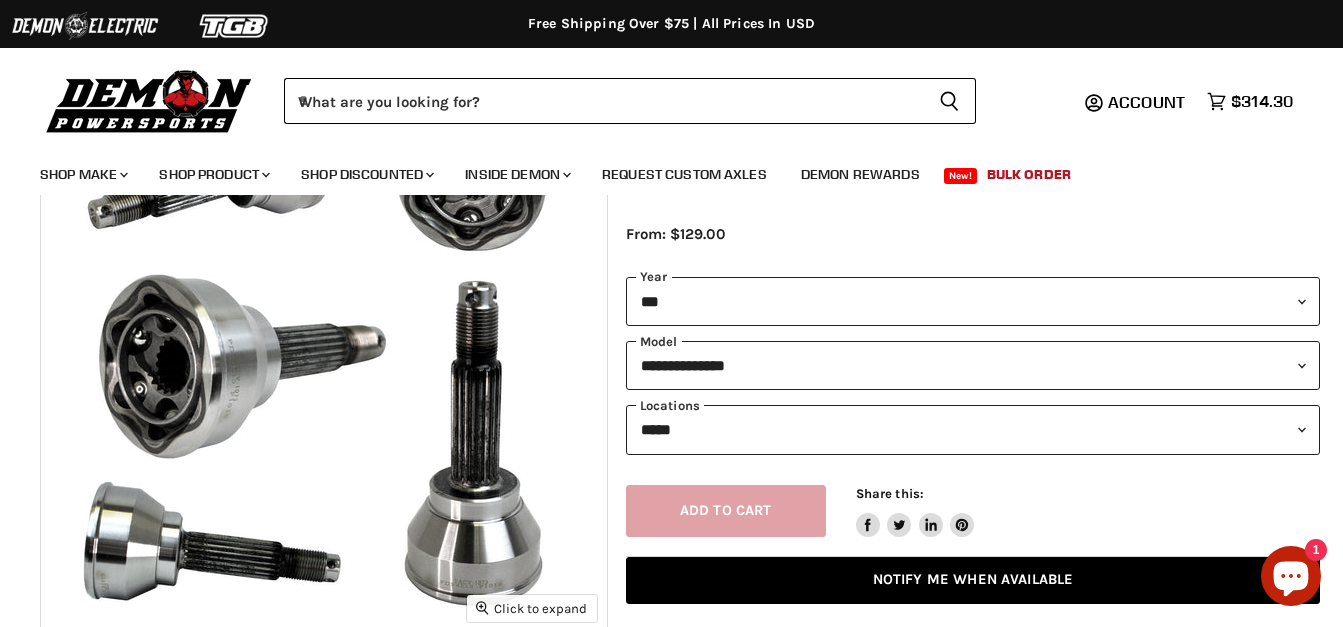 click on "Add to cart
Spinner icon
Share this:                       Share on Facebook                       Tweet on Twitter                       Share on LinkedIn                             Pin on Pinterest" at bounding box center [973, 496] 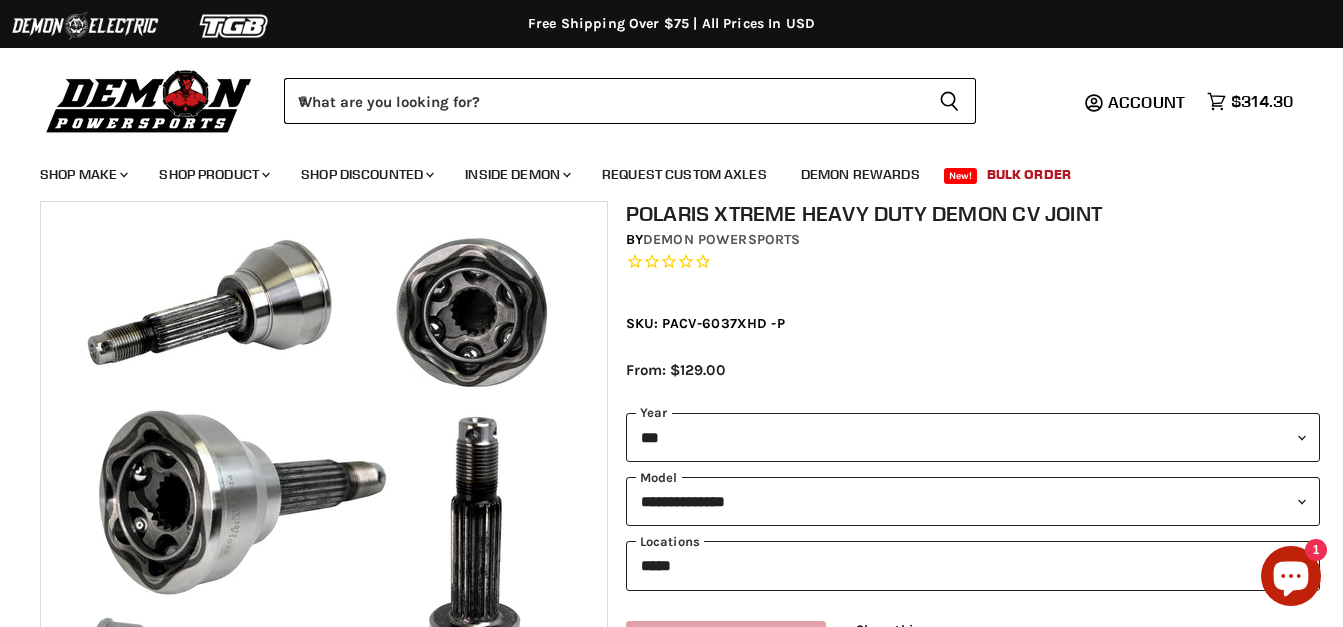 scroll, scrollTop: 100, scrollLeft: 0, axis: vertical 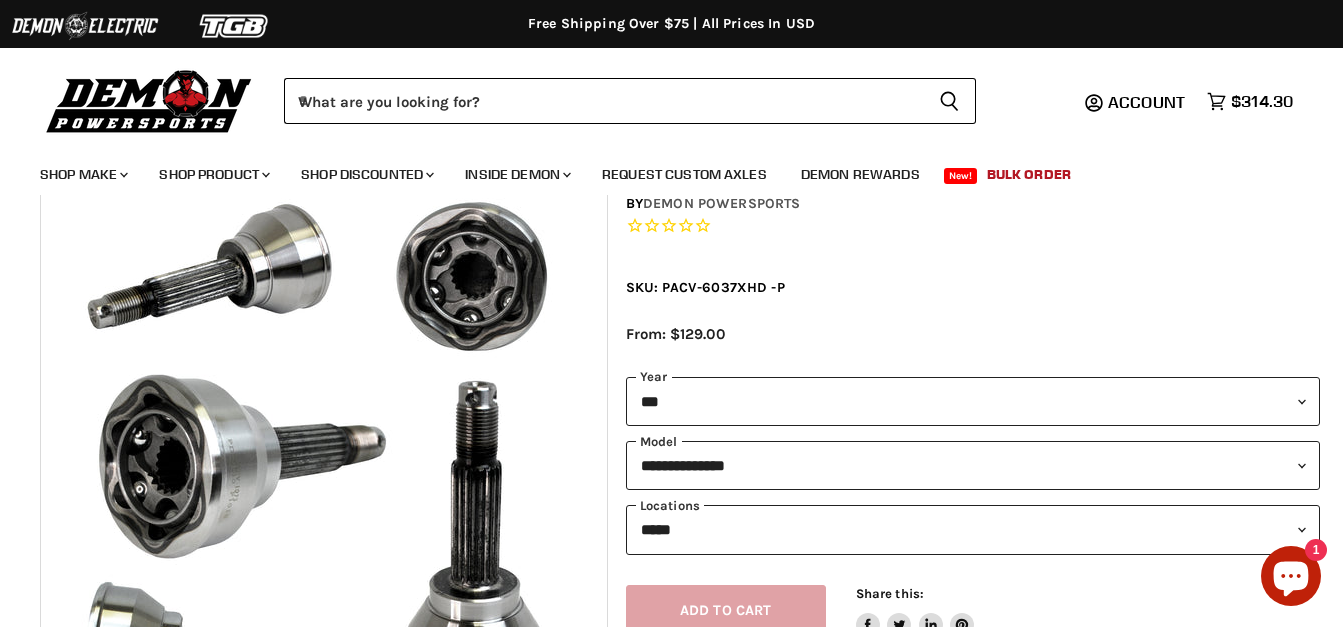 click 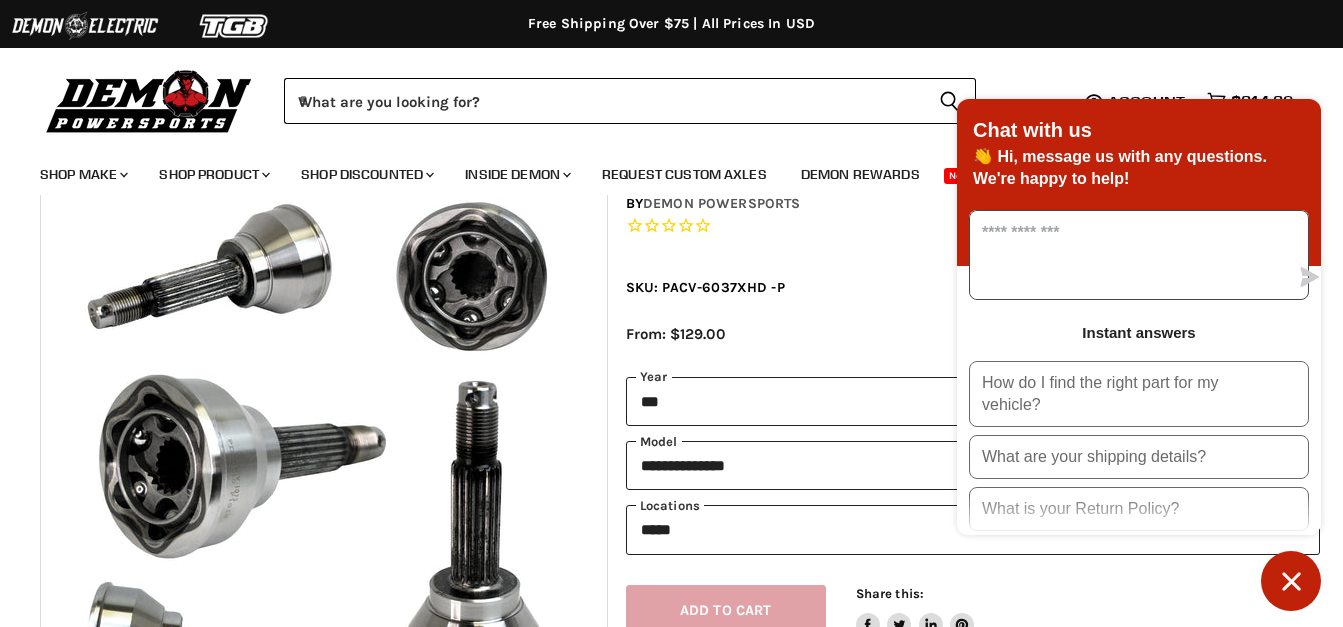 click at bounding box center [1129, 255] 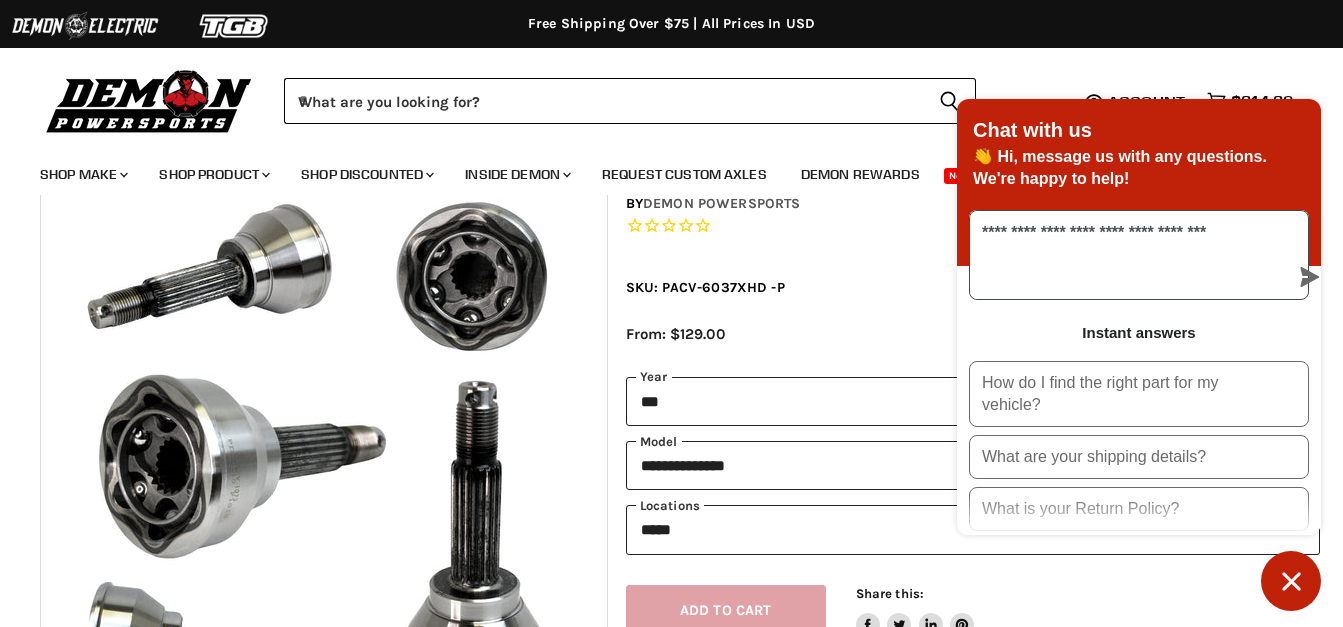 type on "**********" 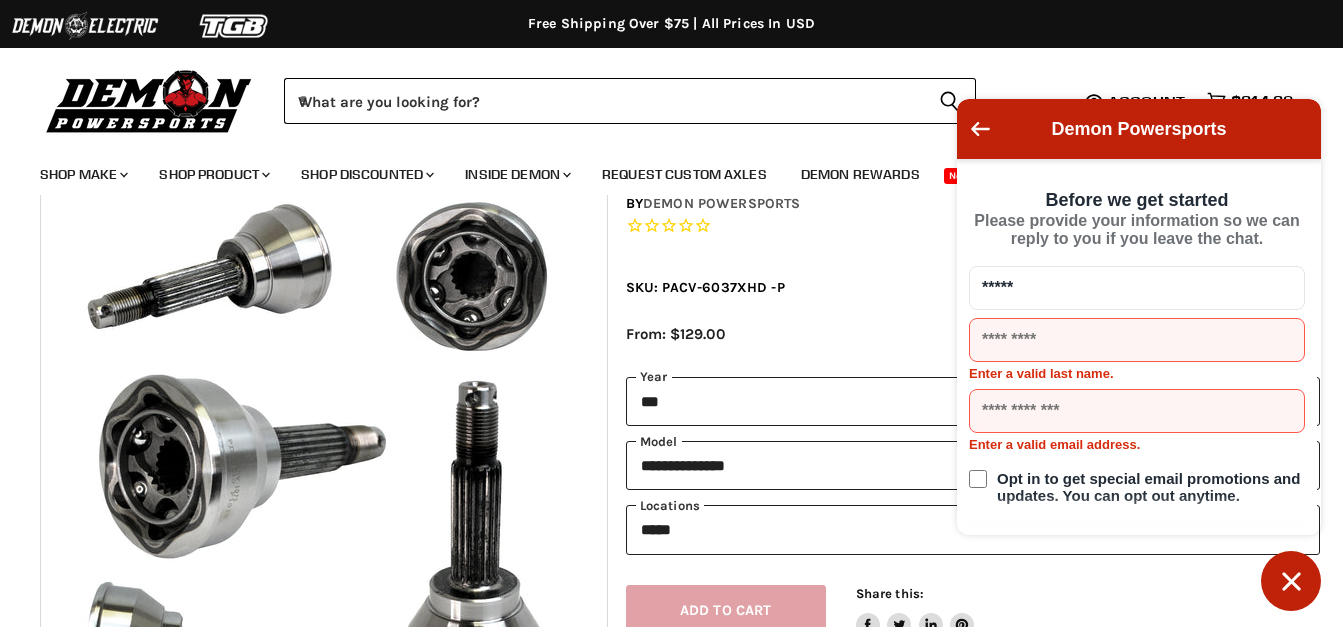 type on "*****" 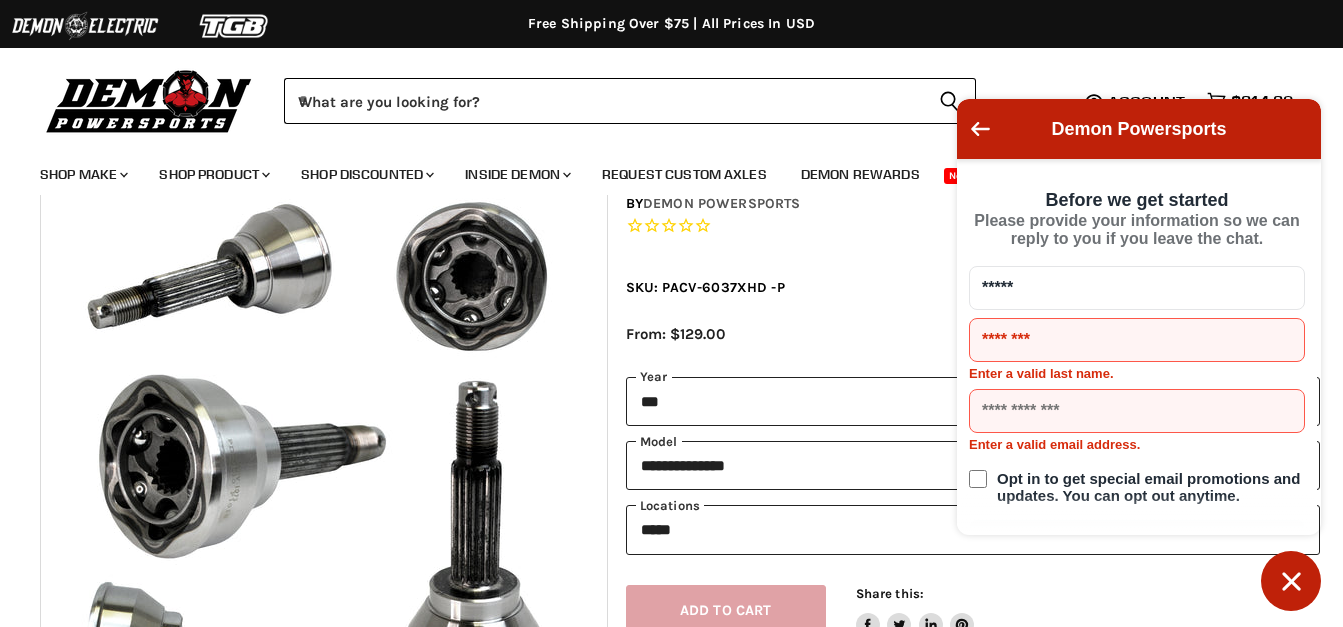 type on "**********" 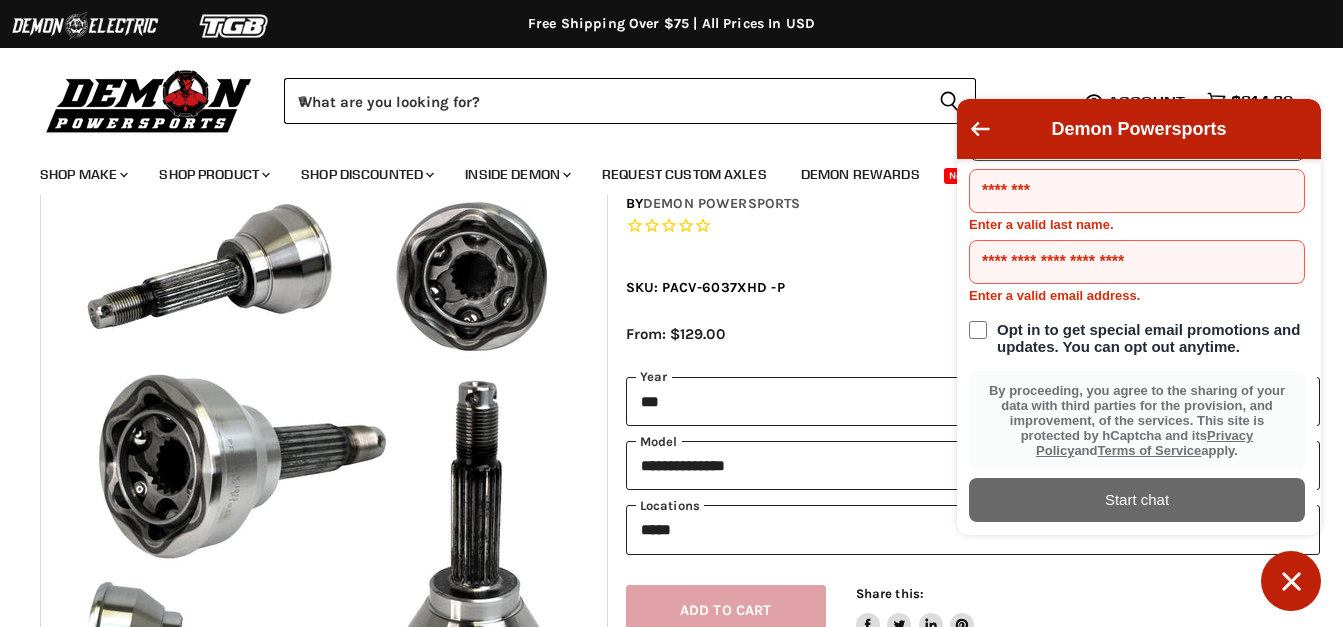 scroll, scrollTop: 184, scrollLeft: 0, axis: vertical 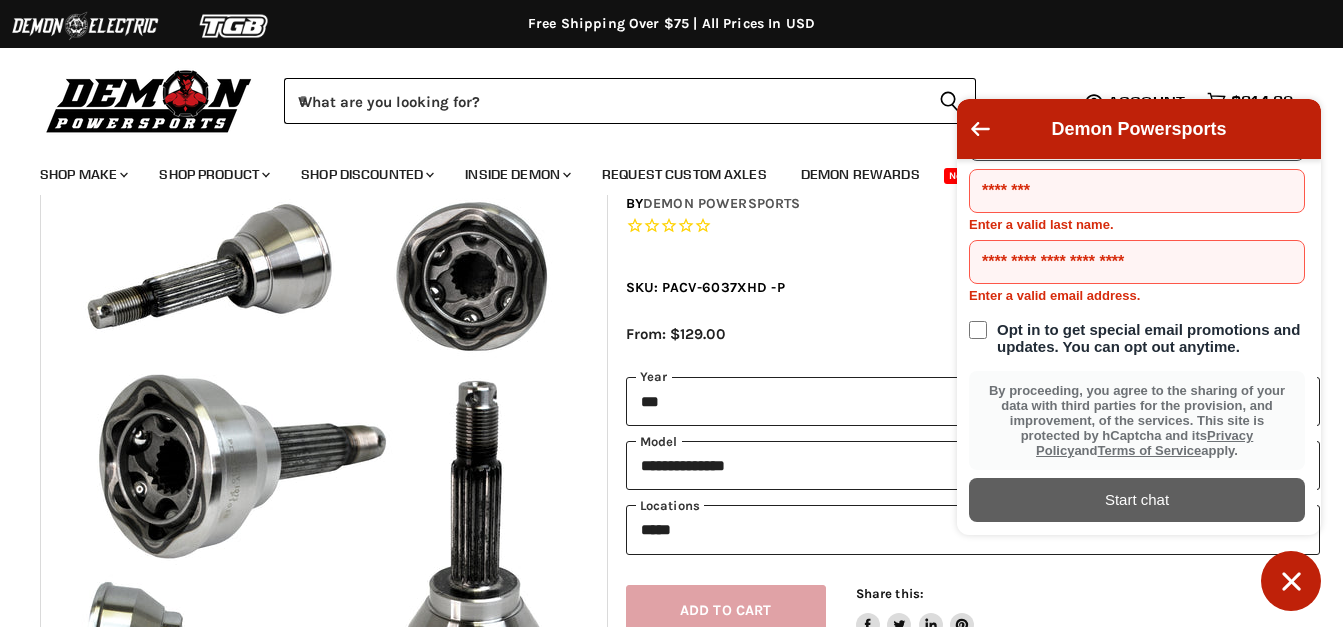 click on "Start chat" at bounding box center (1137, 500) 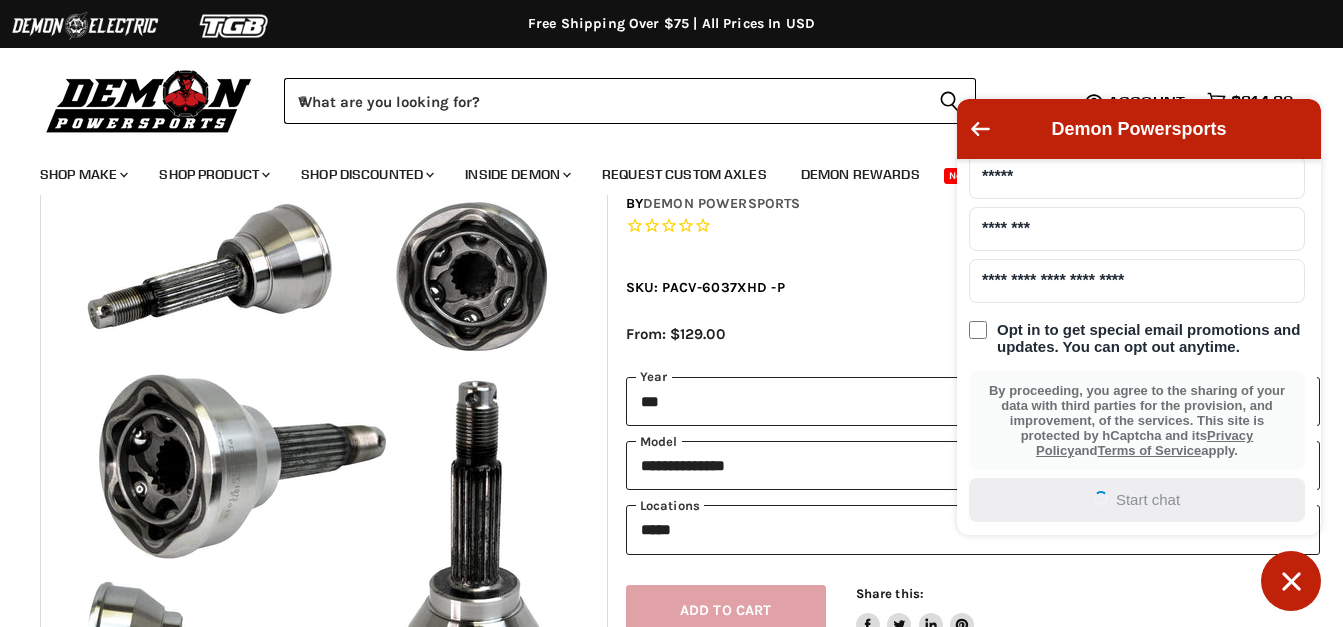 scroll, scrollTop: 142, scrollLeft: 0, axis: vertical 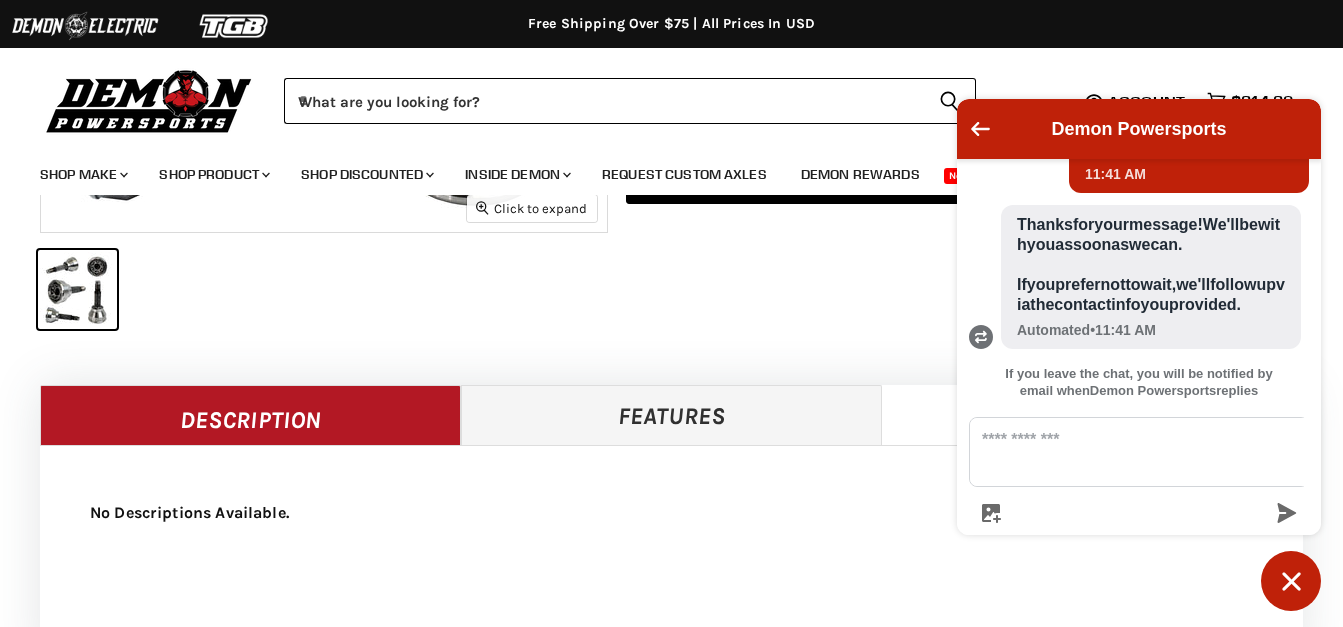 click on "Features" at bounding box center [671, 415] 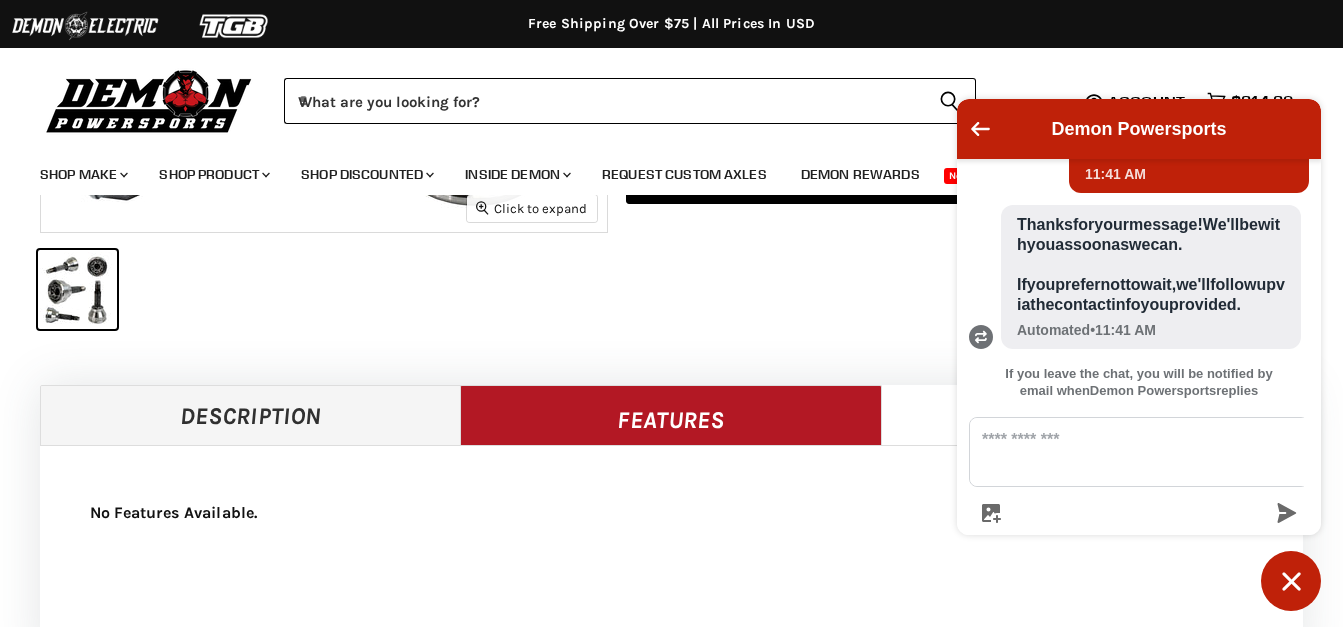 click on "Description" at bounding box center (250, 415) 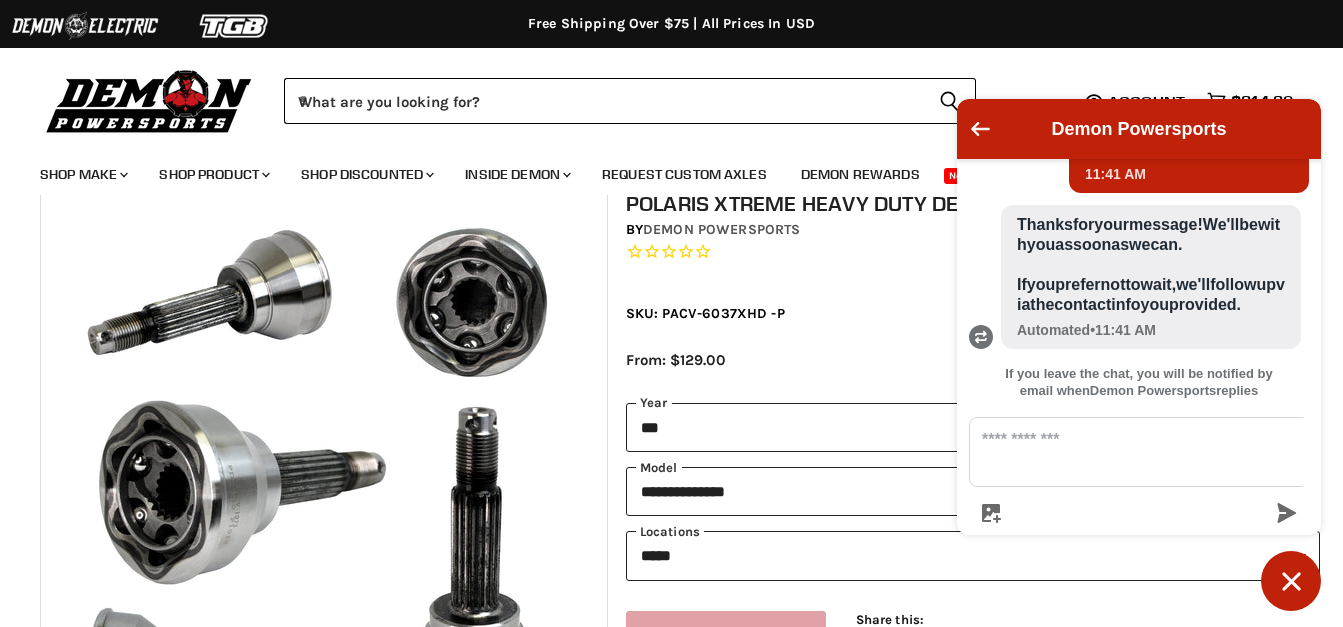 scroll, scrollTop: 0, scrollLeft: 0, axis: both 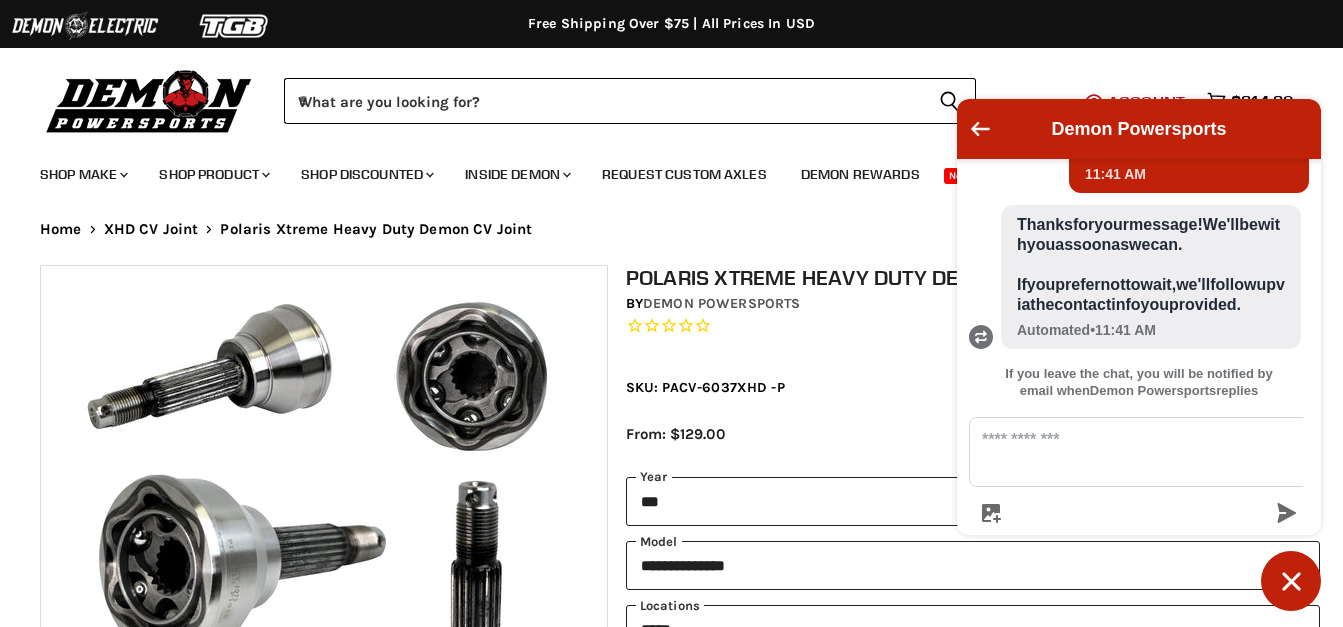 click on "Account" at bounding box center [1146, 102] 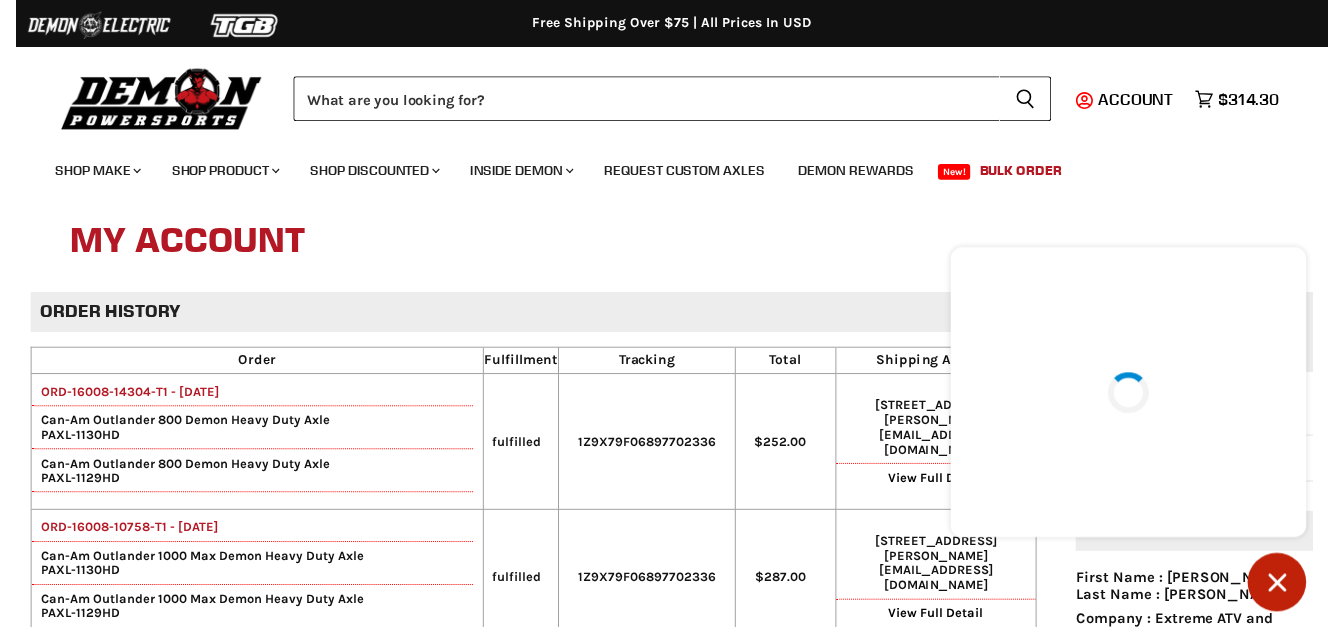 scroll, scrollTop: 0, scrollLeft: 0, axis: both 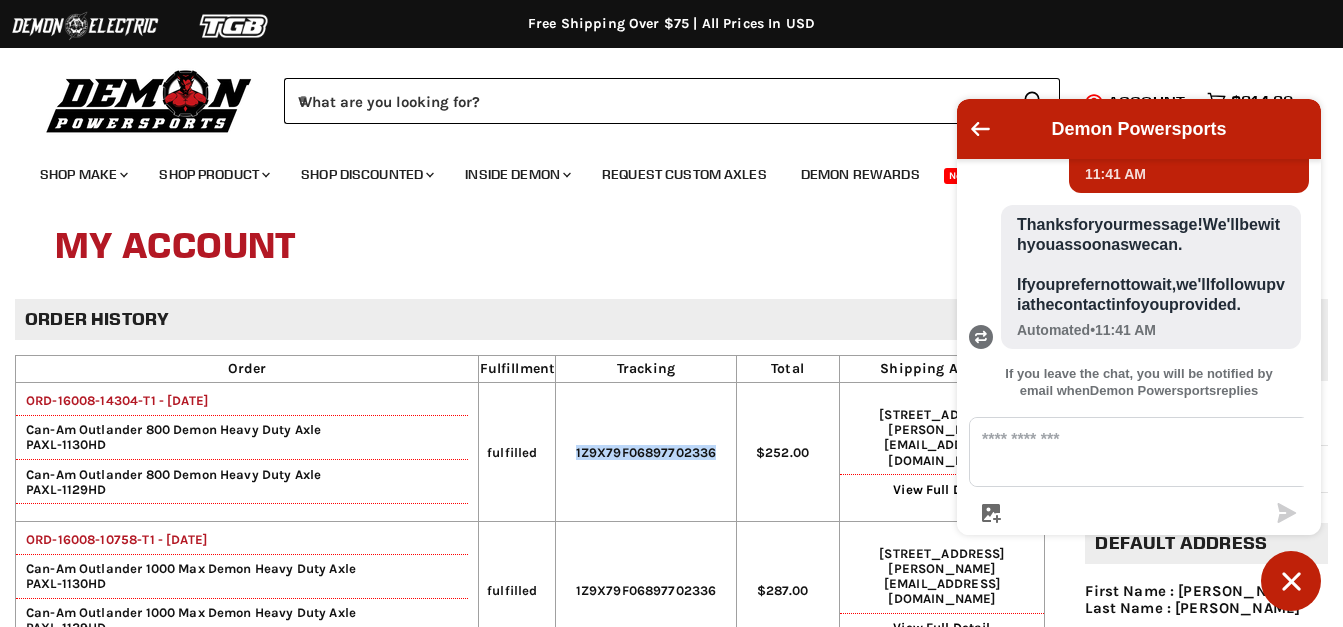 drag, startPoint x: 714, startPoint y: 450, endPoint x: 570, endPoint y: 460, distance: 144.3468 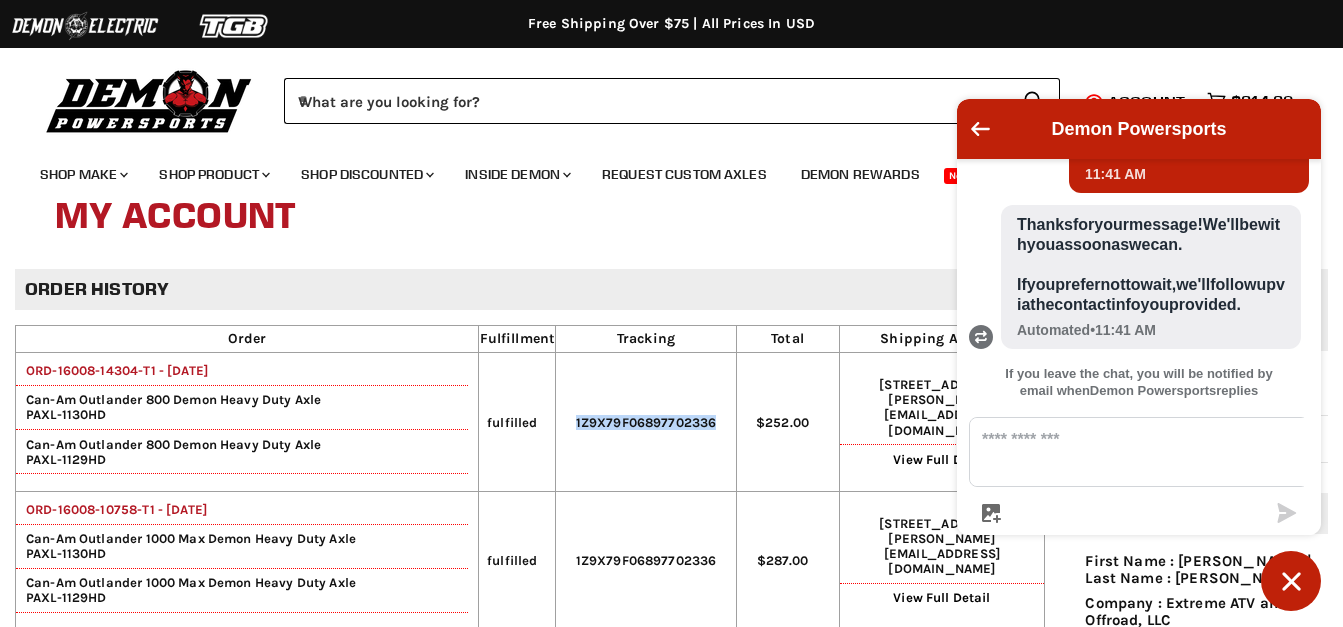 scroll, scrollTop: 0, scrollLeft: 0, axis: both 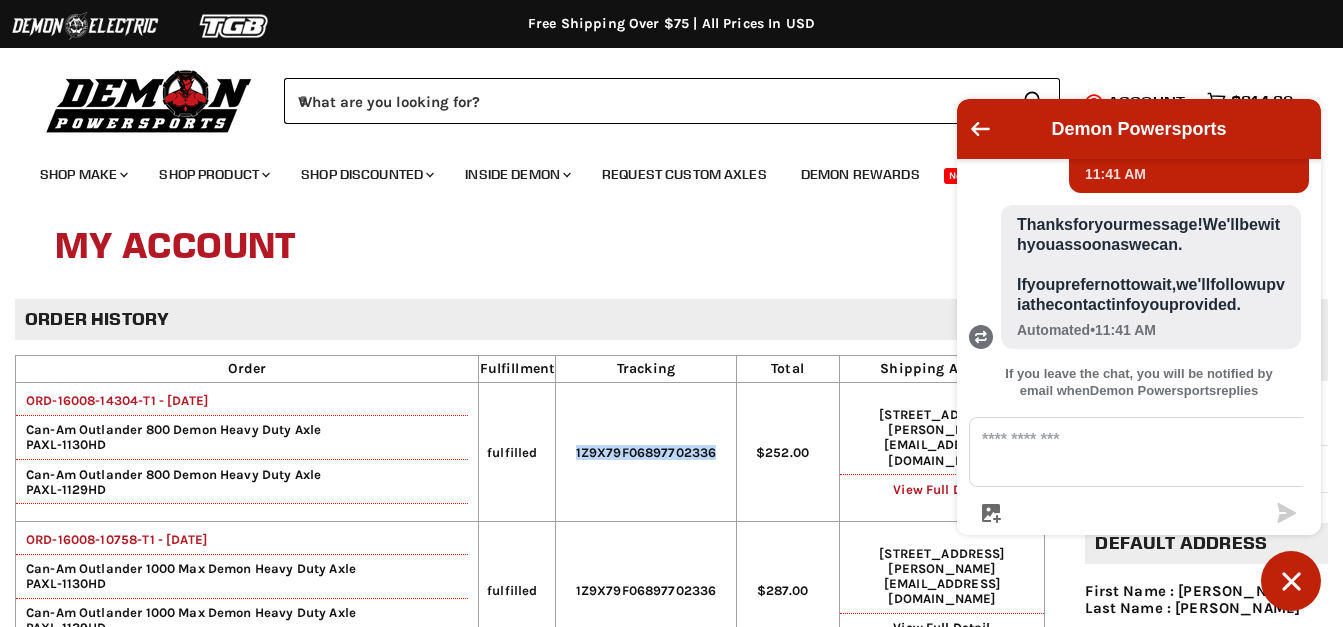 click on "View Full Detail" at bounding box center (941, 489) 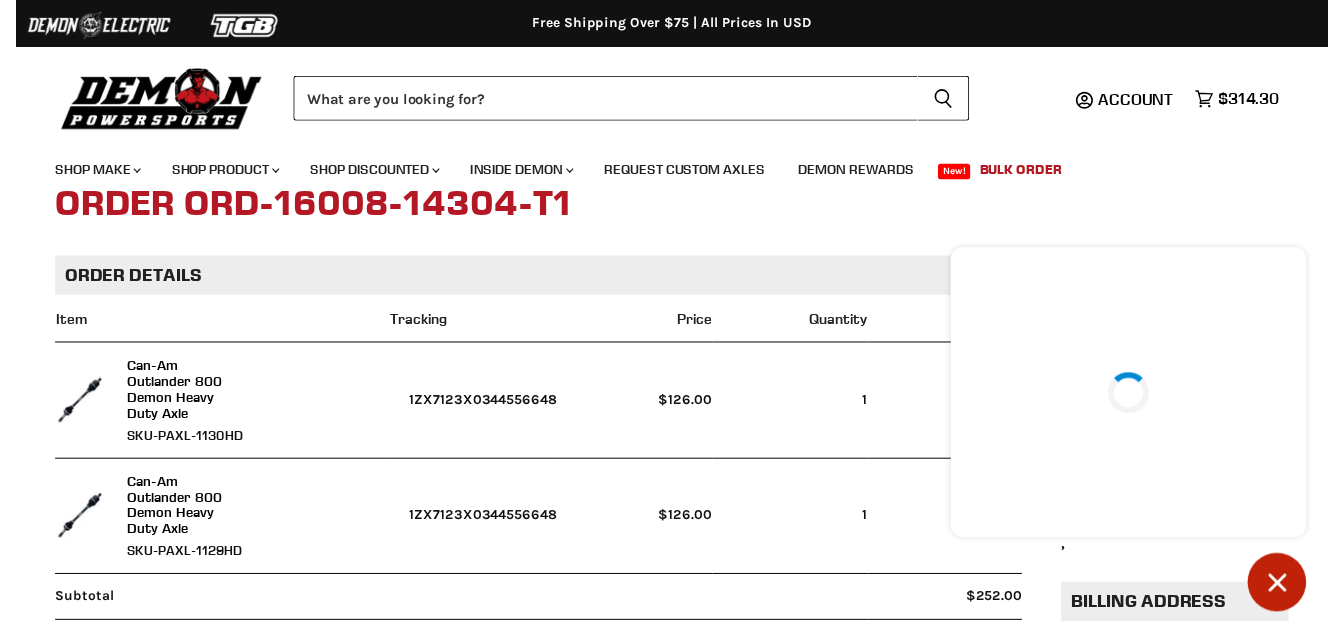 scroll, scrollTop: 100, scrollLeft: 0, axis: vertical 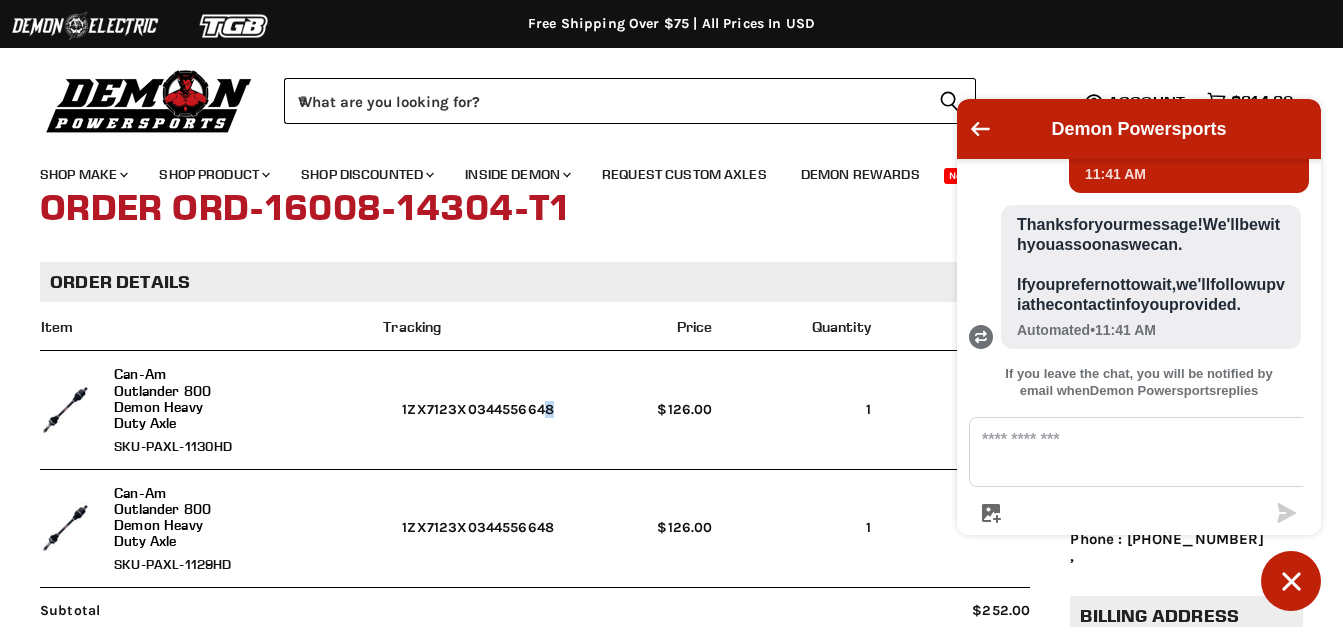 drag, startPoint x: 403, startPoint y: 413, endPoint x: 559, endPoint y: 413, distance: 156 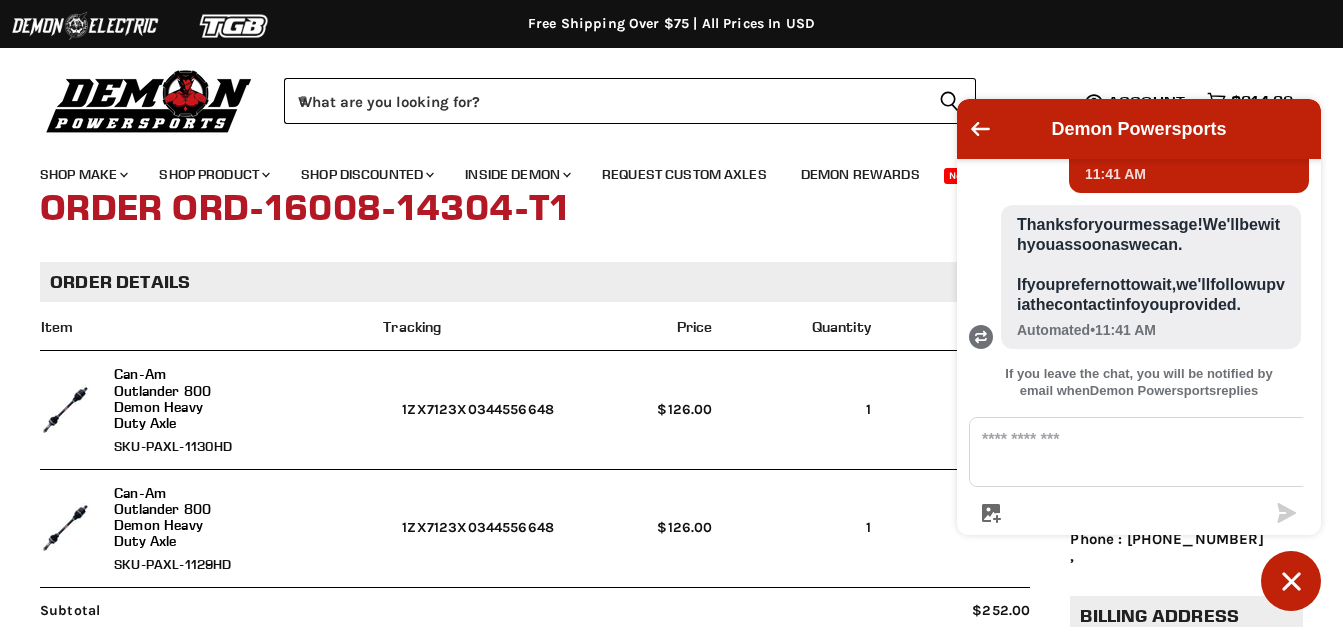 click on "Order ORD-16008-14304-T1" at bounding box center [671, 209] 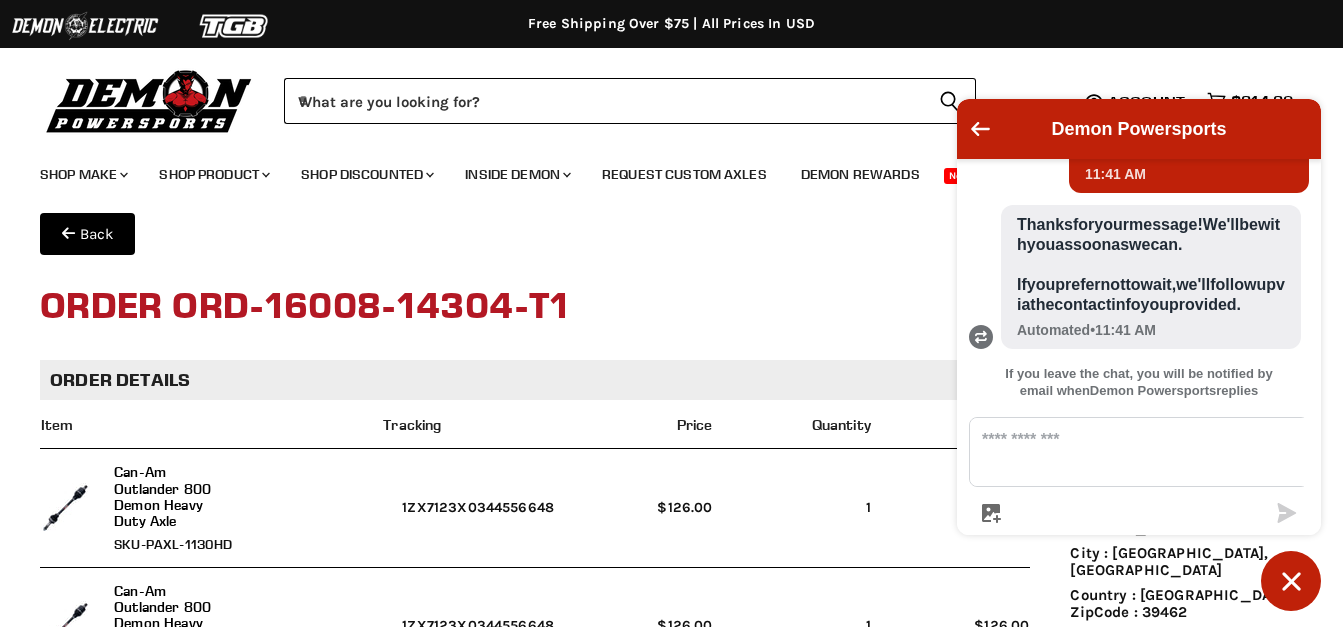 scroll, scrollTop: 0, scrollLeft: 0, axis: both 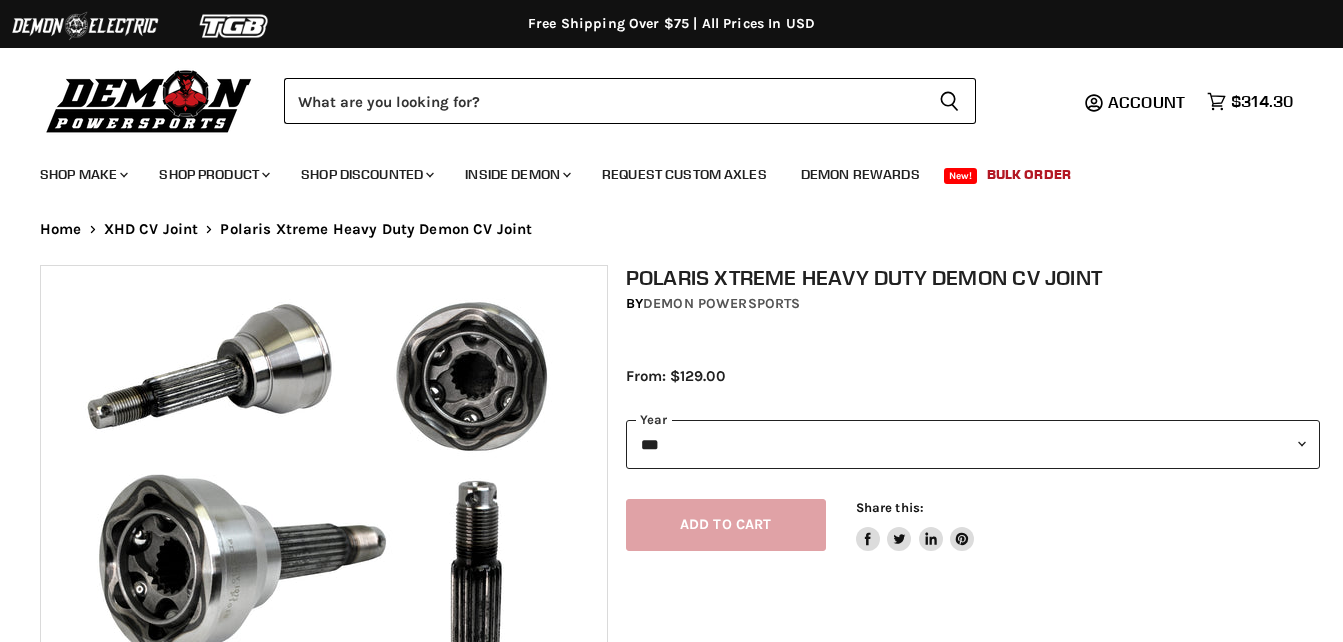 select on "***" 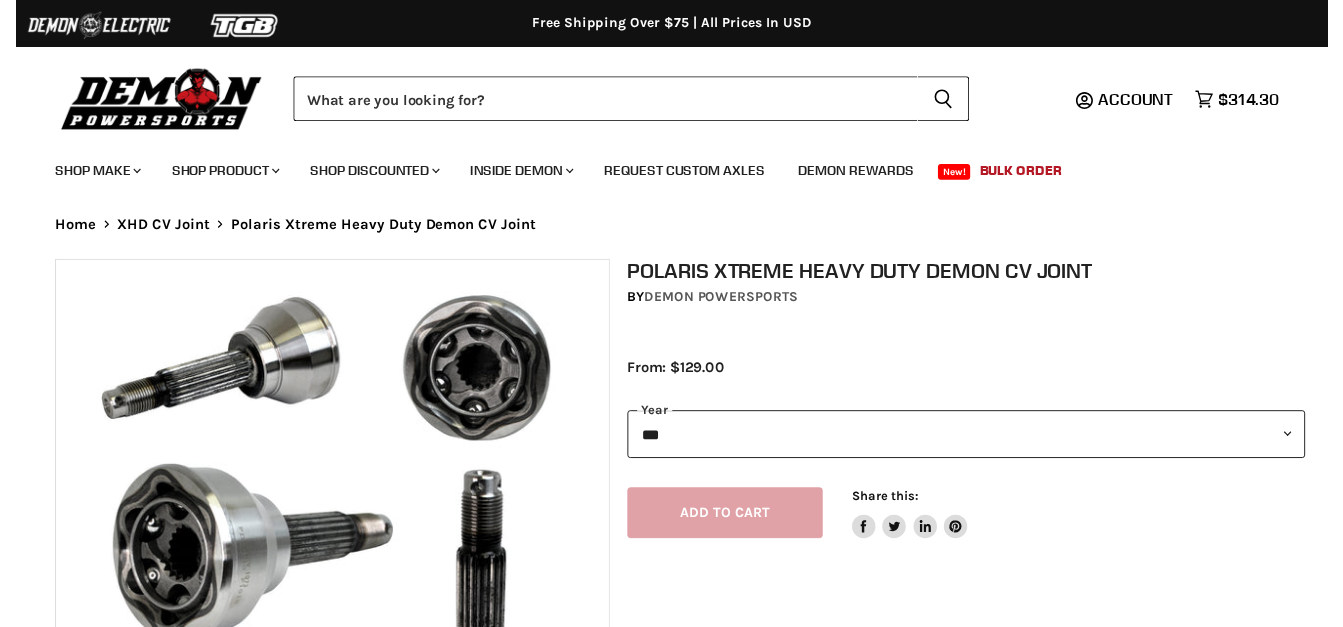 scroll, scrollTop: 0, scrollLeft: 0, axis: both 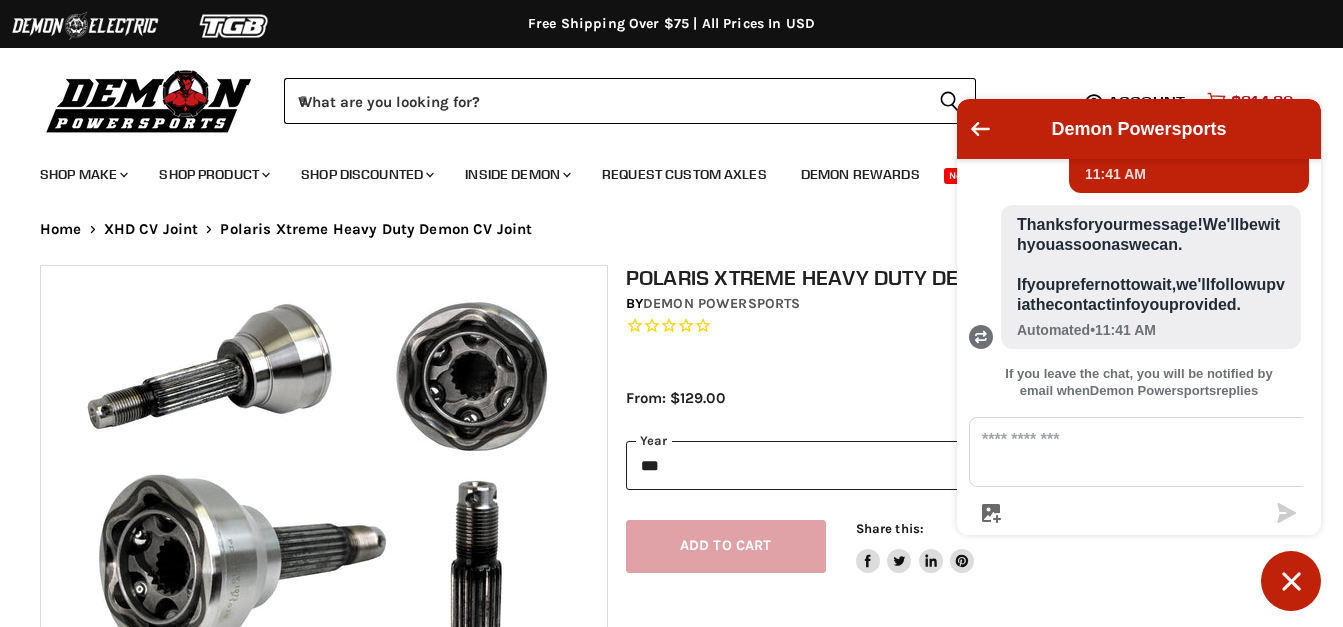 click on "$314.30" at bounding box center (1262, 101) 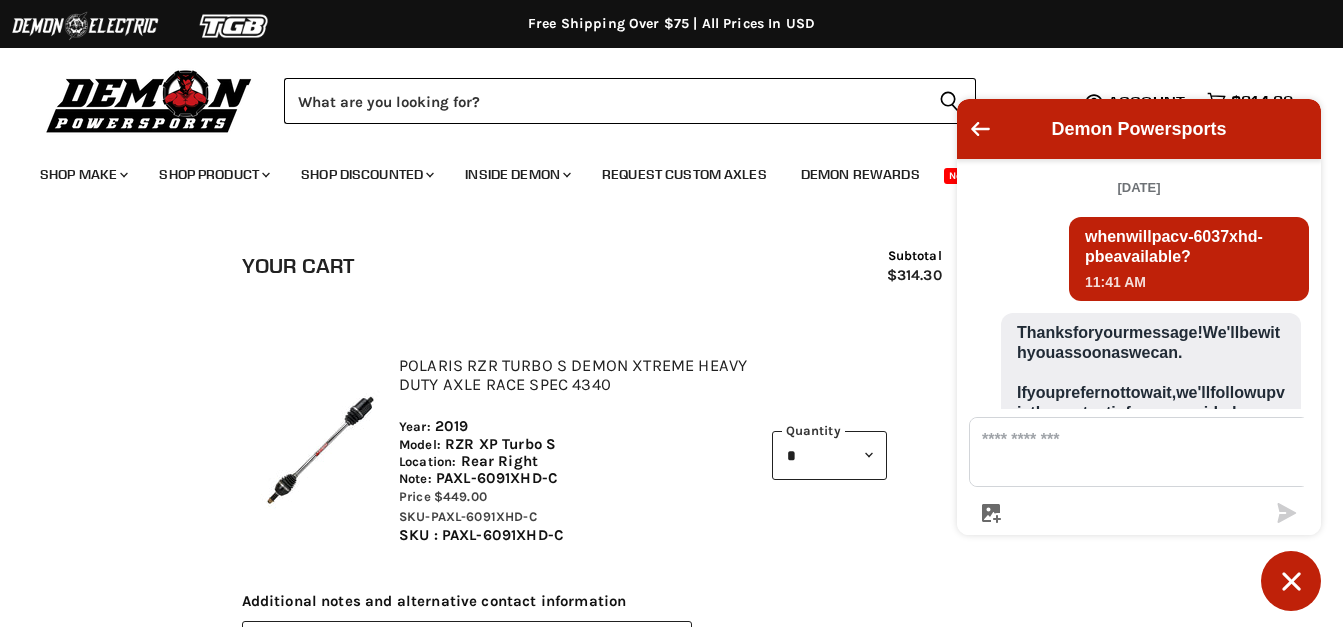 scroll, scrollTop: 79, scrollLeft: 0, axis: vertical 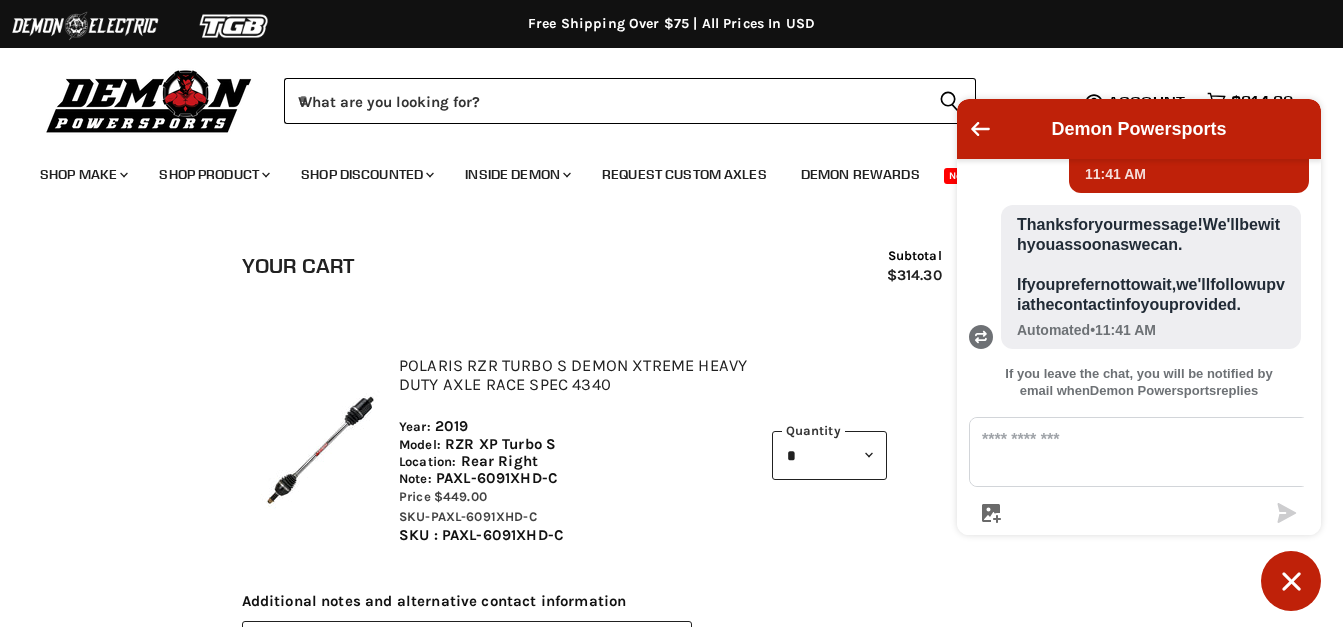 click on "Polaris RZR Turbo S Demon Xtreme Heavy Duty Axle Race Spec 4340" at bounding box center (573, 375) 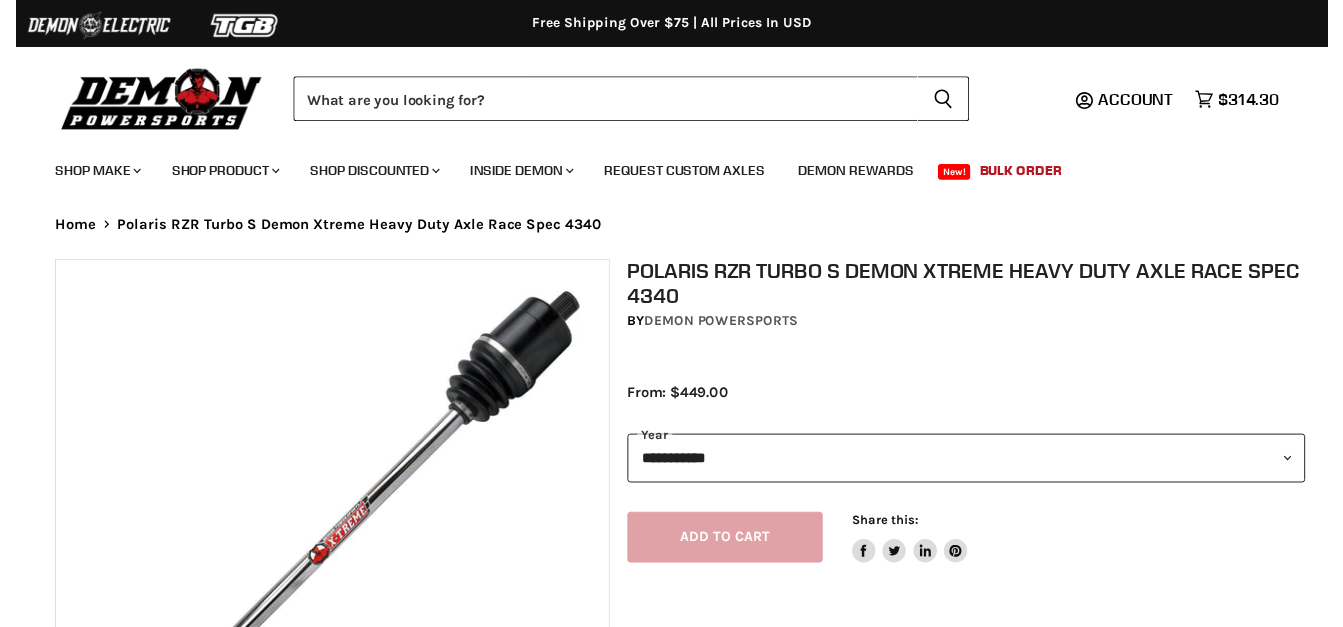 scroll, scrollTop: 0, scrollLeft: 0, axis: both 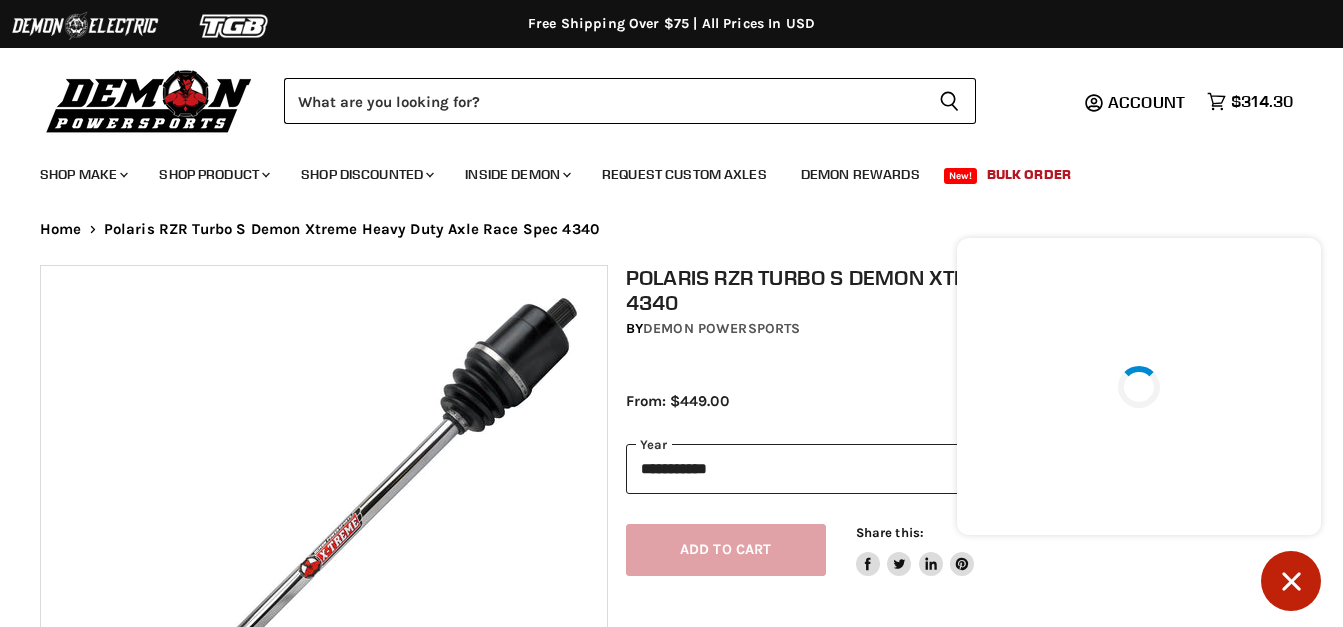 select on "******" 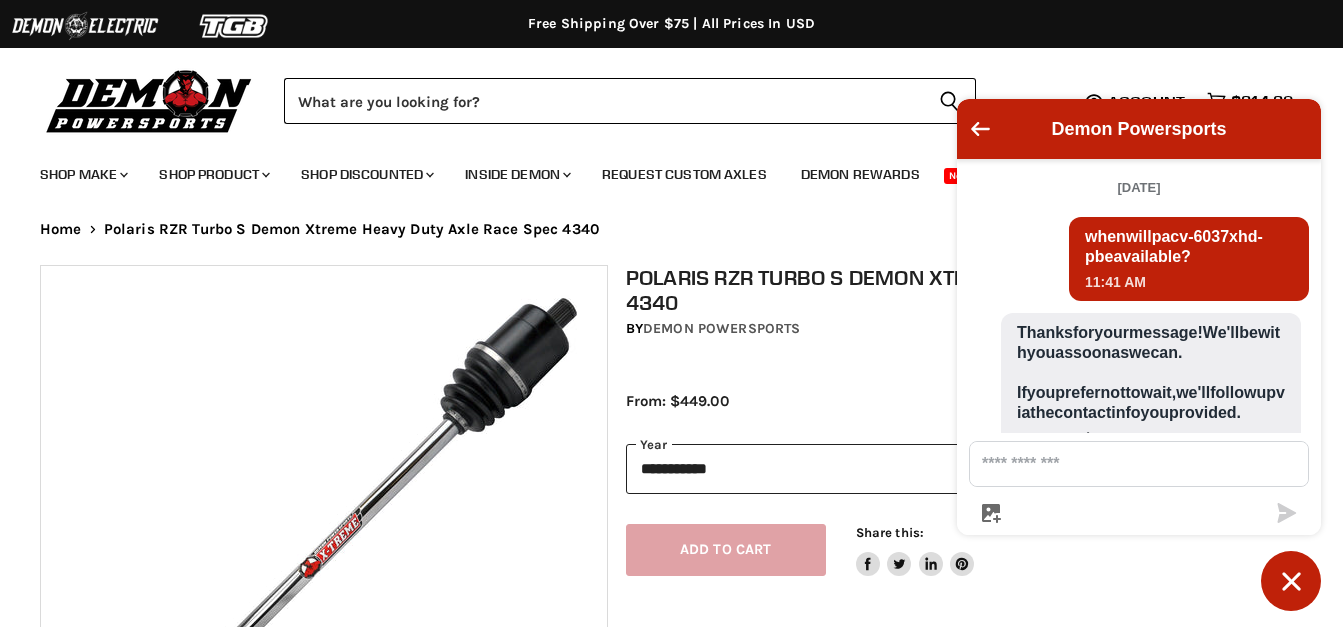 scroll, scrollTop: 100, scrollLeft: 0, axis: vertical 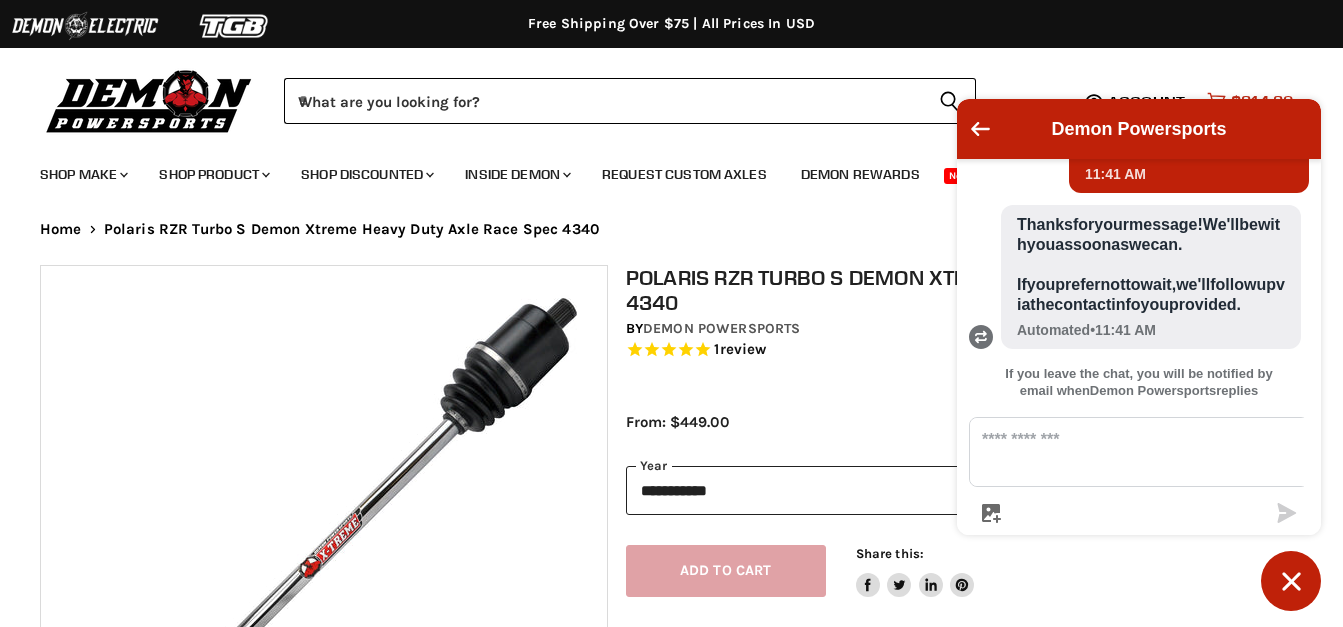 click on "Cart icon
View cart
$314.30" at bounding box center (1250, 101) 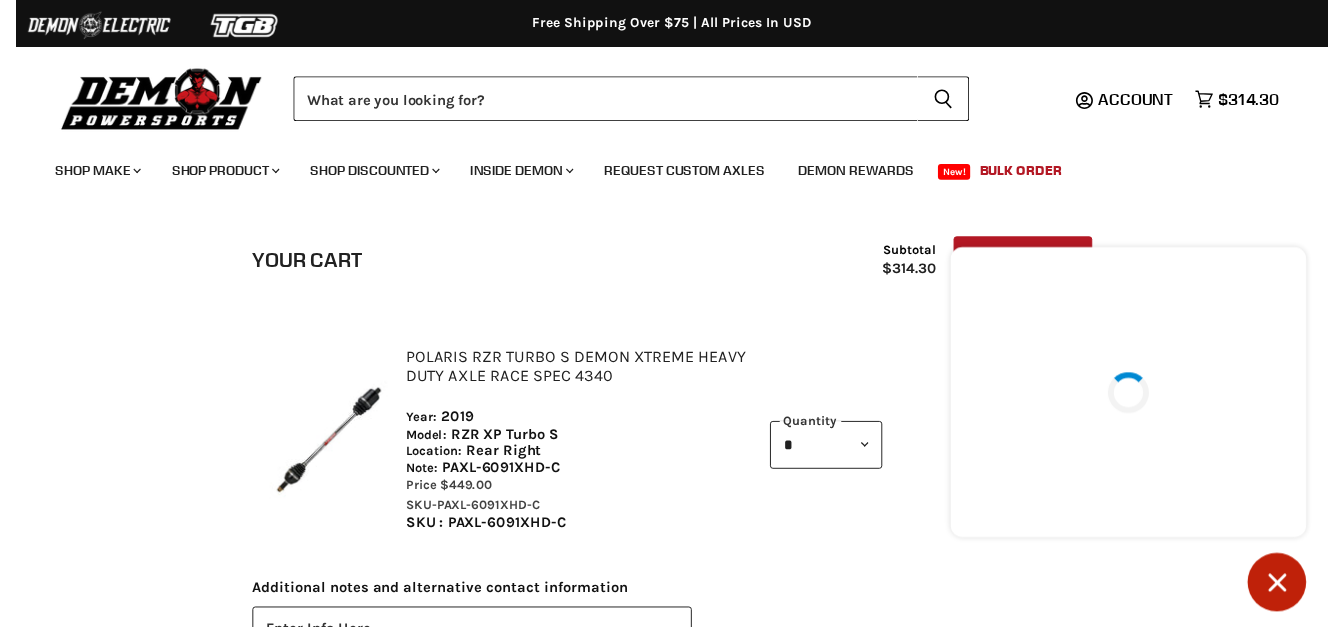 scroll, scrollTop: 0, scrollLeft: 0, axis: both 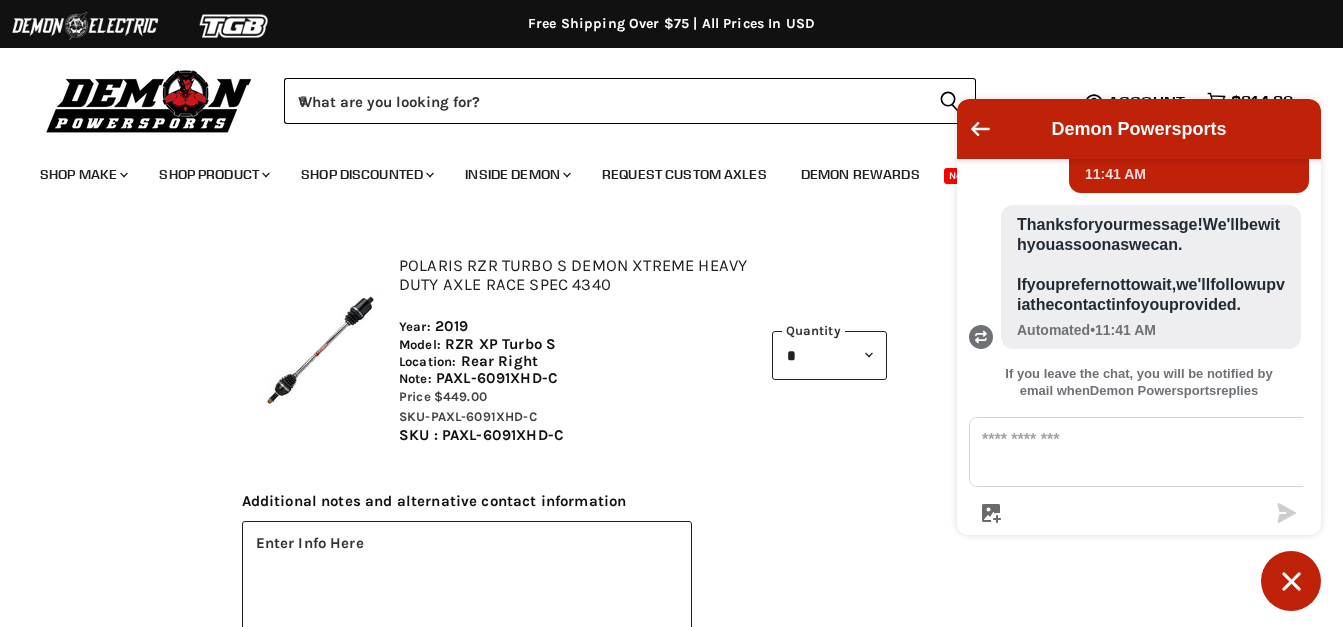 click on "Polaris RZR Turbo S Demon Xtreme Heavy Duty Axle Race Spec 4340" at bounding box center (573, 275) 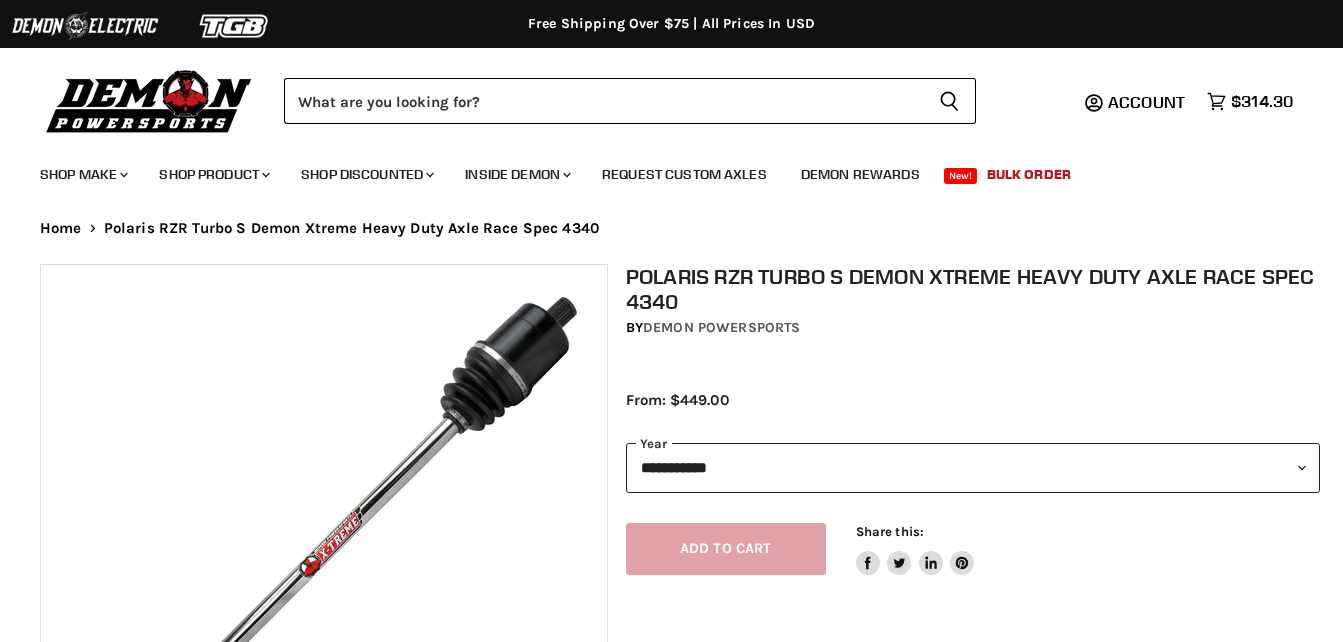 select on "******" 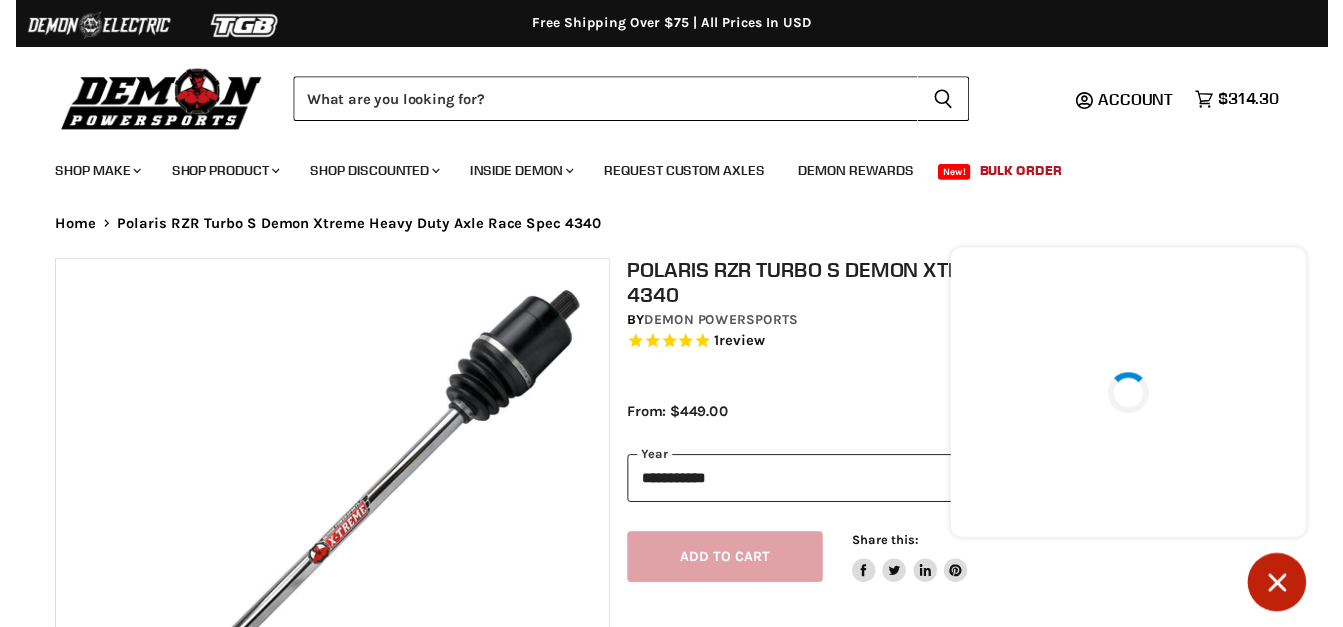 scroll, scrollTop: 100, scrollLeft: 0, axis: vertical 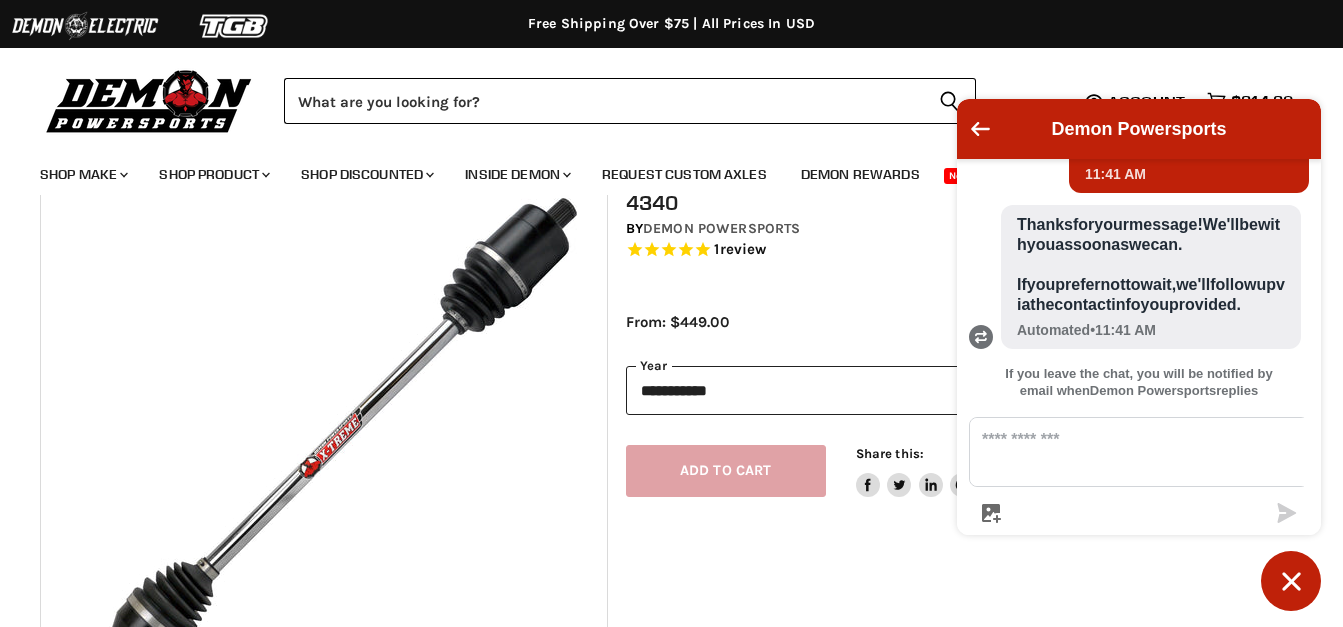 click on "**********" at bounding box center (973, 390) 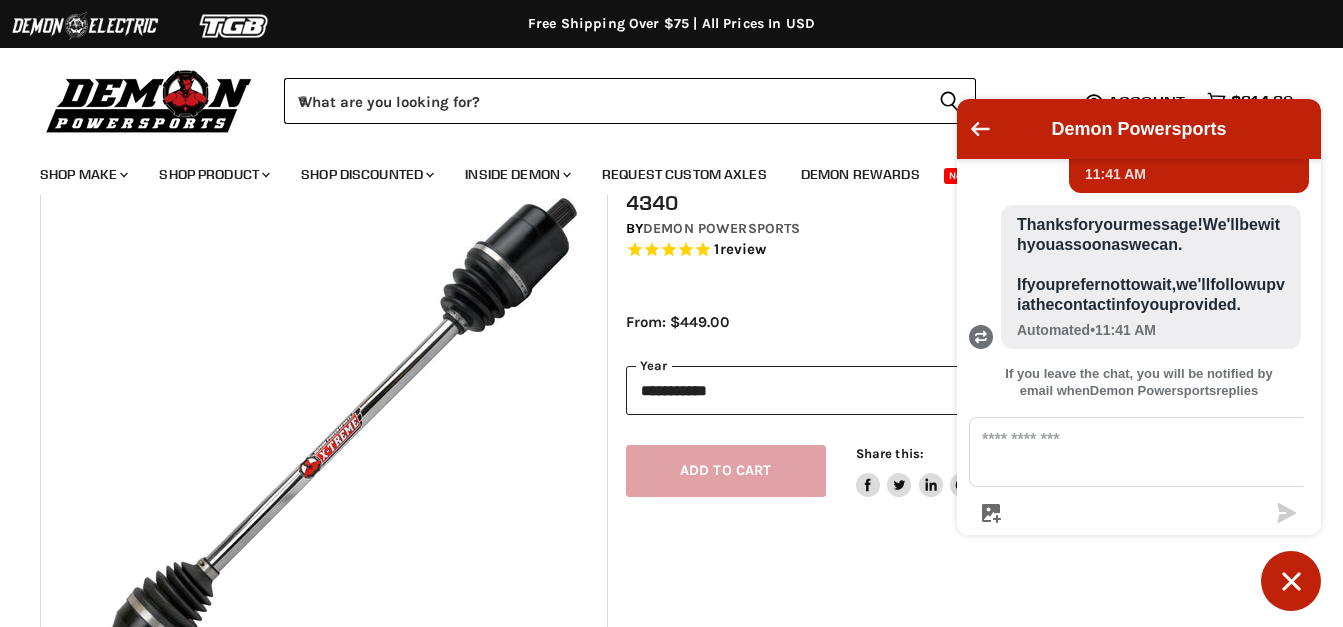 scroll, scrollTop: 0, scrollLeft: 0, axis: both 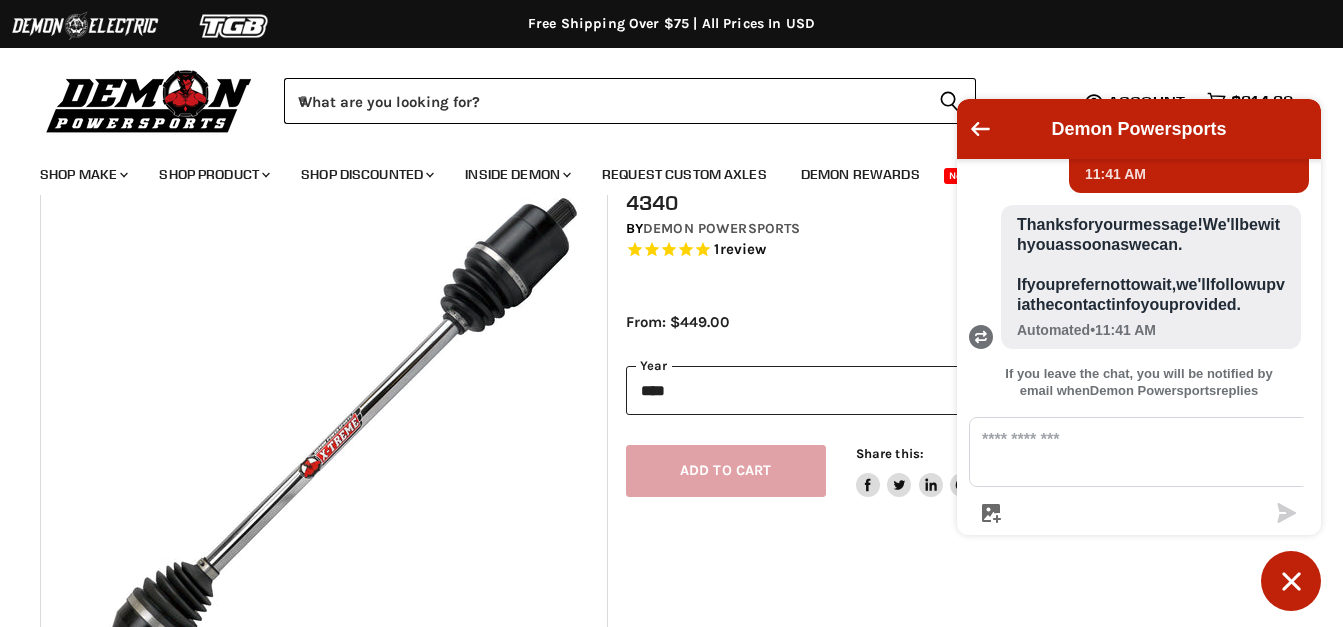 click on "**********" at bounding box center [973, 390] 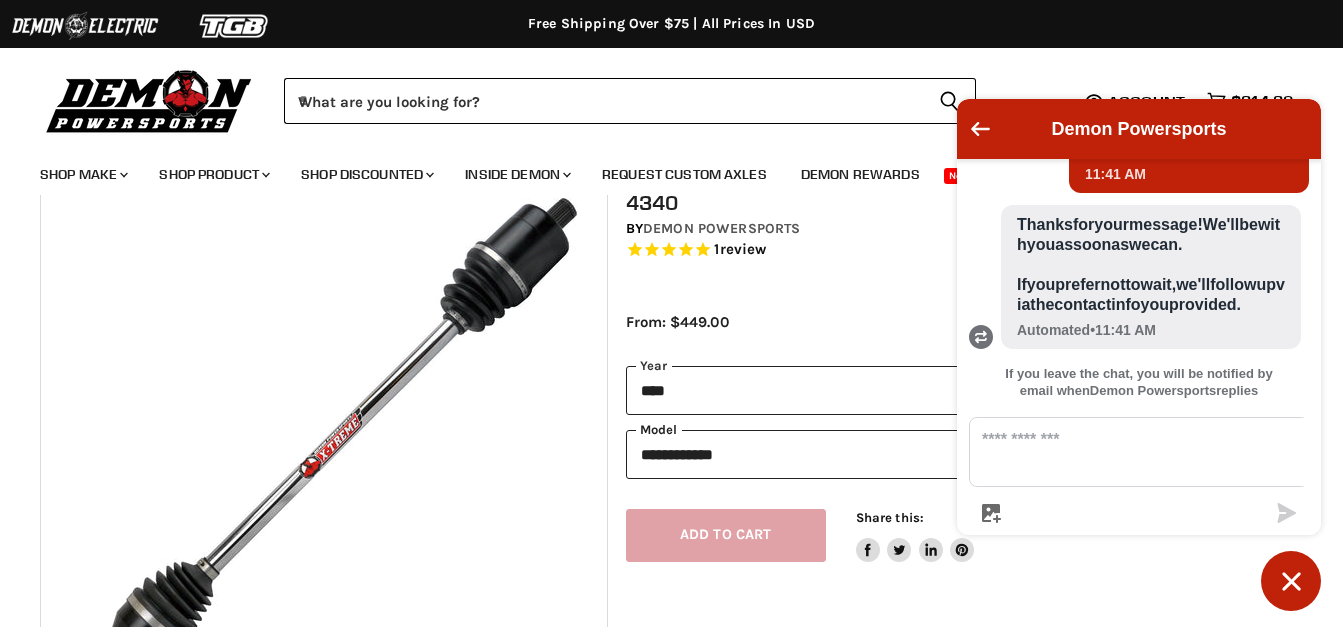 click on "**********" at bounding box center [973, 454] 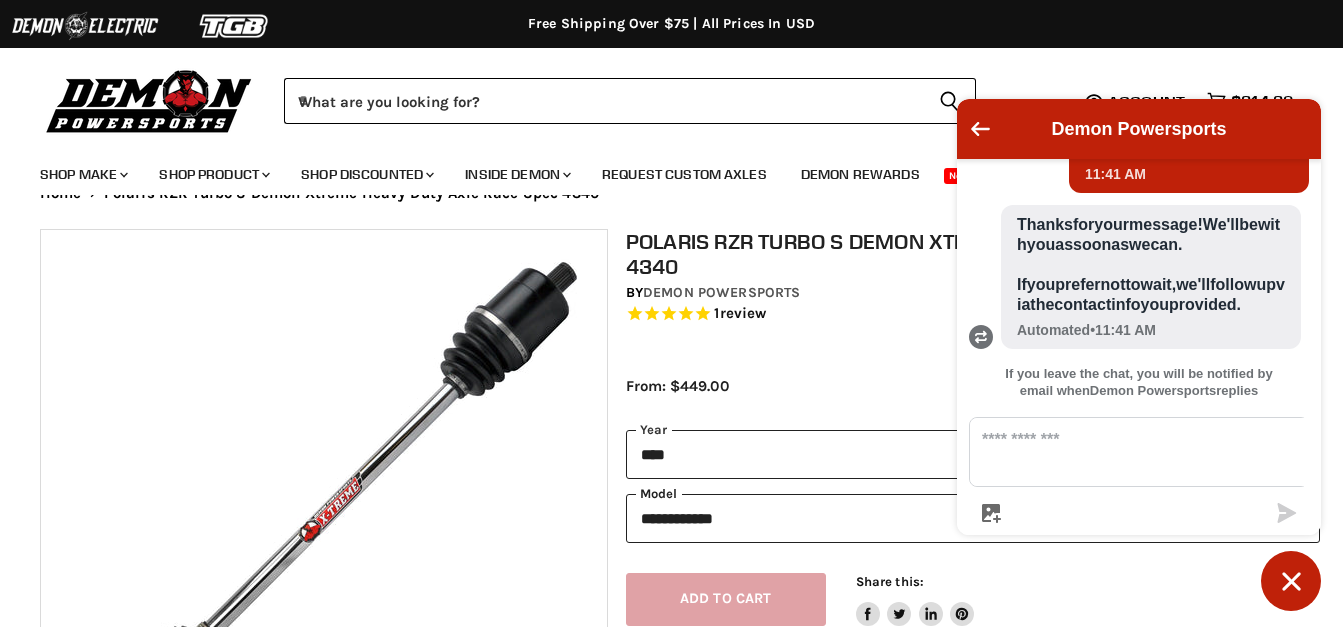 scroll, scrollTop: 0, scrollLeft: 0, axis: both 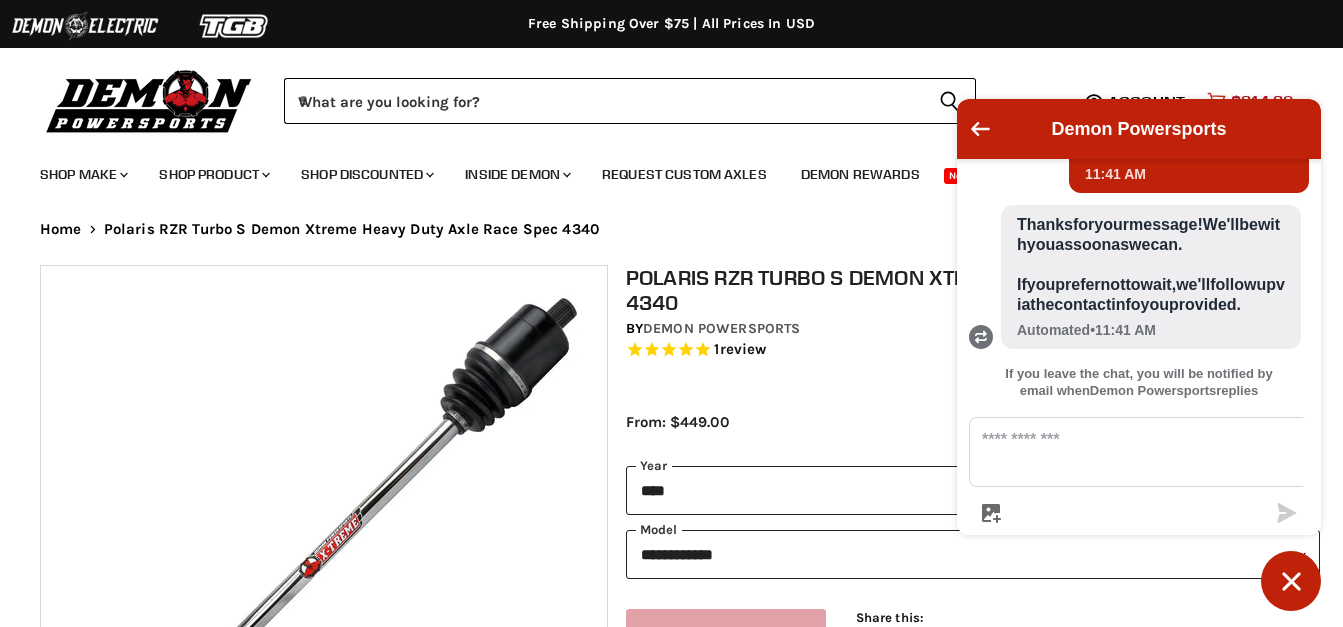click on "$314.30" at bounding box center [1262, 101] 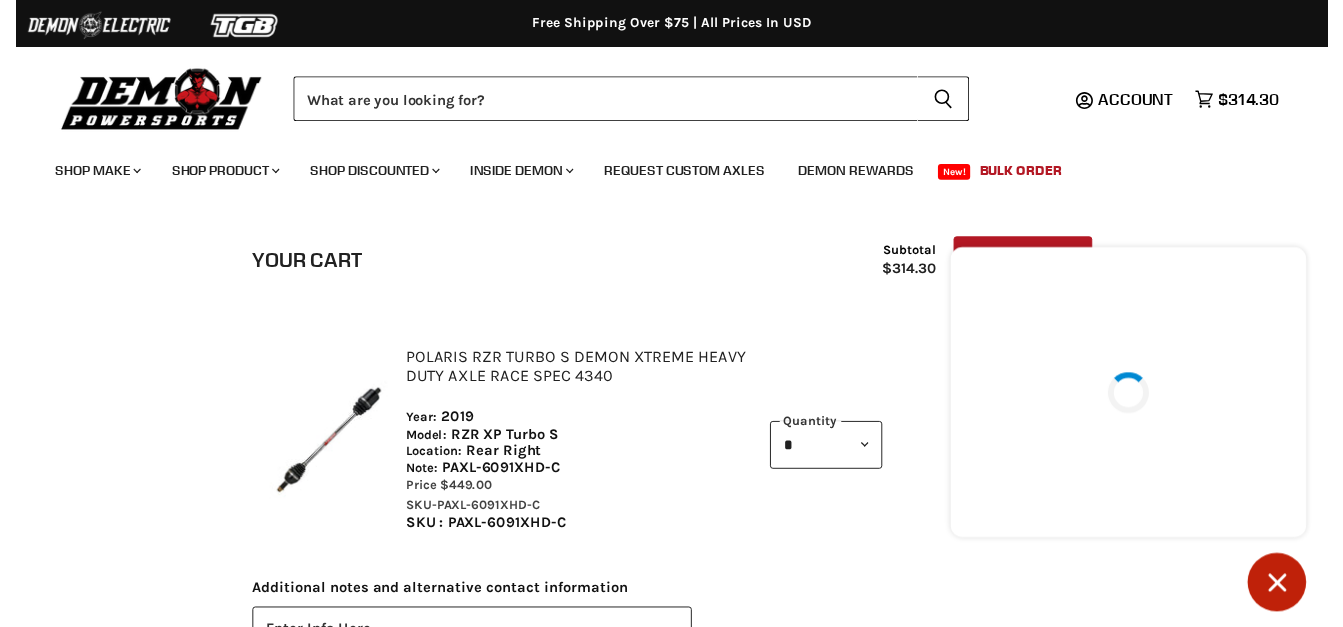 scroll, scrollTop: 0, scrollLeft: 0, axis: both 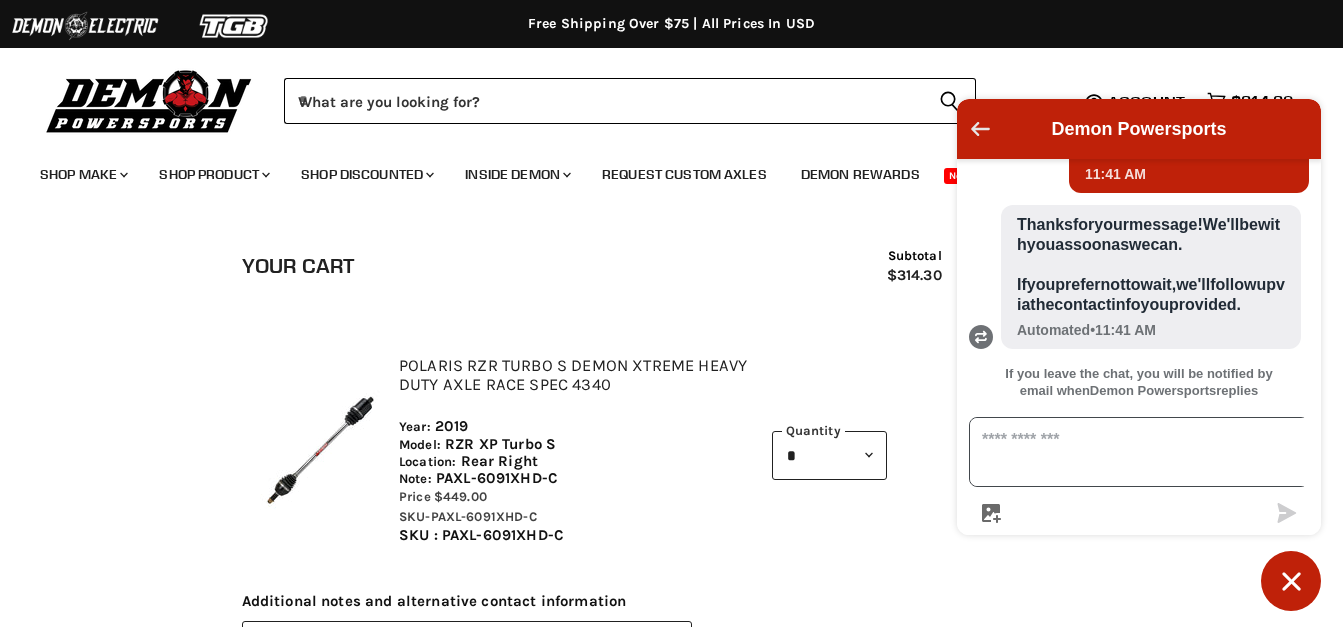 click 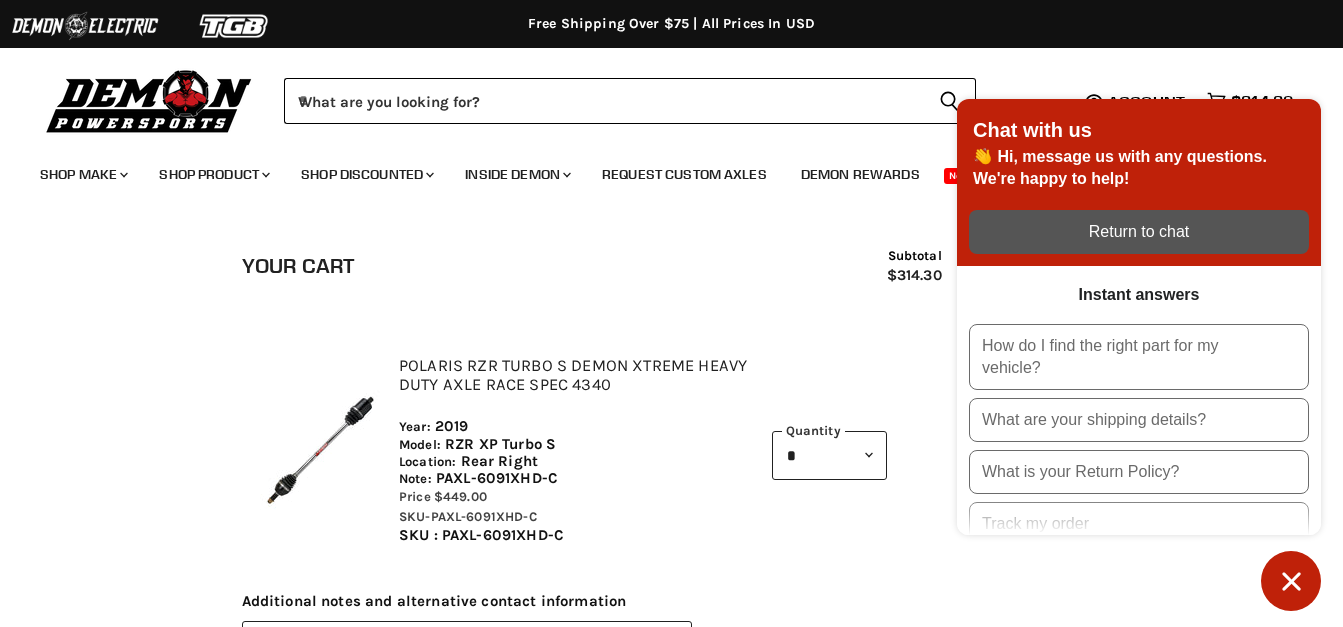 click on "Your cart
Subtotal
$314.30
Lock icon
Checkout
Polaris RZR Turbo S Demon Xtreme Heavy Duty Axle Race Spec 4340
Year:
2019
Model:
RZR XP Turbo S
Location:
Rear Right
Note:
*" at bounding box center (672, 699) 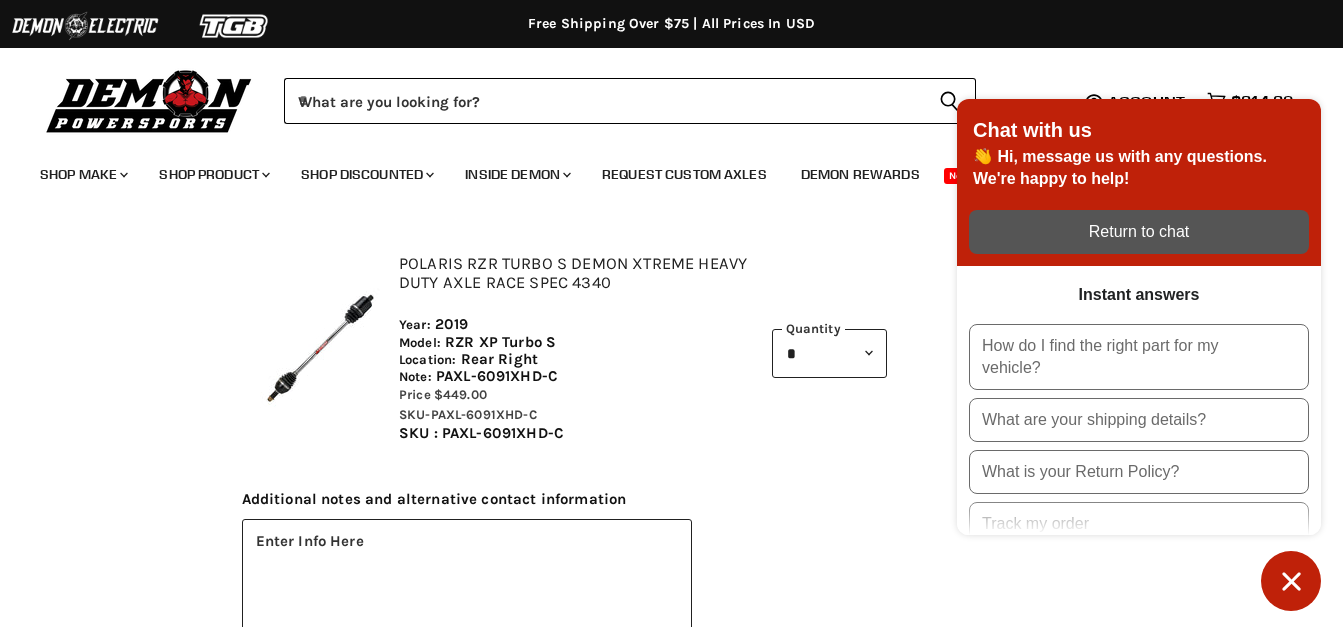 scroll, scrollTop: 100, scrollLeft: 0, axis: vertical 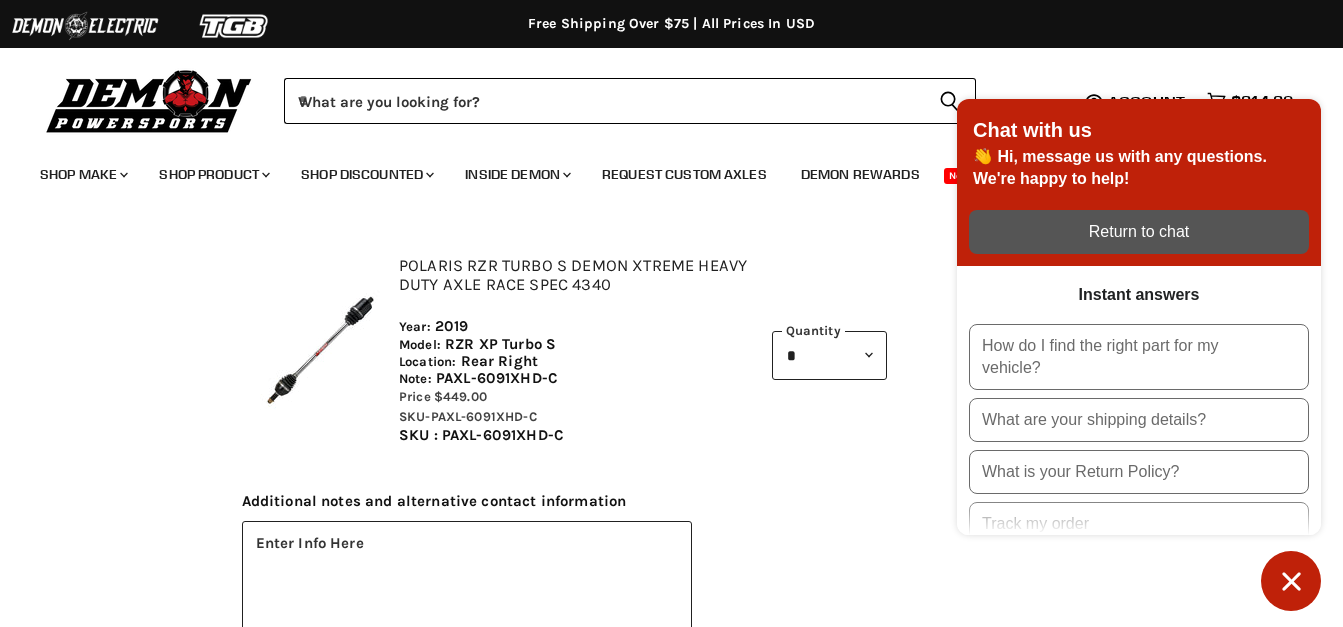 click on "Polaris RZR Turbo S Demon Xtreme Heavy Duty Axle Race Spec 4340
Year:
2019
Model:
RZR XP Turbo S
Location:
Rear Right
Note:
PAXL-6091XHD-C
Price
$449.00
SKU-PAXL-6091XHD-C
SKU : PAXL-6091XHD-C
* * * *" at bounding box center (672, 350) 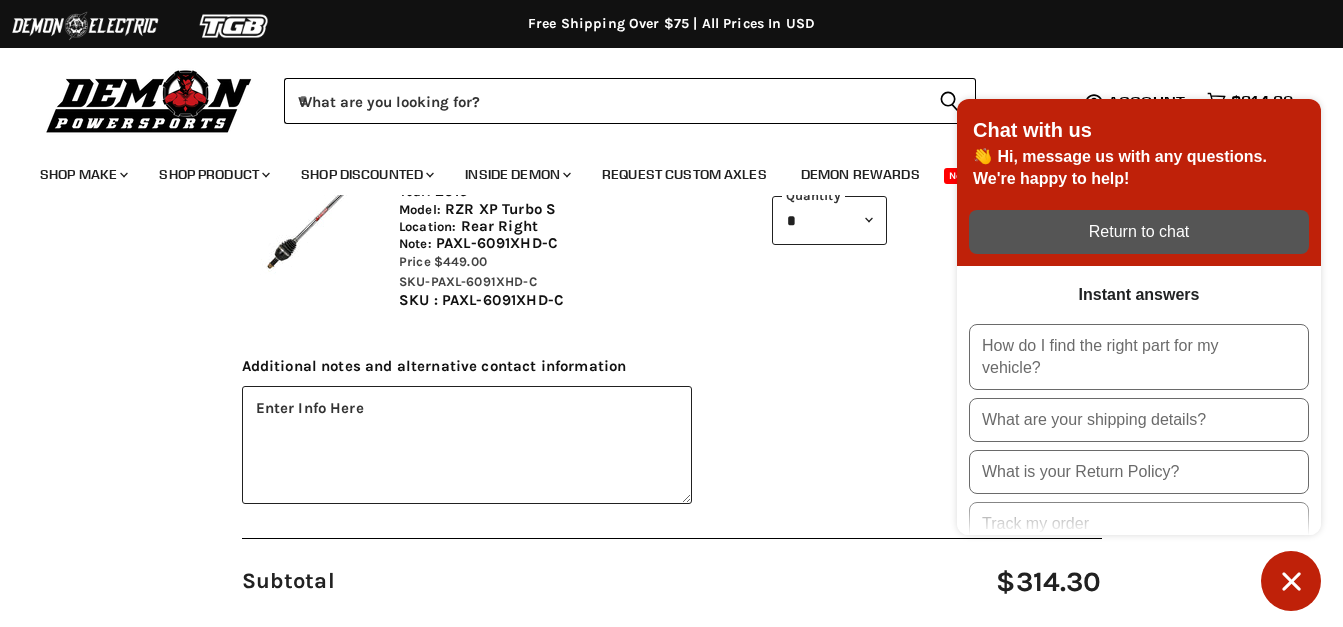 scroll, scrollTop: 200, scrollLeft: 0, axis: vertical 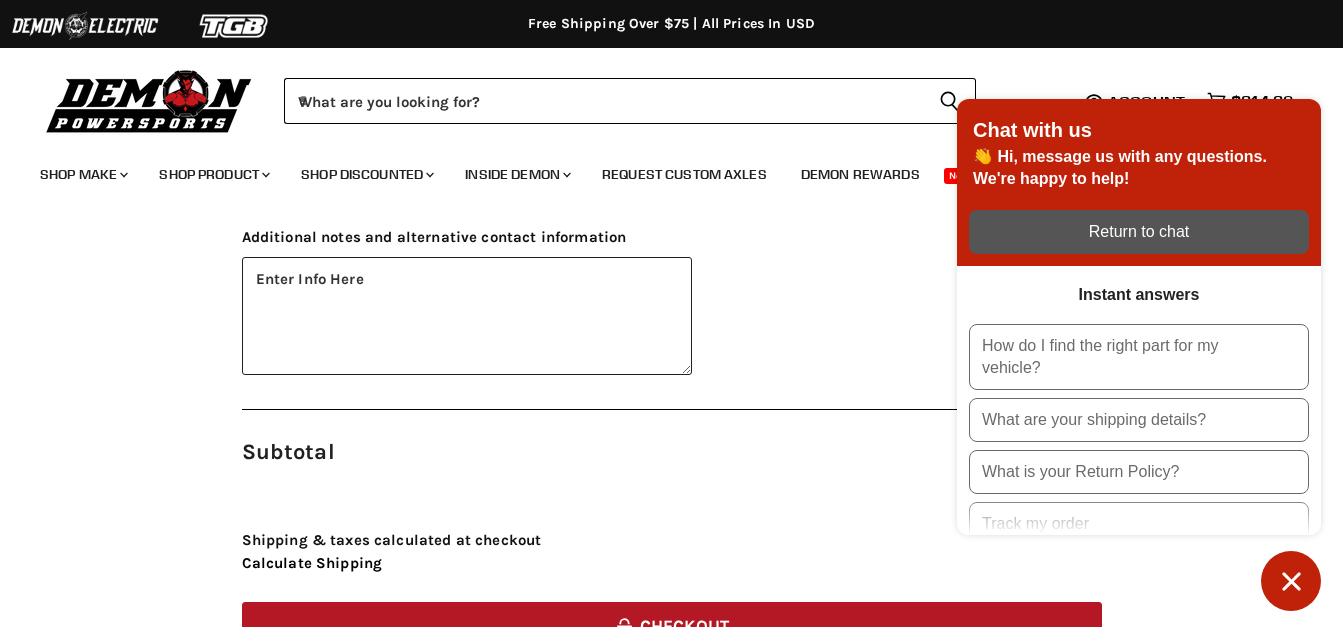 click on "Menu icon
Translation missing: en.general.icons.icon_search_close icon
Menu
What are you looking for?
Cancel
Search icon" at bounding box center [671, 95] 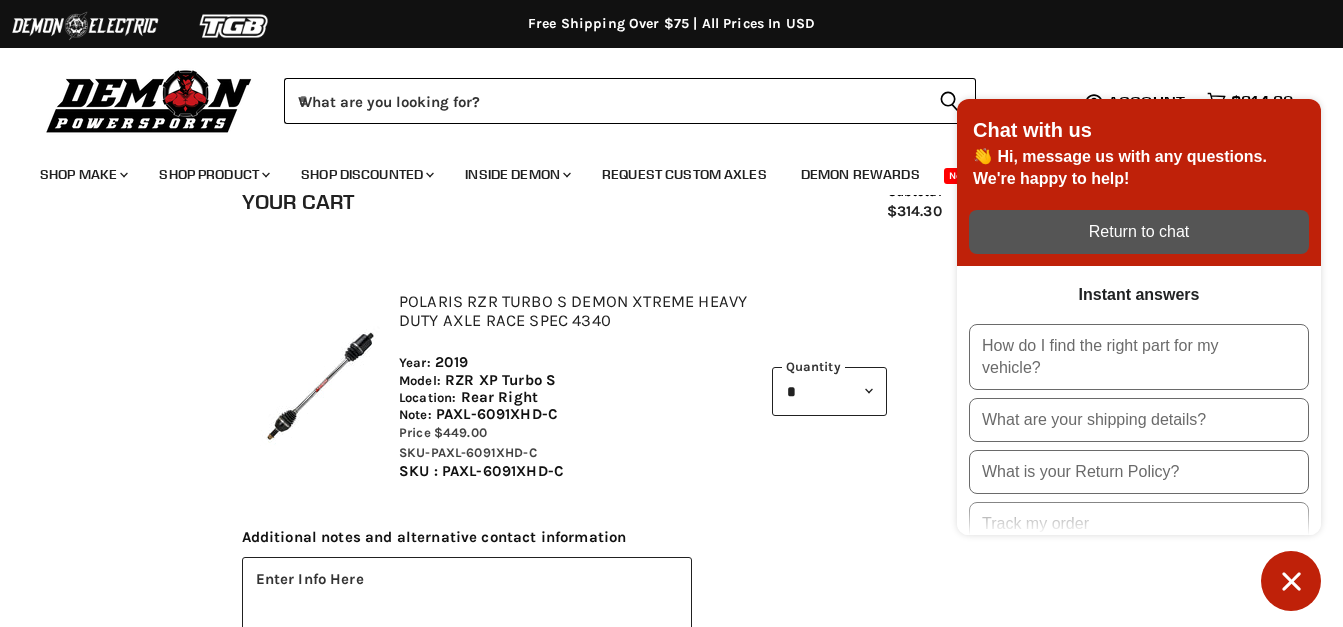 scroll, scrollTop: 0, scrollLeft: 0, axis: both 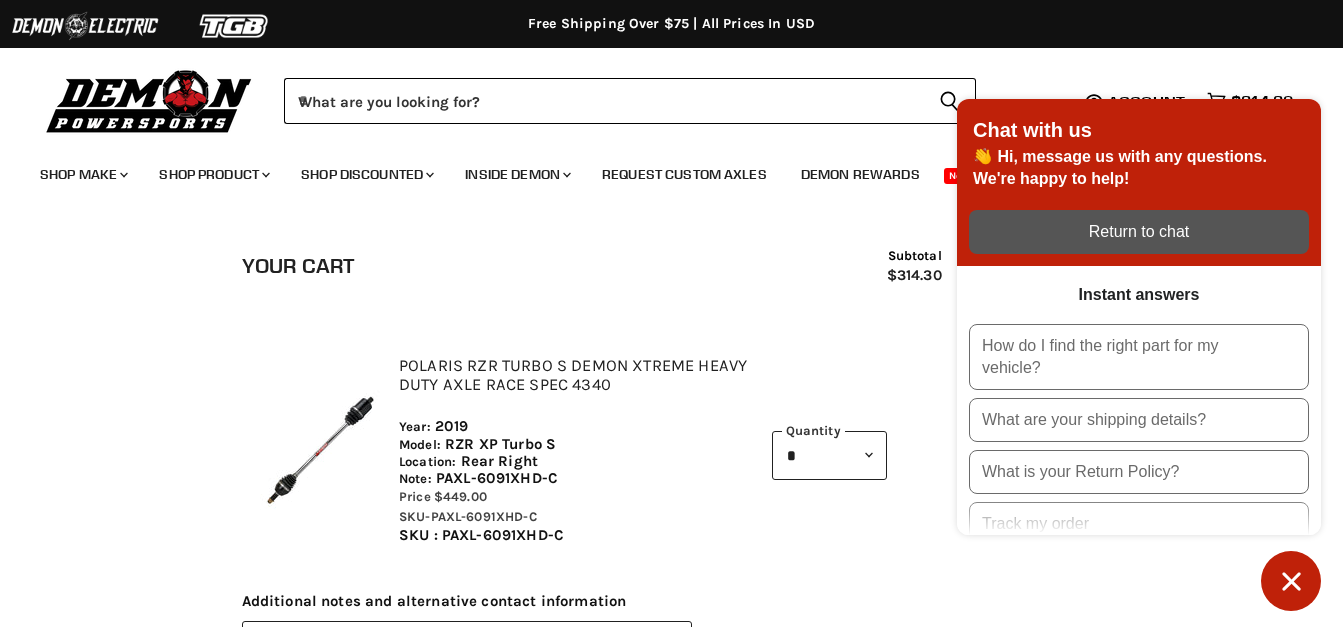 click 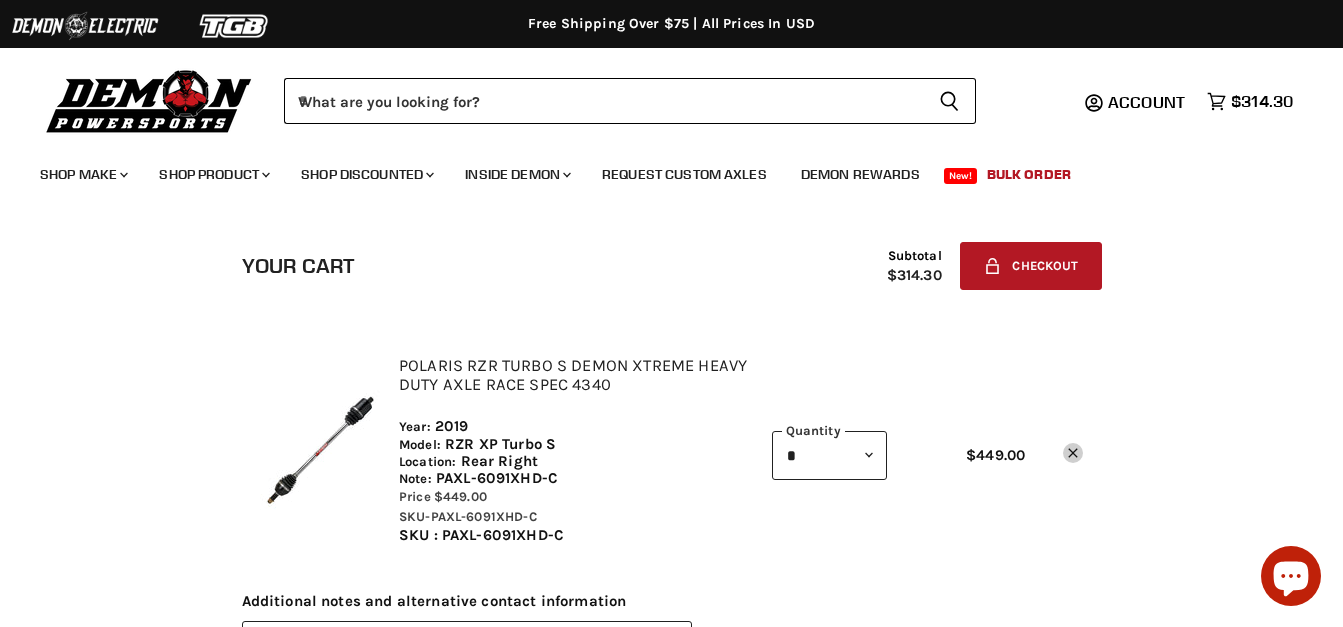 click at bounding box center (149, 100) 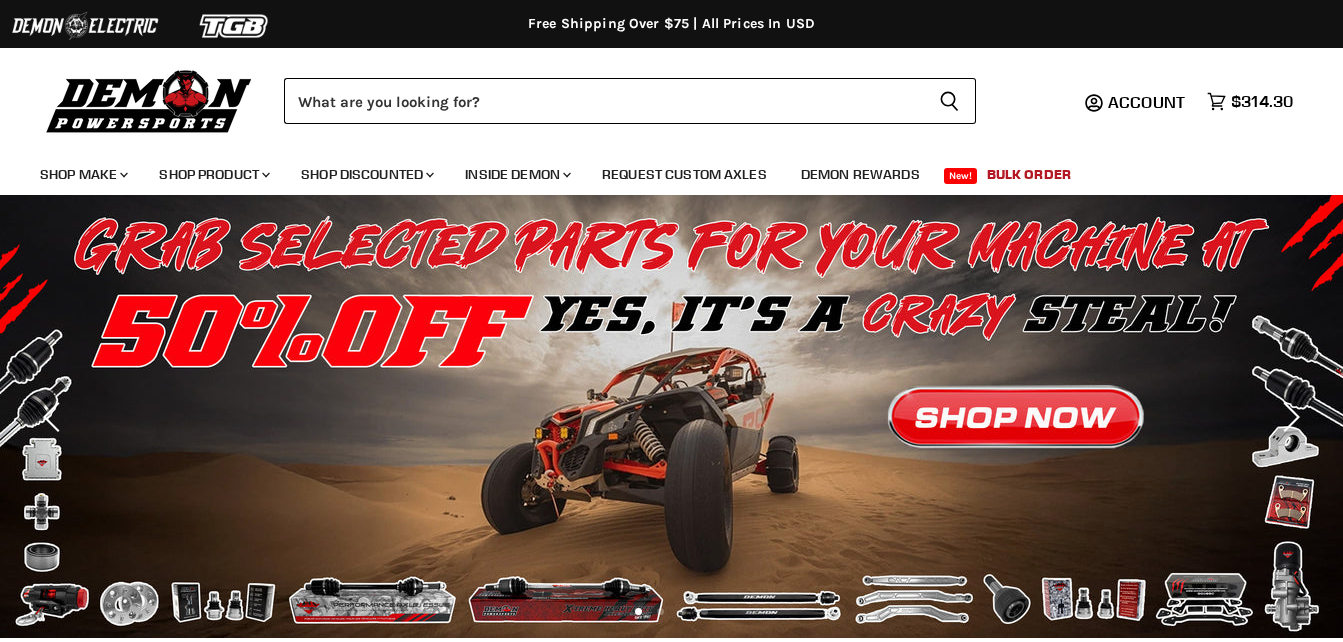 scroll, scrollTop: 0, scrollLeft: 0, axis: both 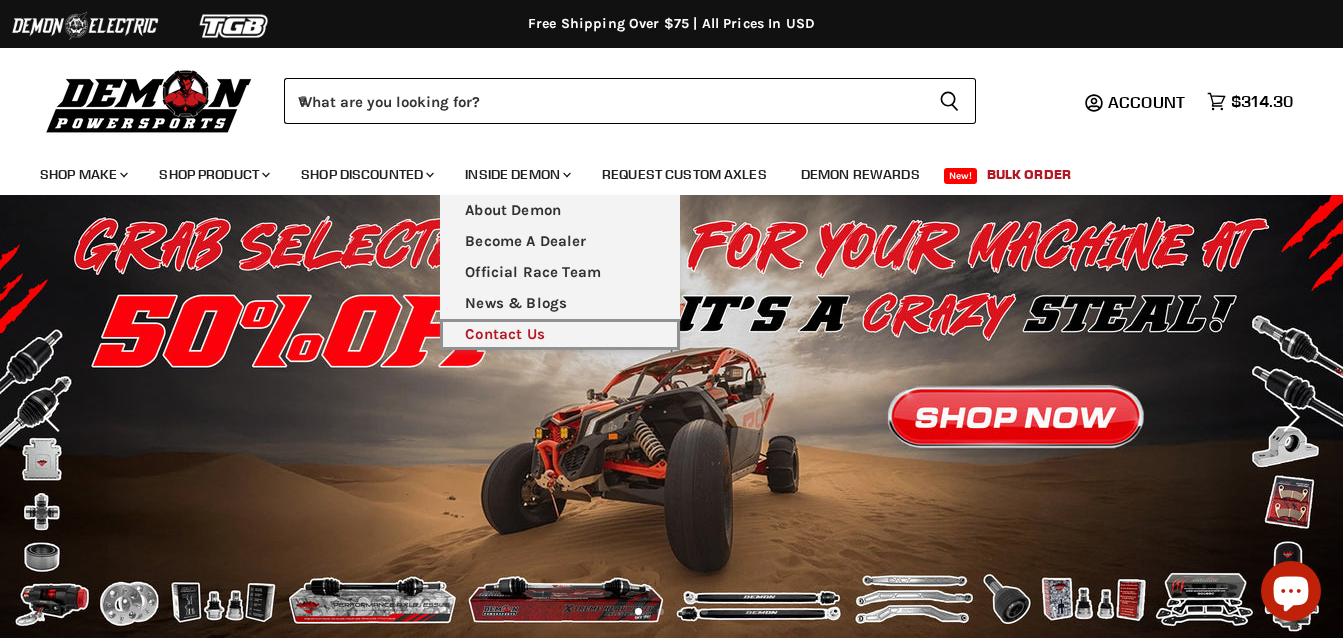 click on "Contact Us" at bounding box center (560, 334) 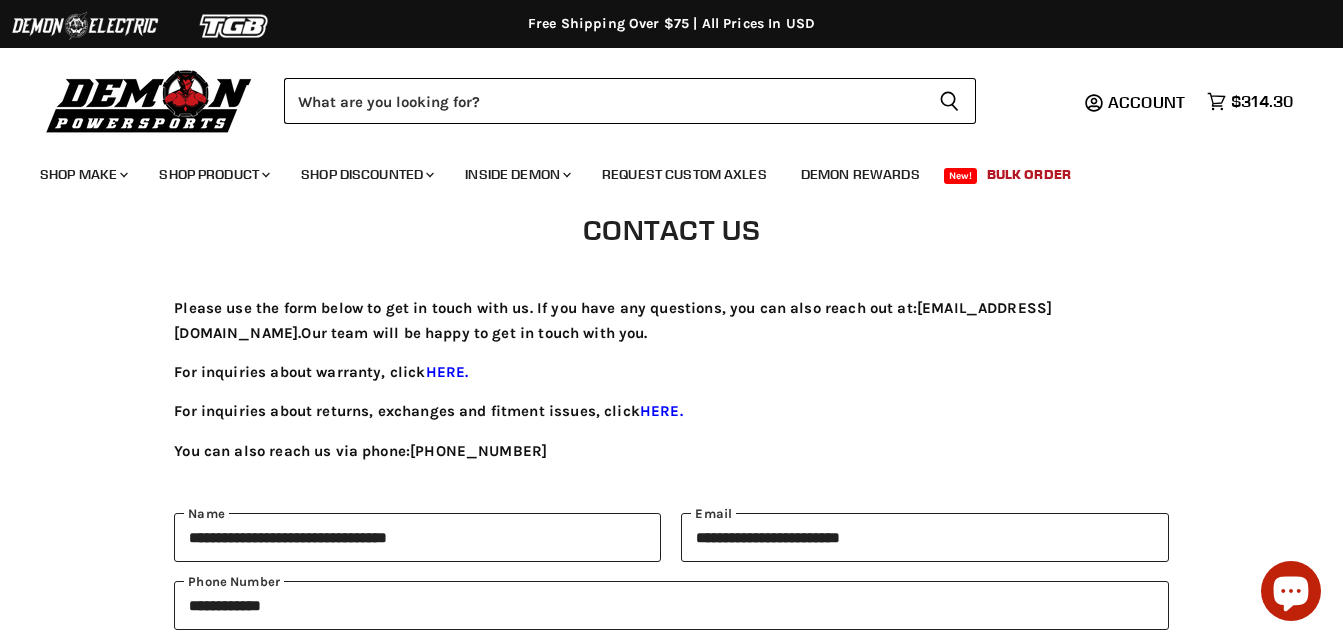 scroll, scrollTop: 0, scrollLeft: 0, axis: both 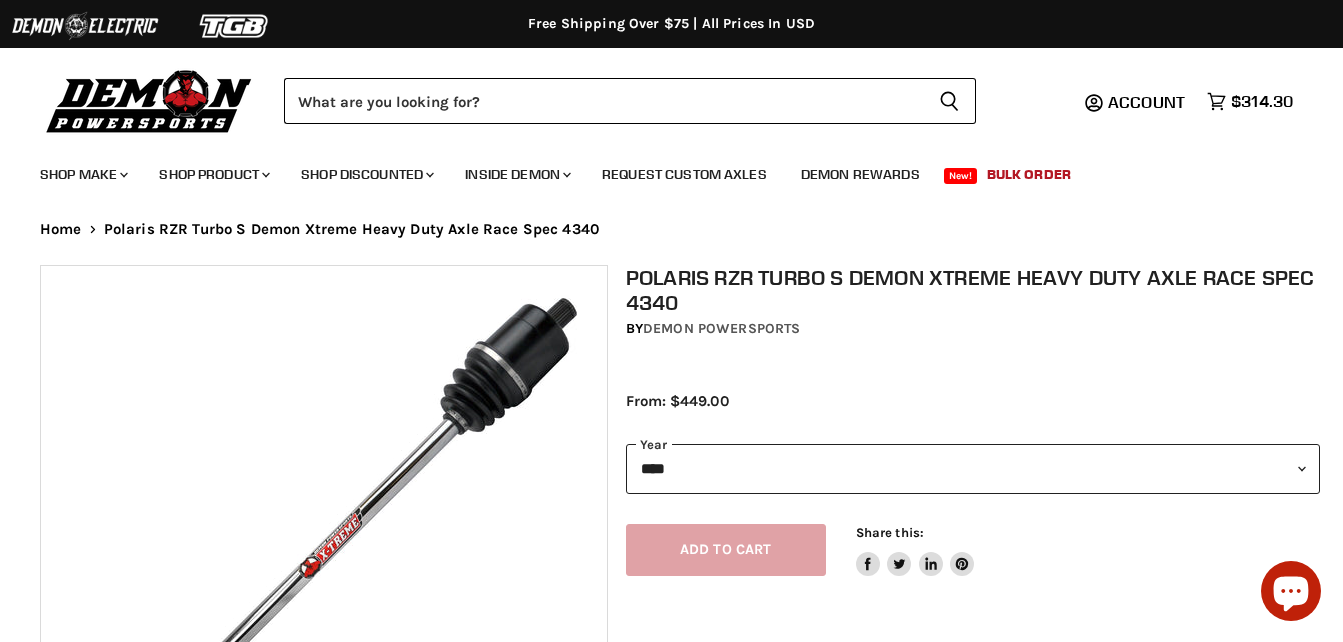 select on "****" 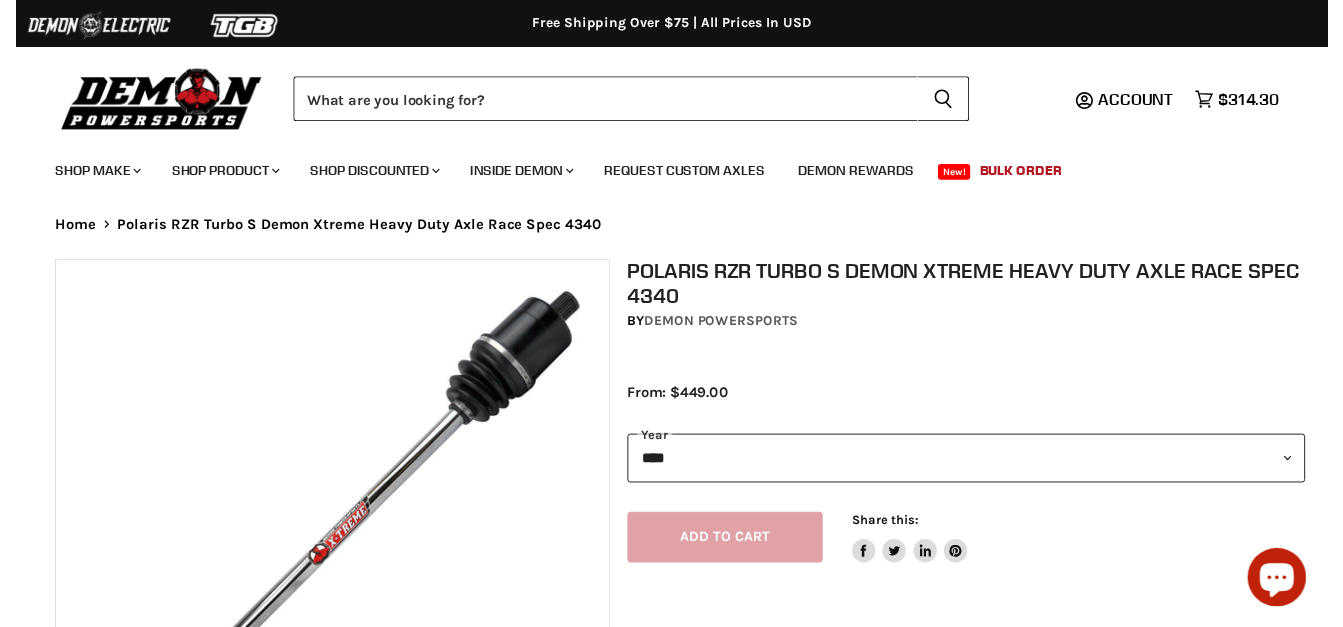 scroll, scrollTop: 0, scrollLeft: 0, axis: both 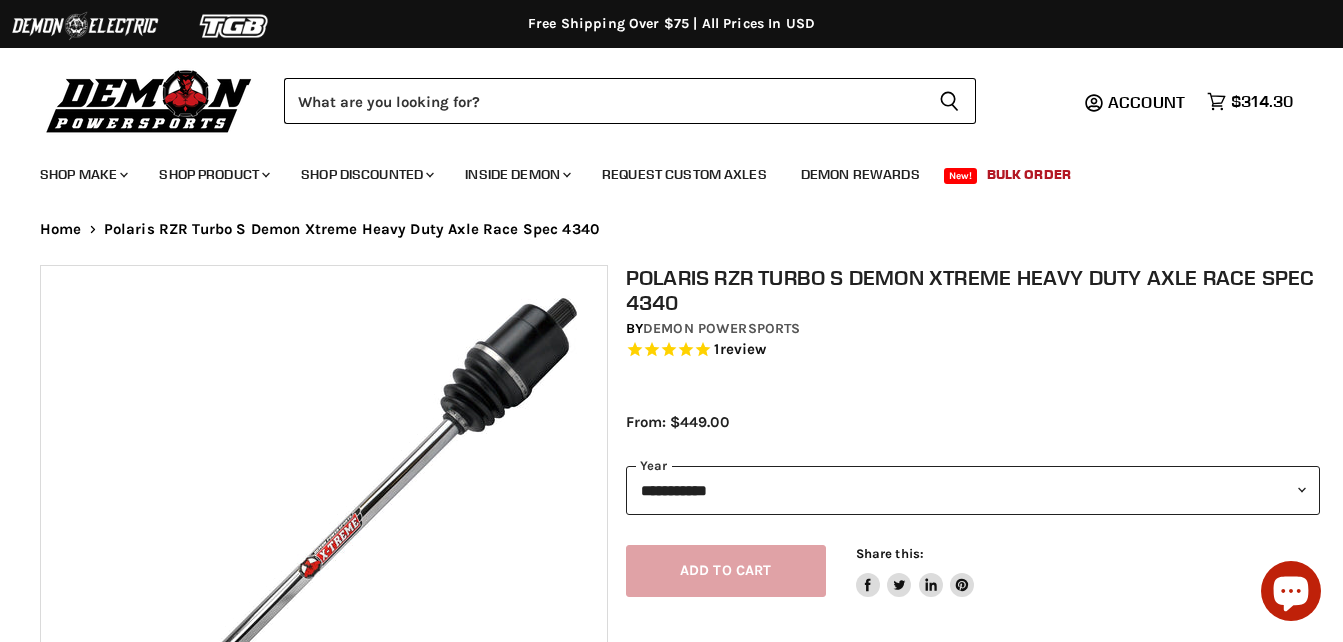 select on "******" 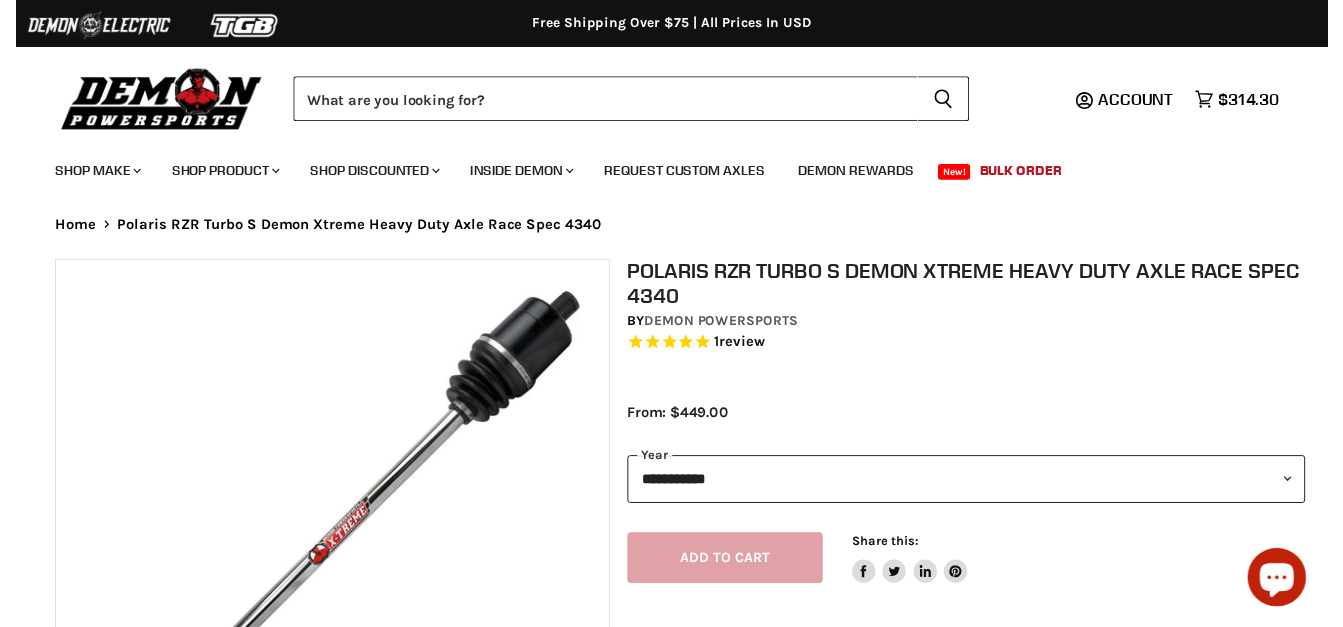 scroll, scrollTop: 0, scrollLeft: 0, axis: both 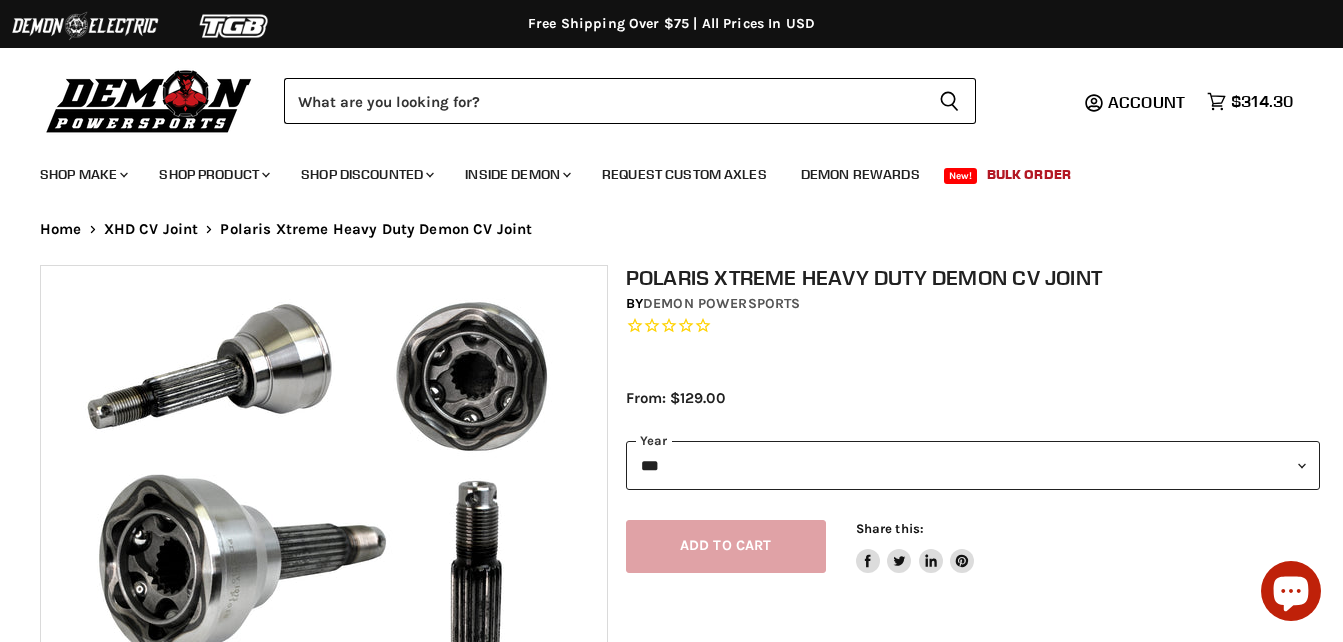select on "***" 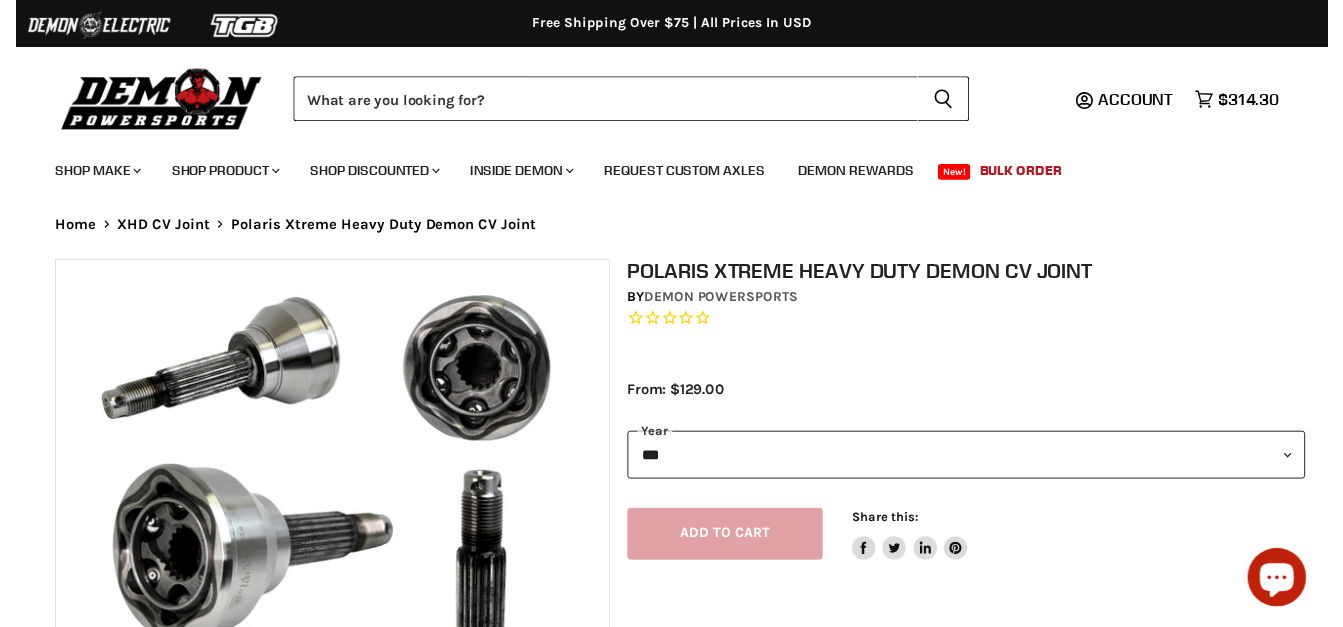 scroll, scrollTop: 0, scrollLeft: 0, axis: both 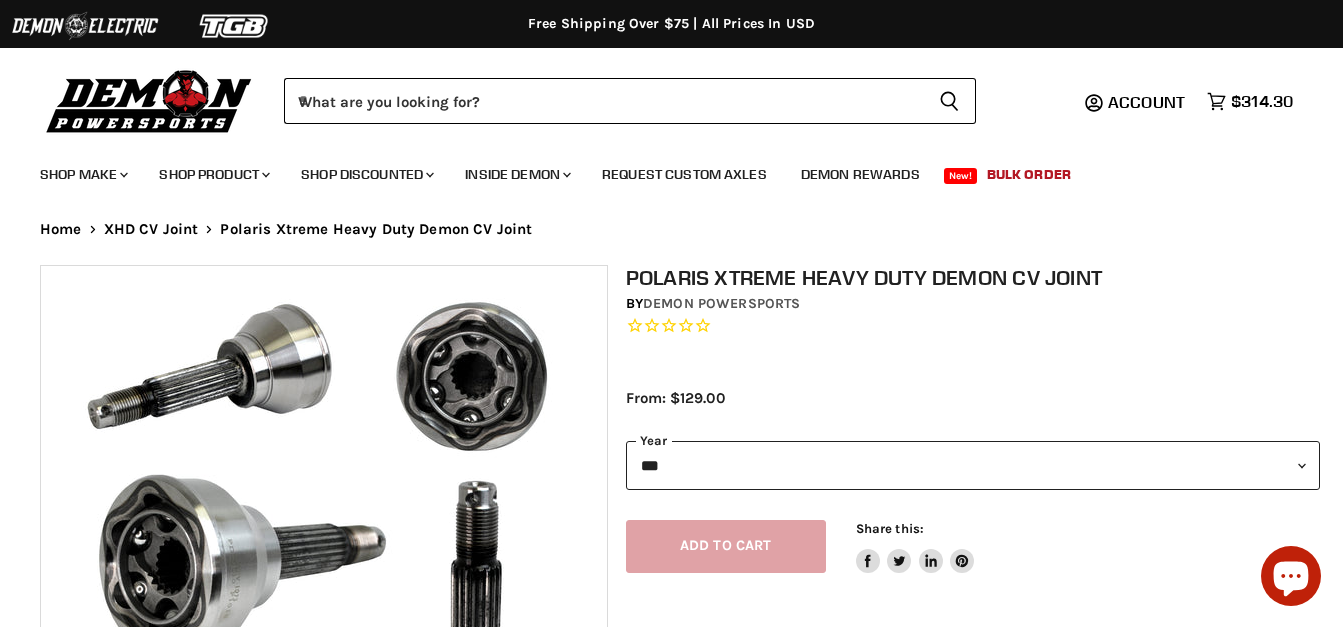 click on "**********" at bounding box center [973, 465] 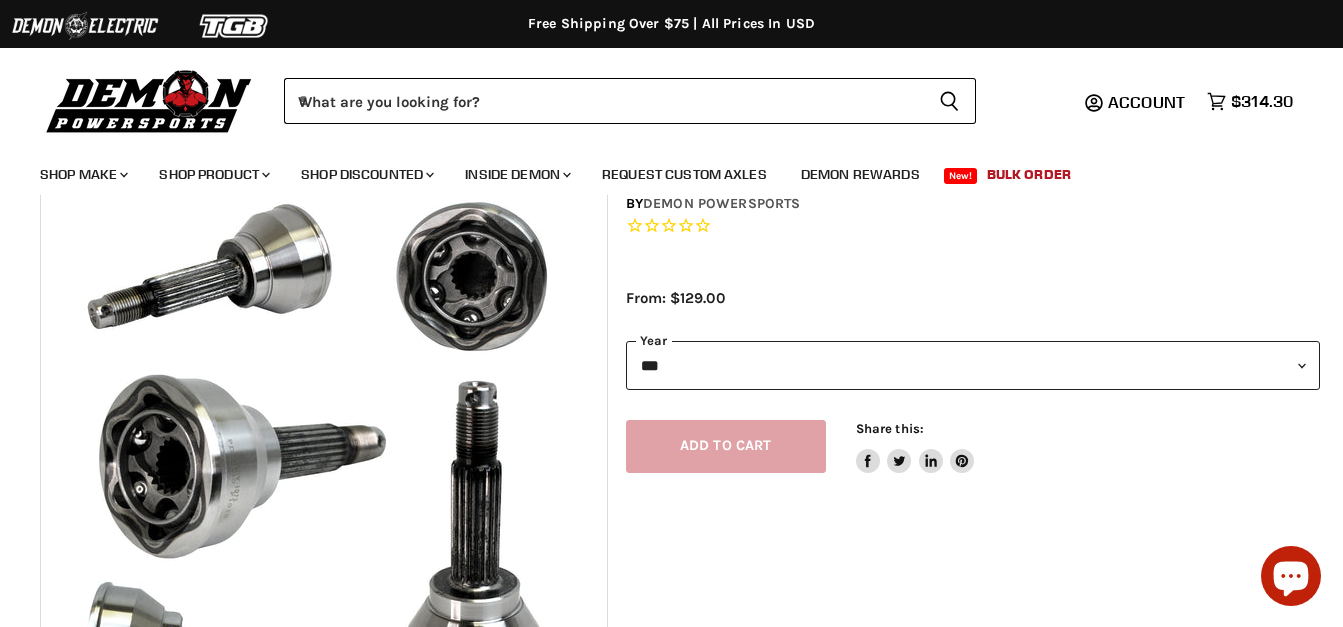 click on "**********" at bounding box center [973, 365] 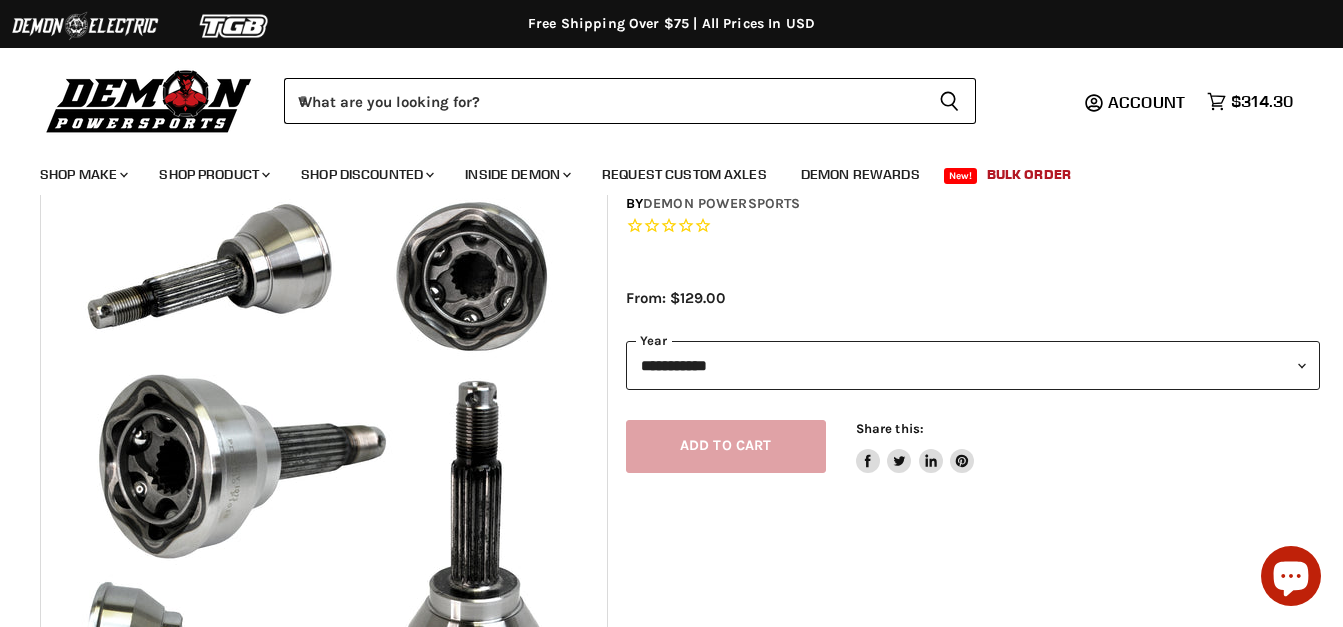 click on "**********" at bounding box center (973, 365) 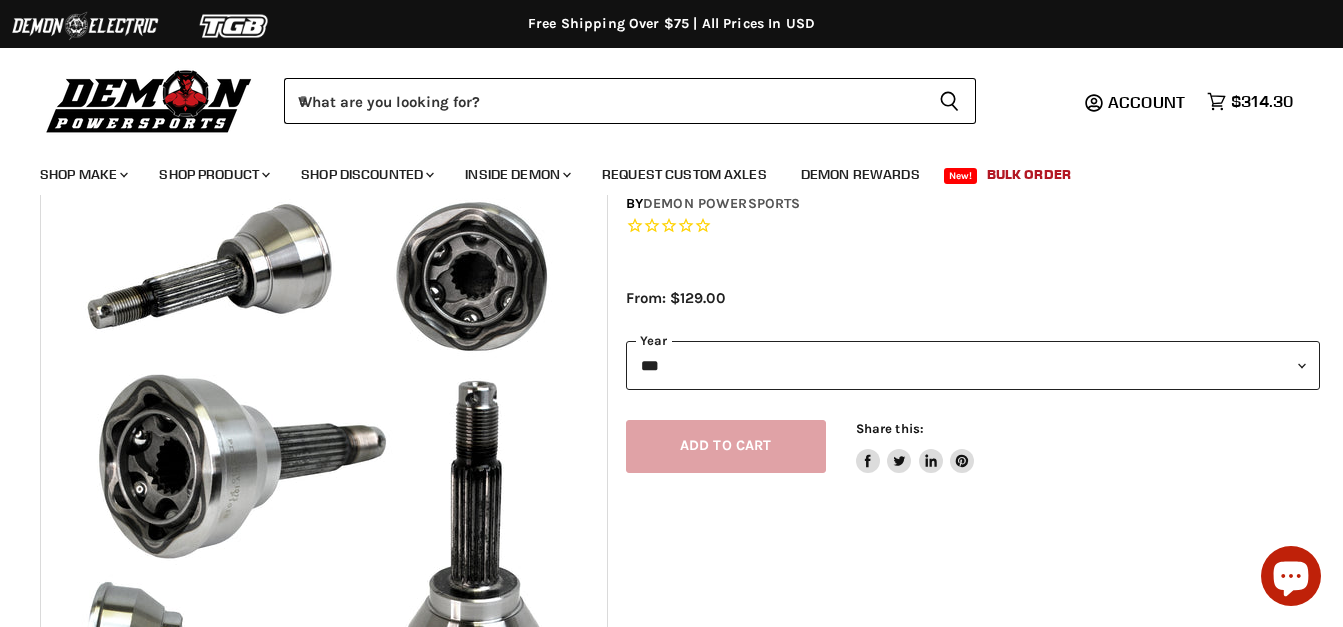 click on "**********" at bounding box center [973, 365] 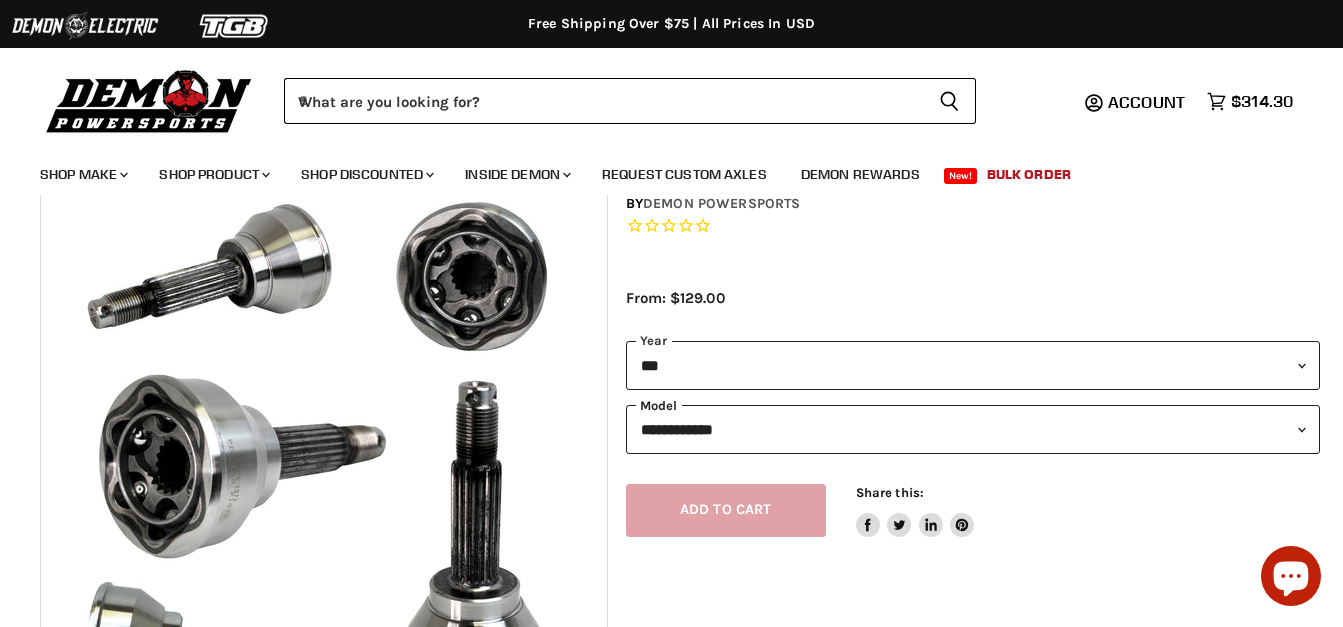 click on "**********" at bounding box center [973, 429] 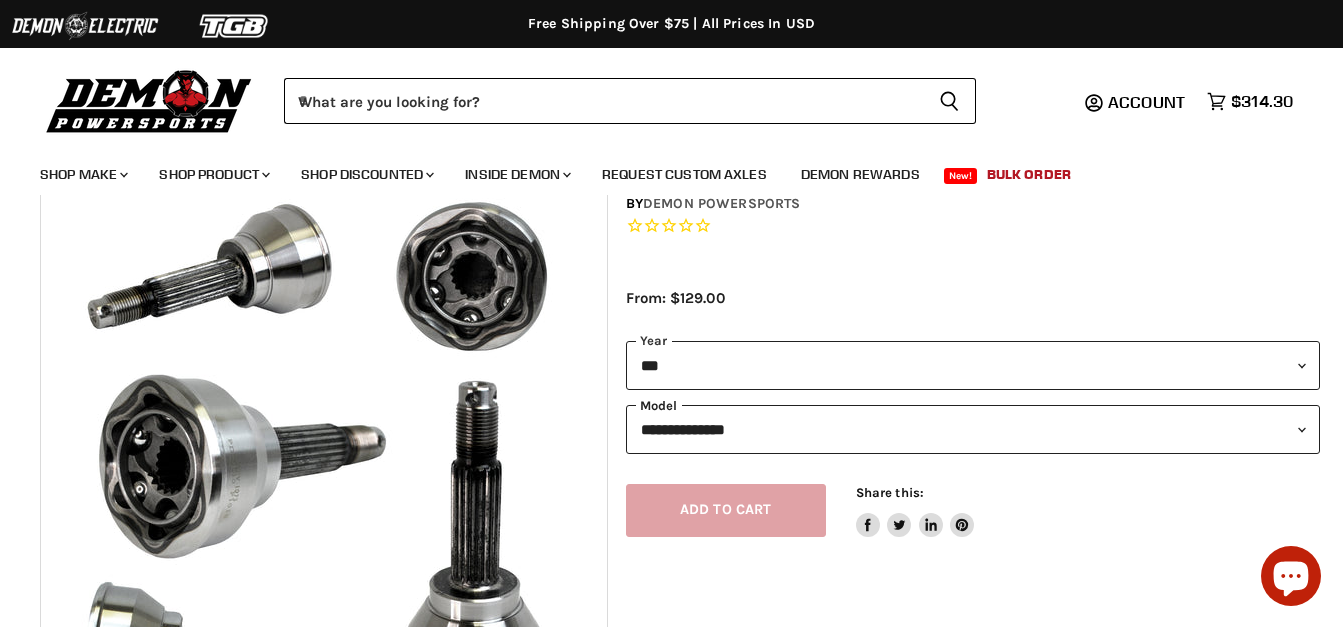 click on "**********" at bounding box center [973, 429] 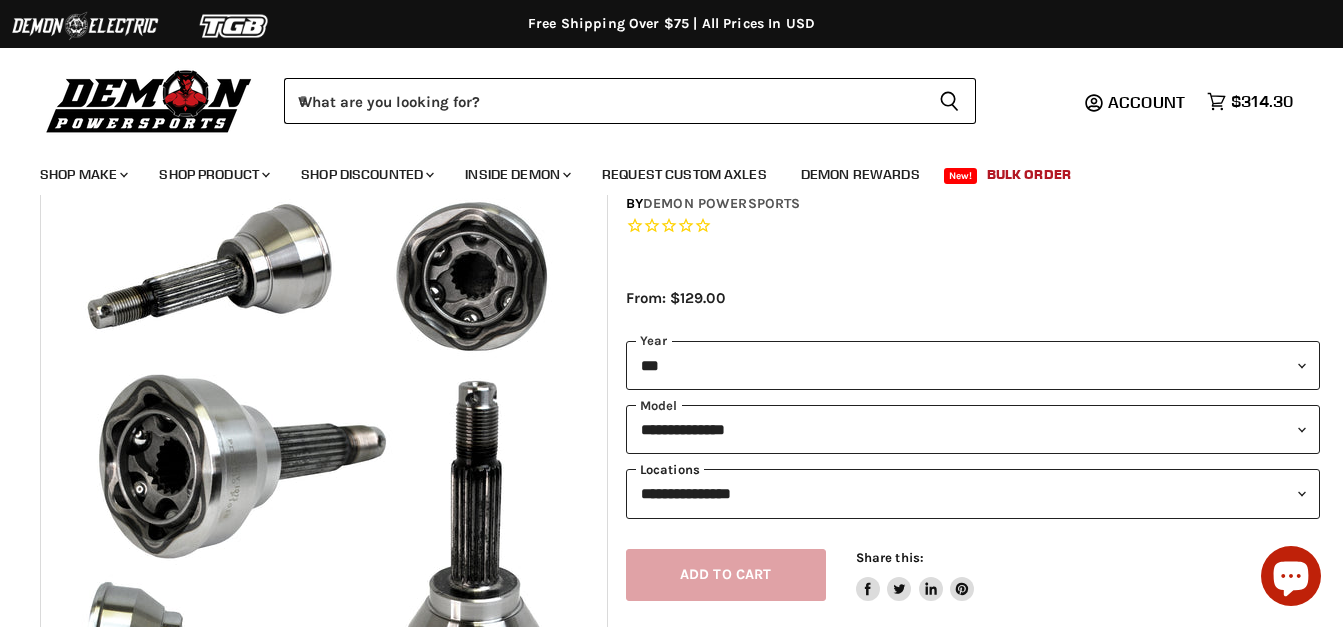 click on "**********" at bounding box center [973, 493] 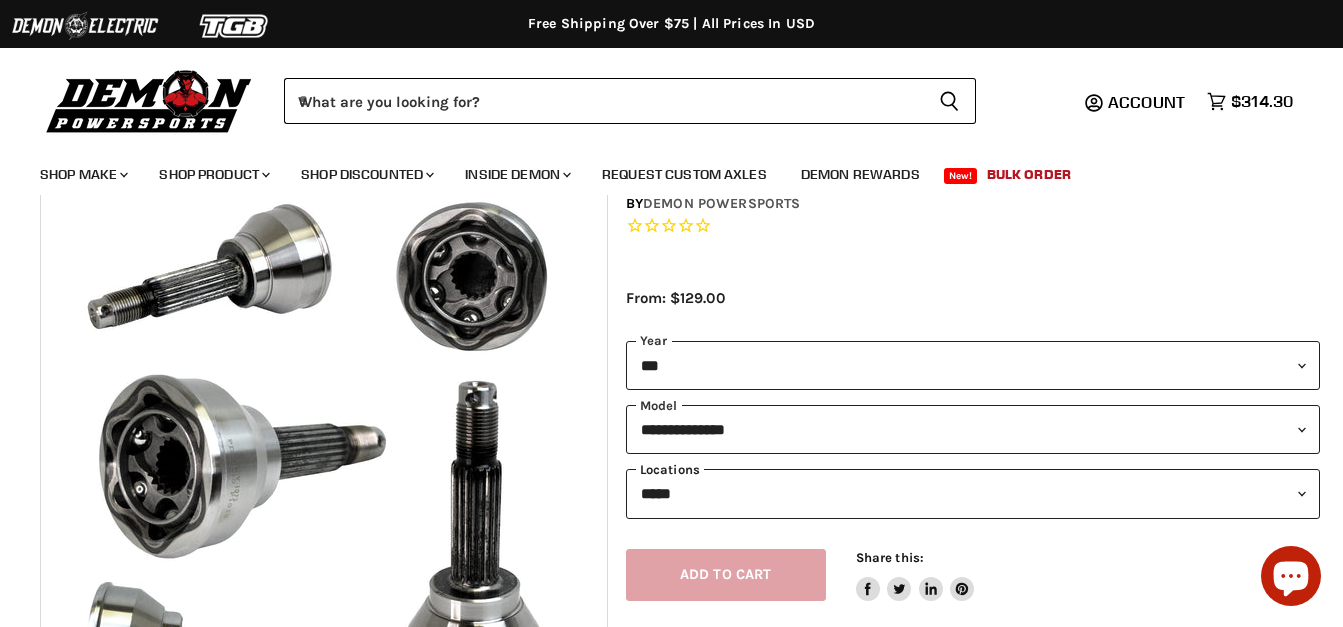 click on "**********" at bounding box center [973, 493] 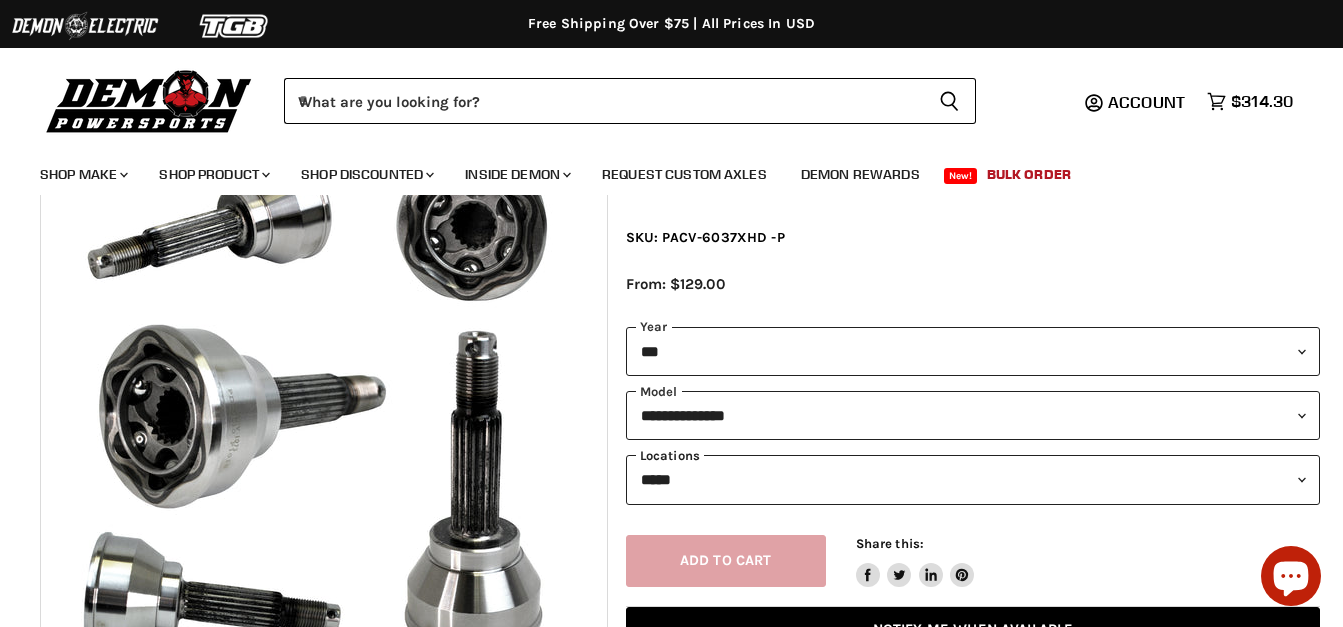scroll, scrollTop: 200, scrollLeft: 0, axis: vertical 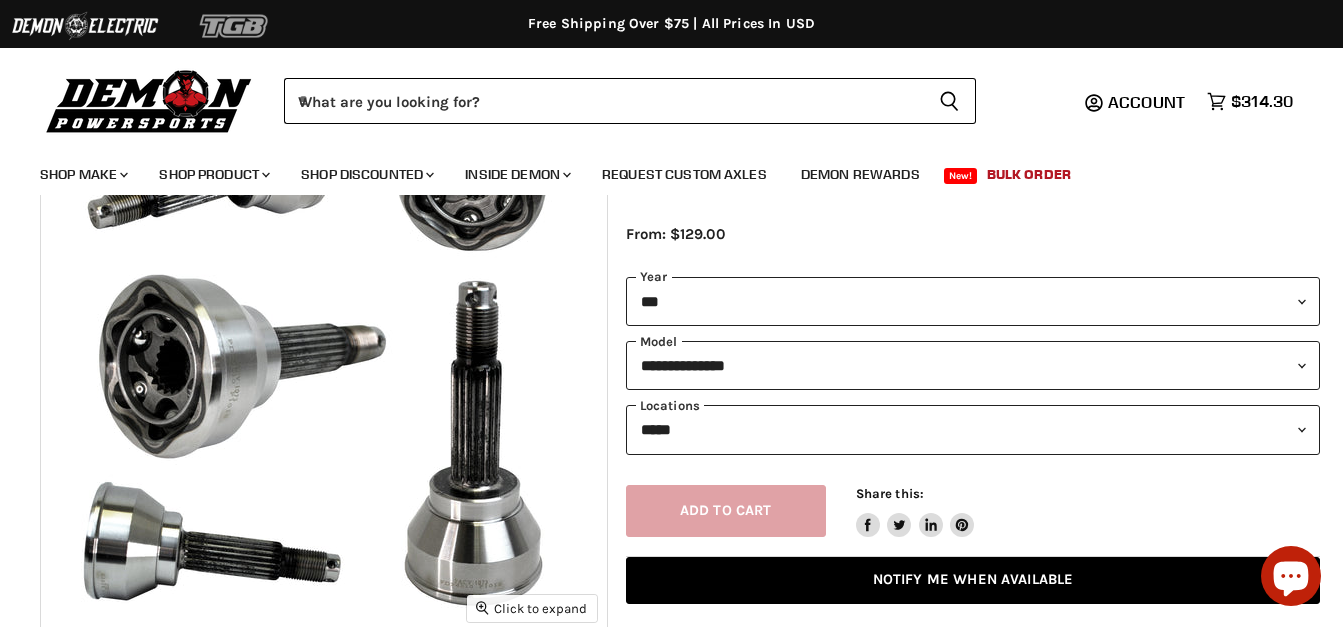 click at bounding box center [235, 26] 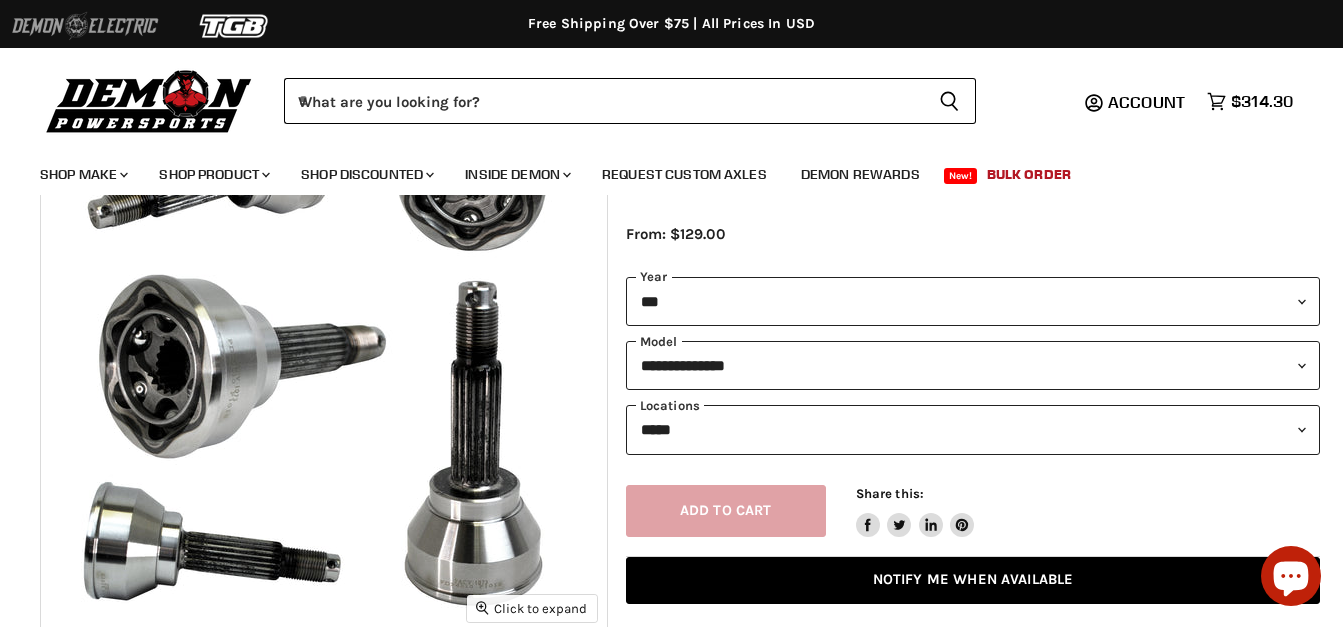 click at bounding box center (85, 26) 